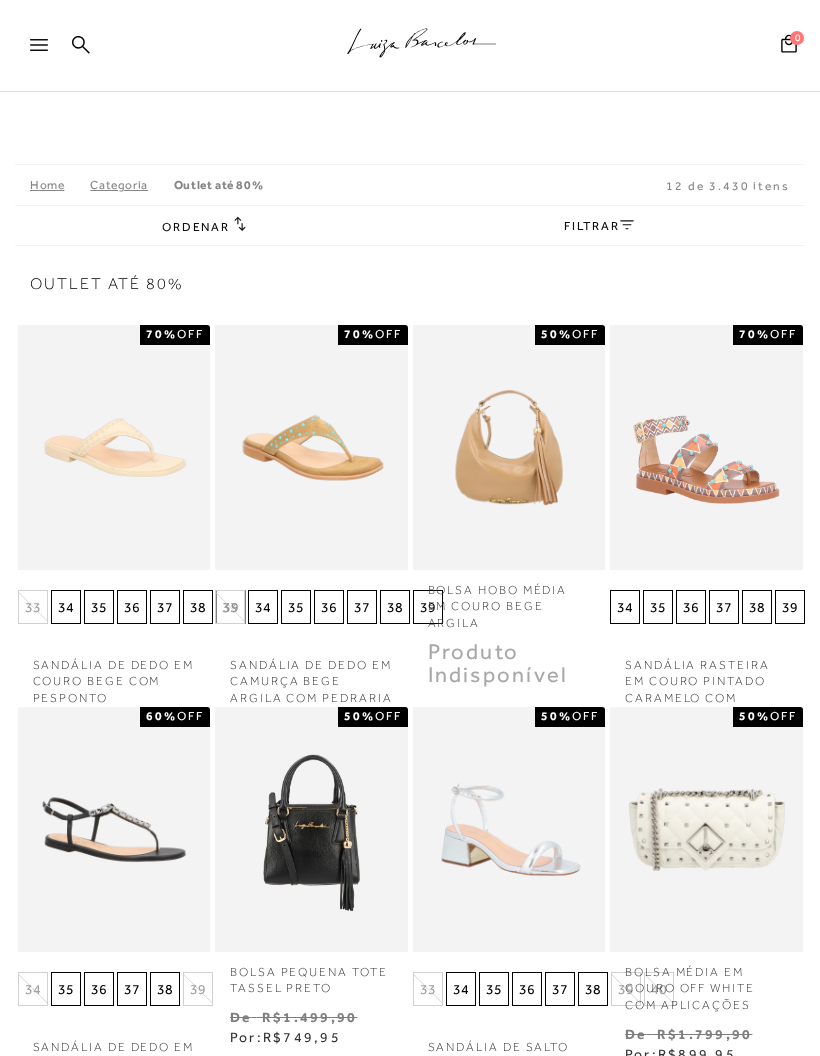 scroll, scrollTop: 0, scrollLeft: 0, axis: both 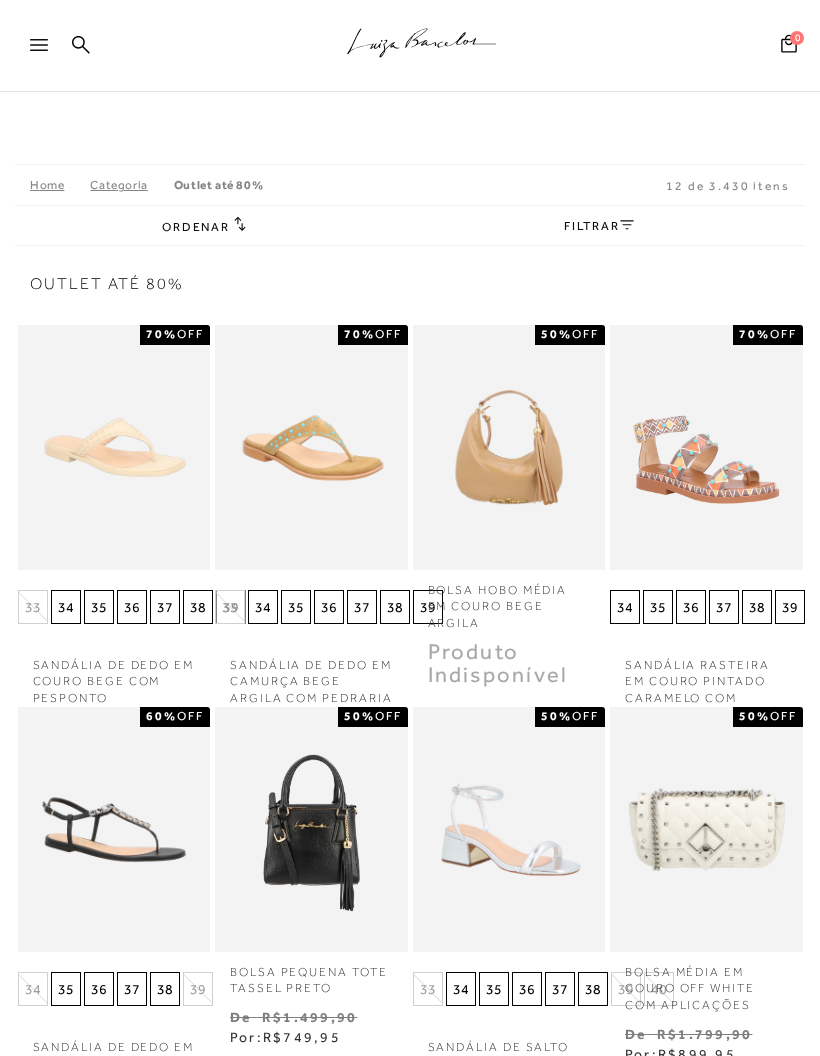 click on ".a{fill-rule:evenodd;stroke:#000!important;stroke-width:0!important;}" 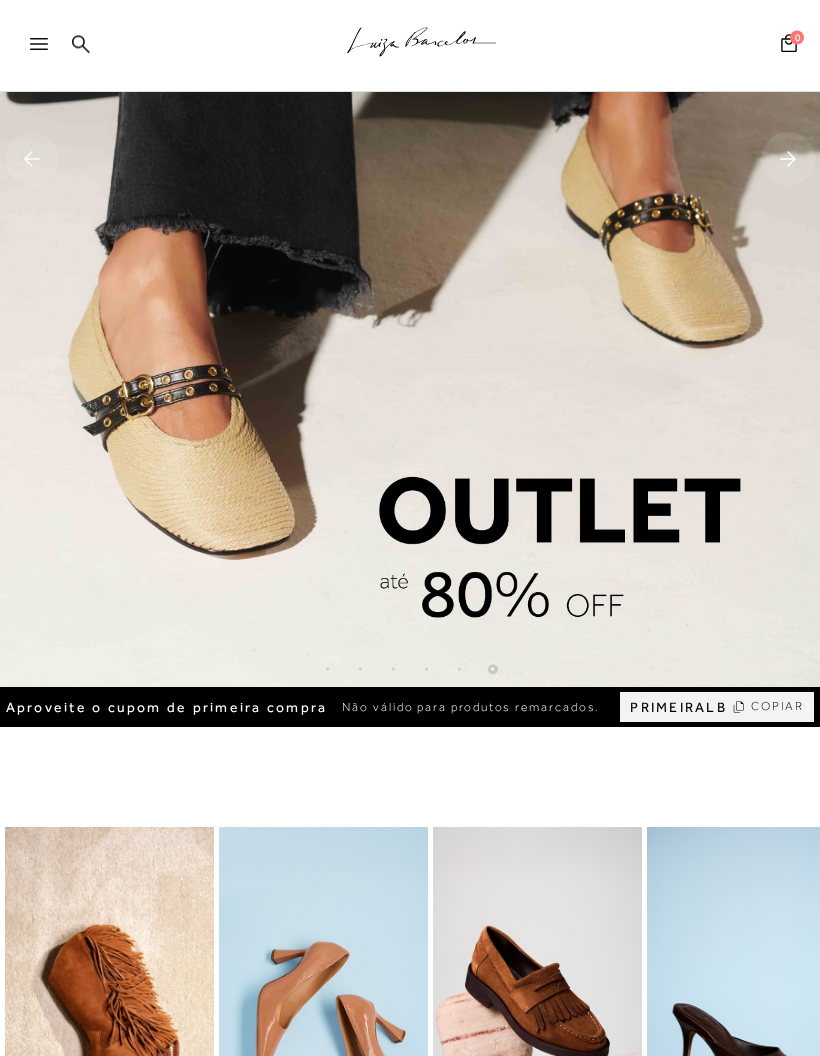 scroll, scrollTop: 374, scrollLeft: 0, axis: vertical 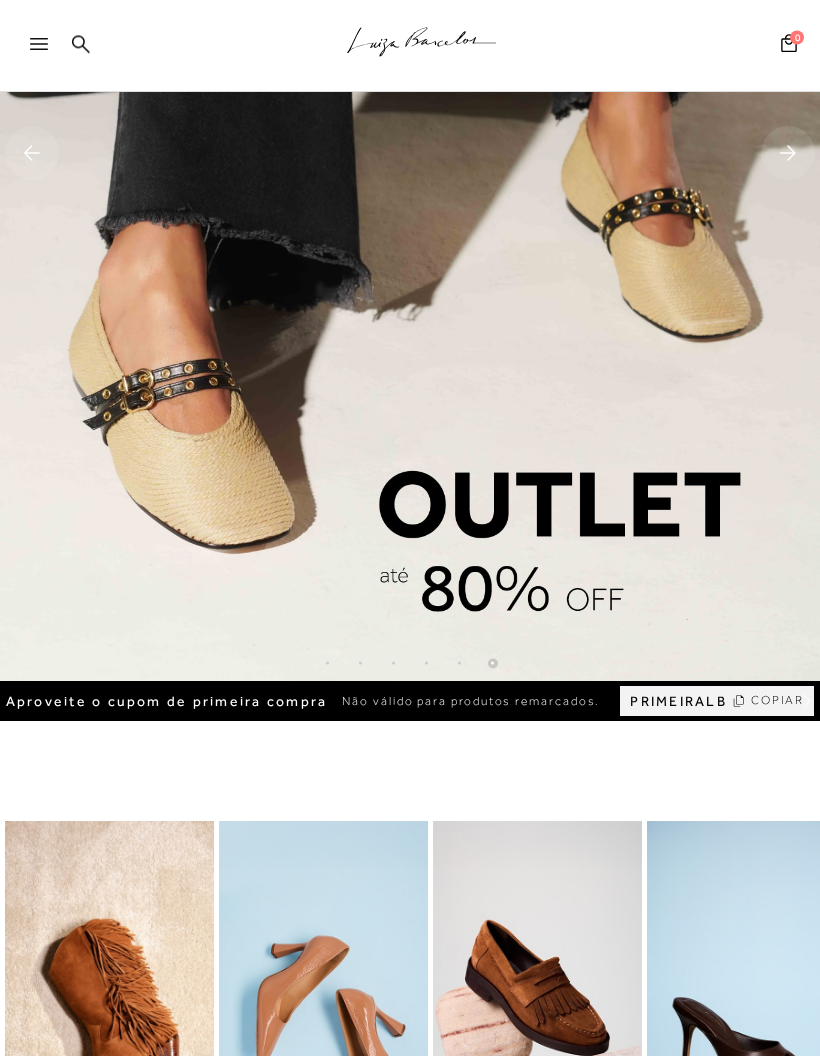 click at bounding box center (610, 154) 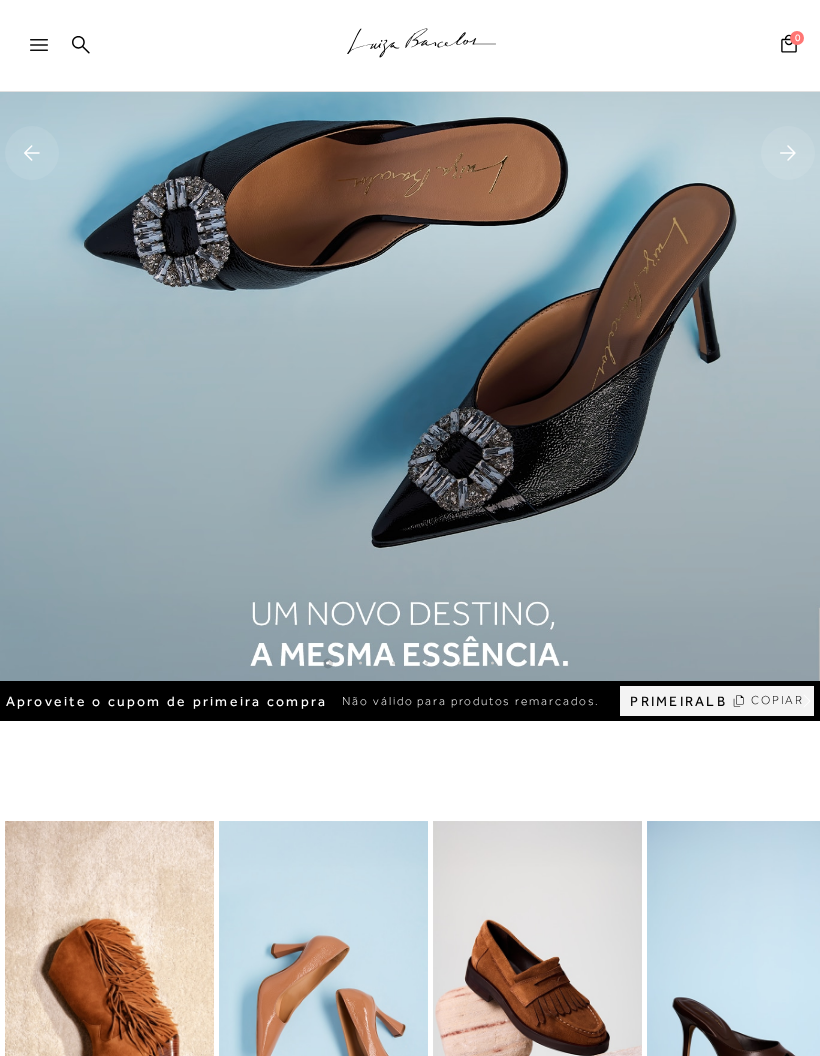 click 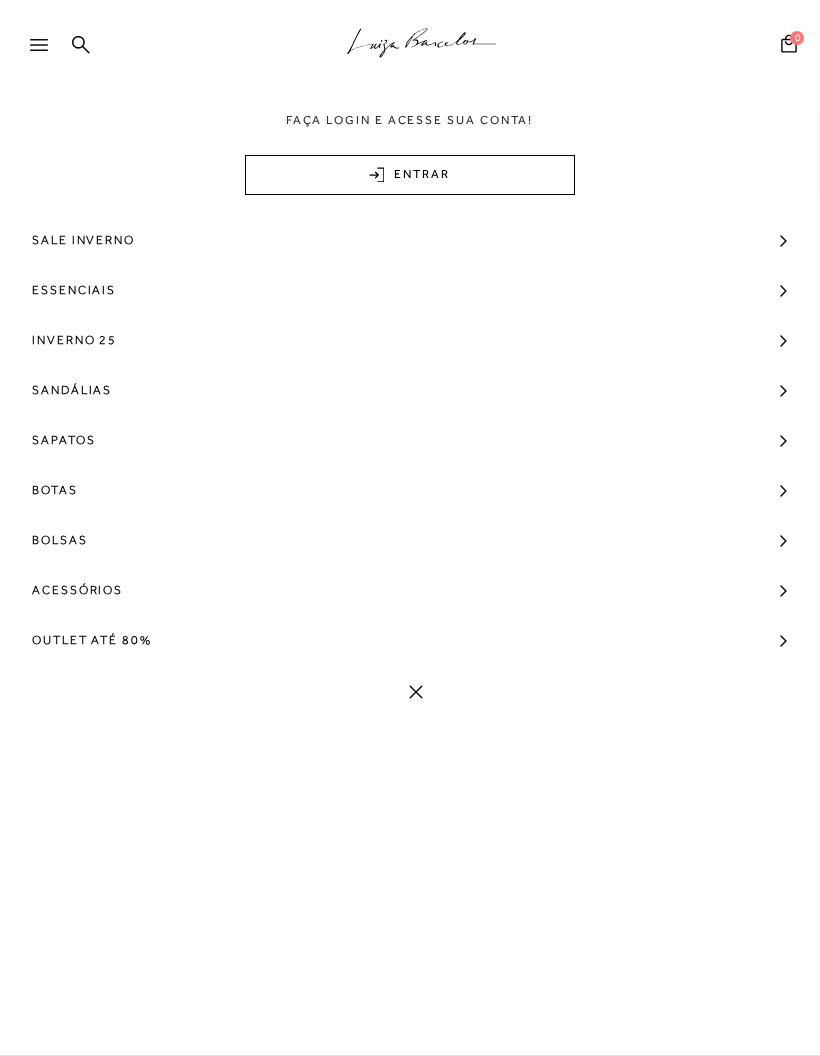 click on "Outlet até 80%" at bounding box center [92, 640] 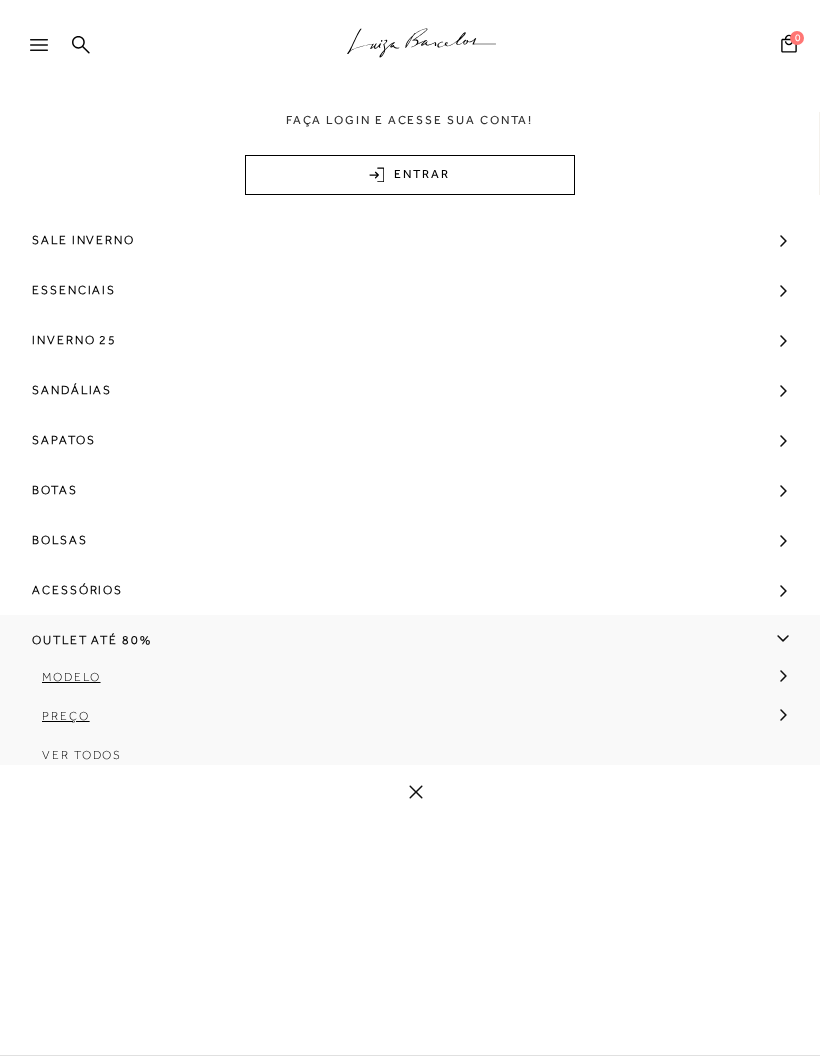click on "Ver Todos" at bounding box center (82, 755) 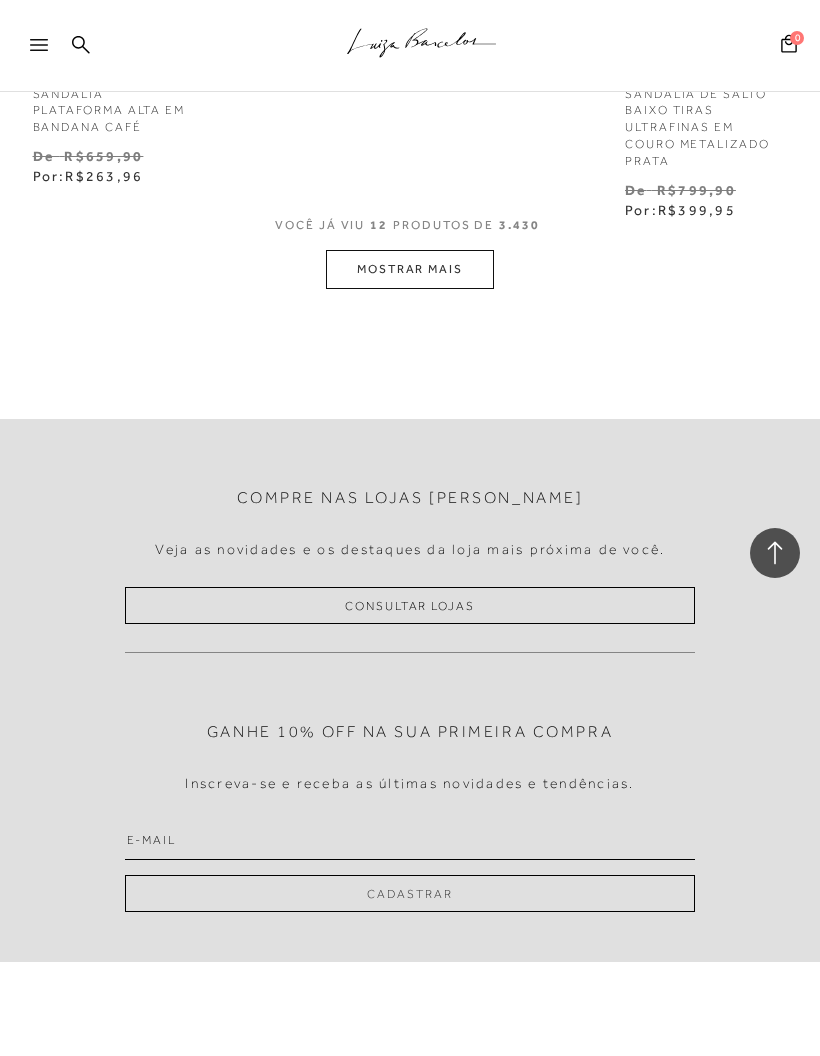 scroll, scrollTop: 1415, scrollLeft: 0, axis: vertical 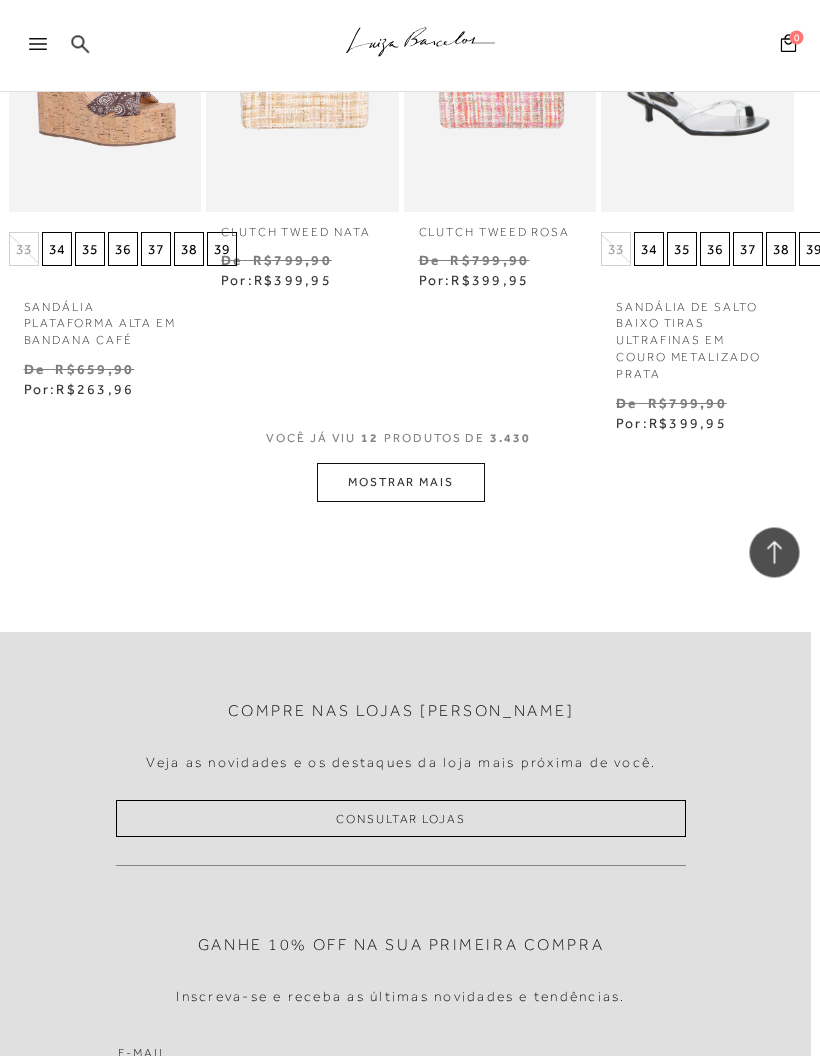 click on "MOSTRAR MAIS" at bounding box center (402, 483) 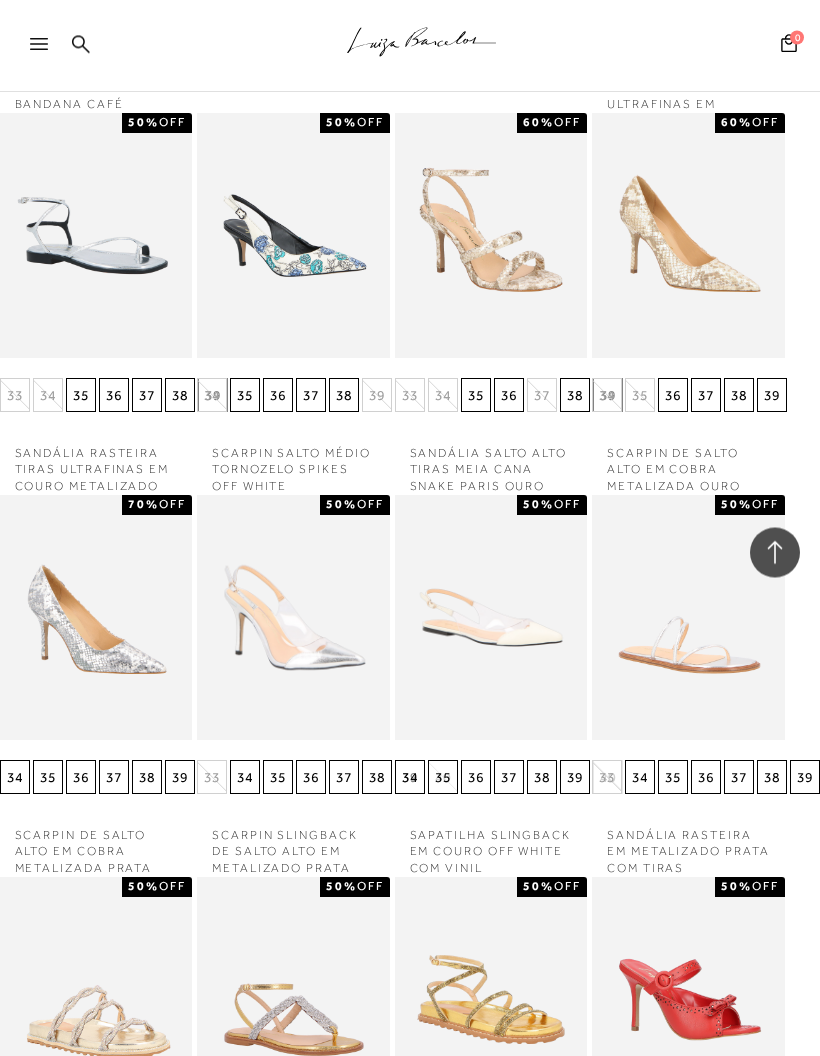 scroll, scrollTop: 1358, scrollLeft: 28, axis: both 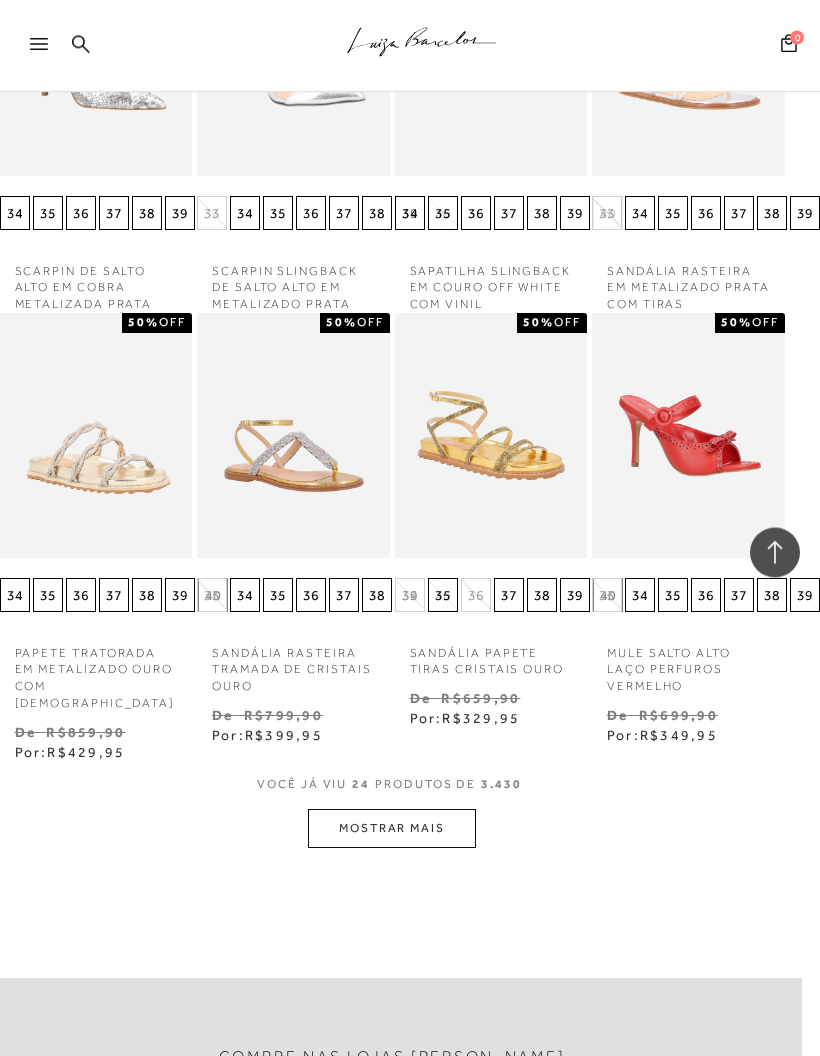 click on "MOSTRAR MAIS" at bounding box center (392, 829) 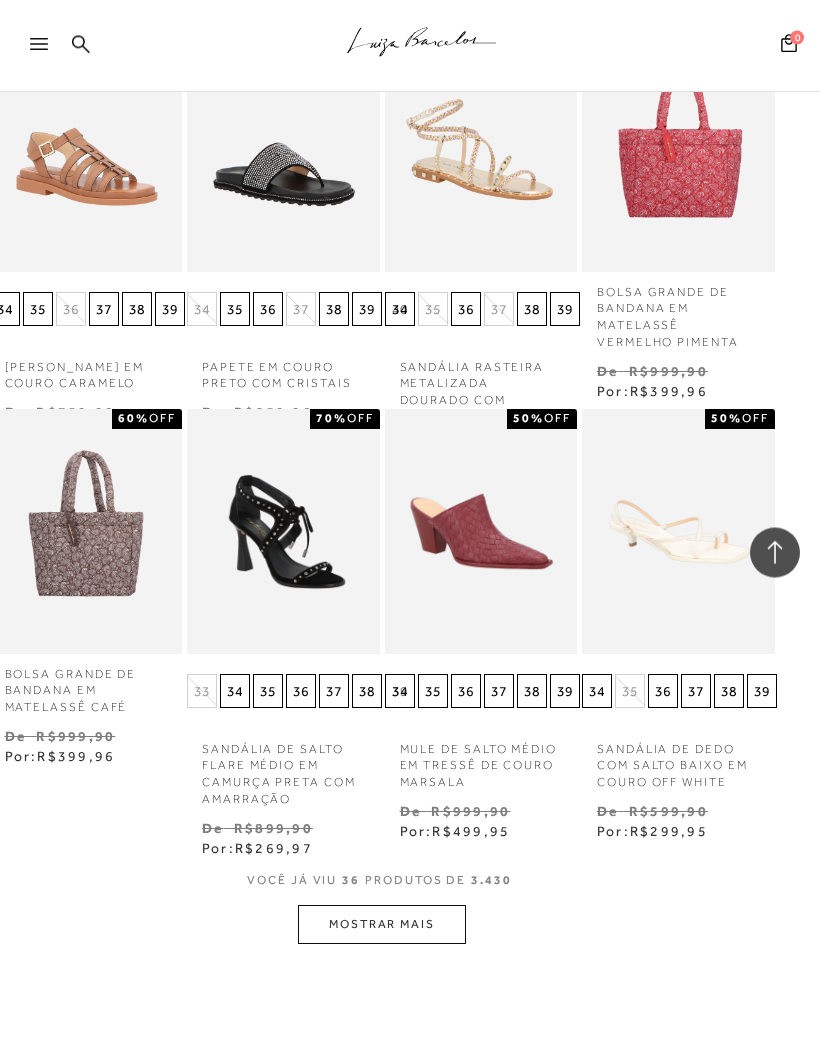scroll, scrollTop: 2972, scrollLeft: 28, axis: both 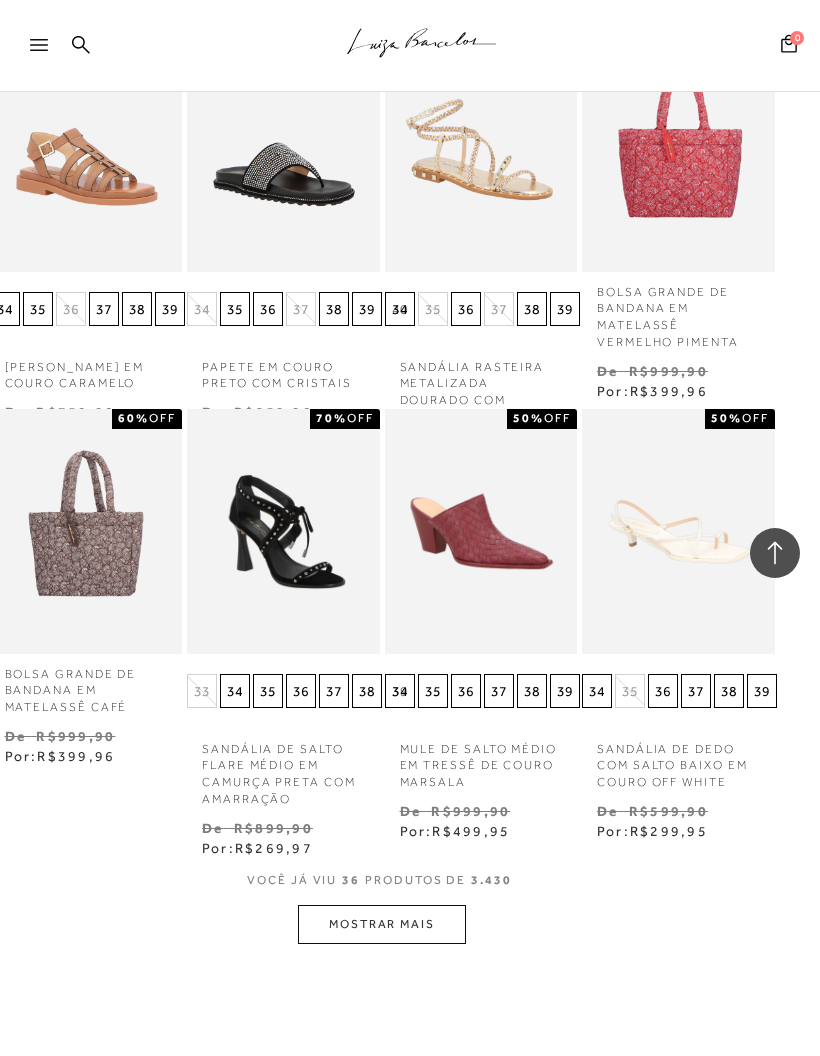 click on "MOSTRAR MAIS" at bounding box center (382, 924) 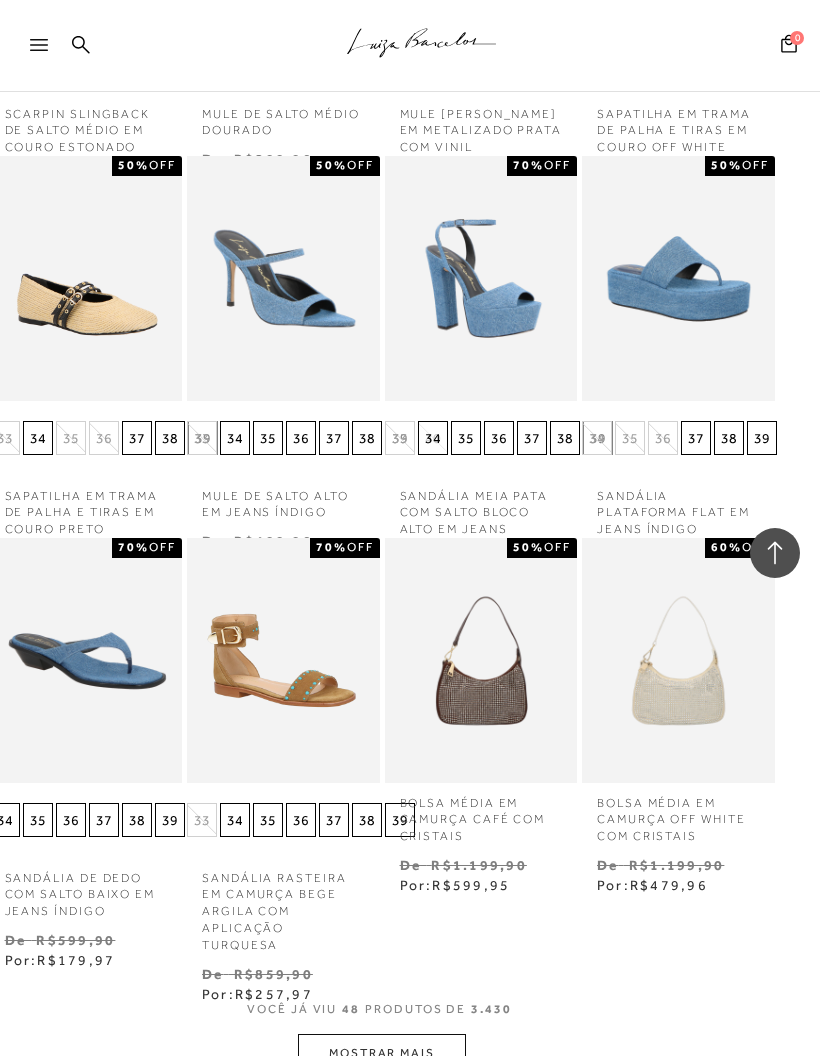scroll, scrollTop: 4000, scrollLeft: 28, axis: both 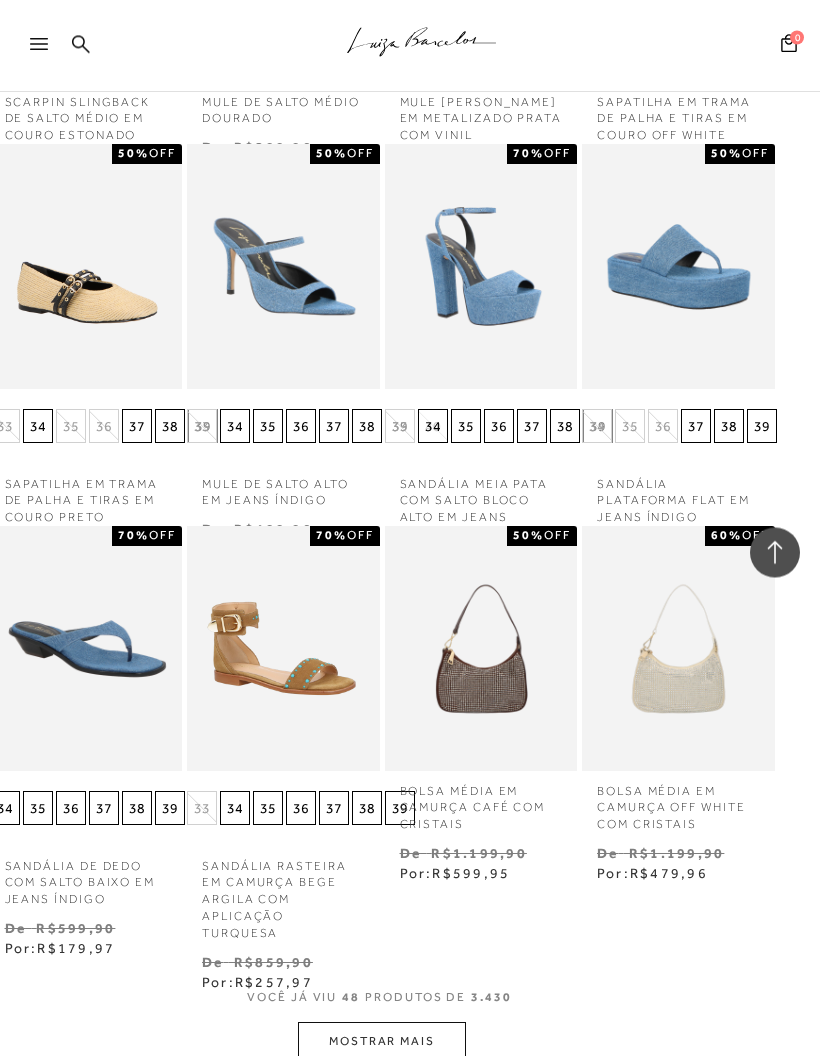 click on "MOSTRAR MAIS" at bounding box center [382, 1042] 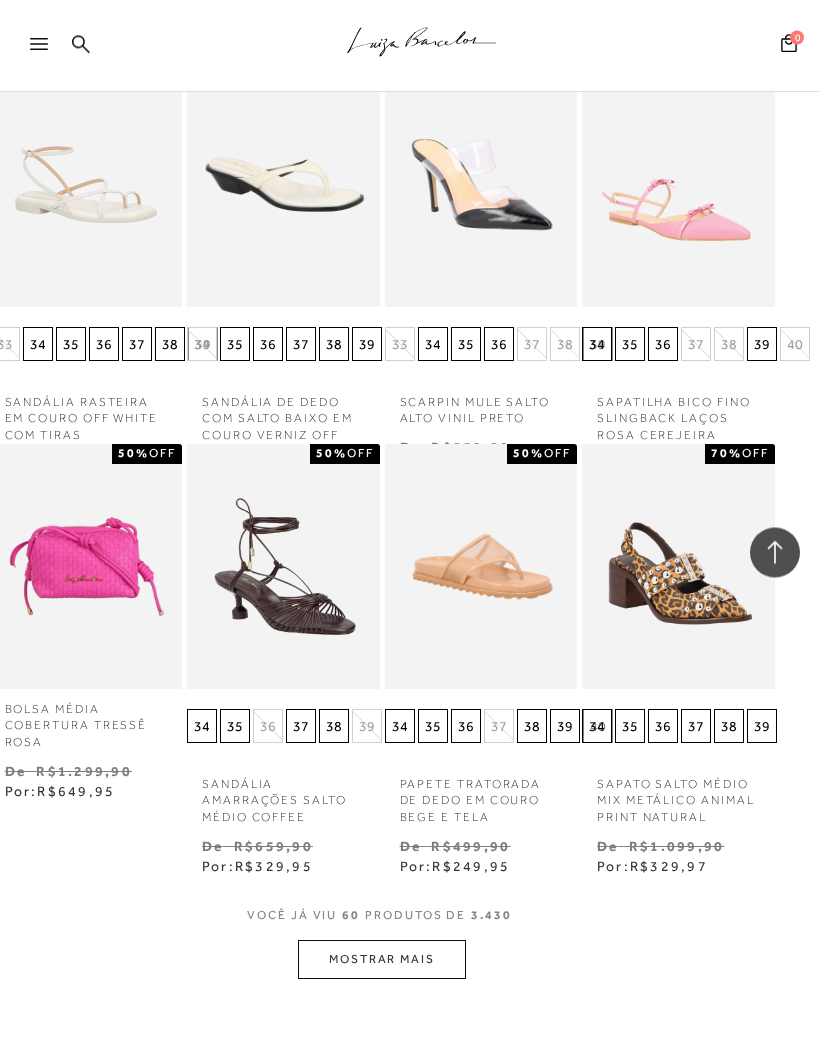 scroll, scrollTop: 5229, scrollLeft: 28, axis: both 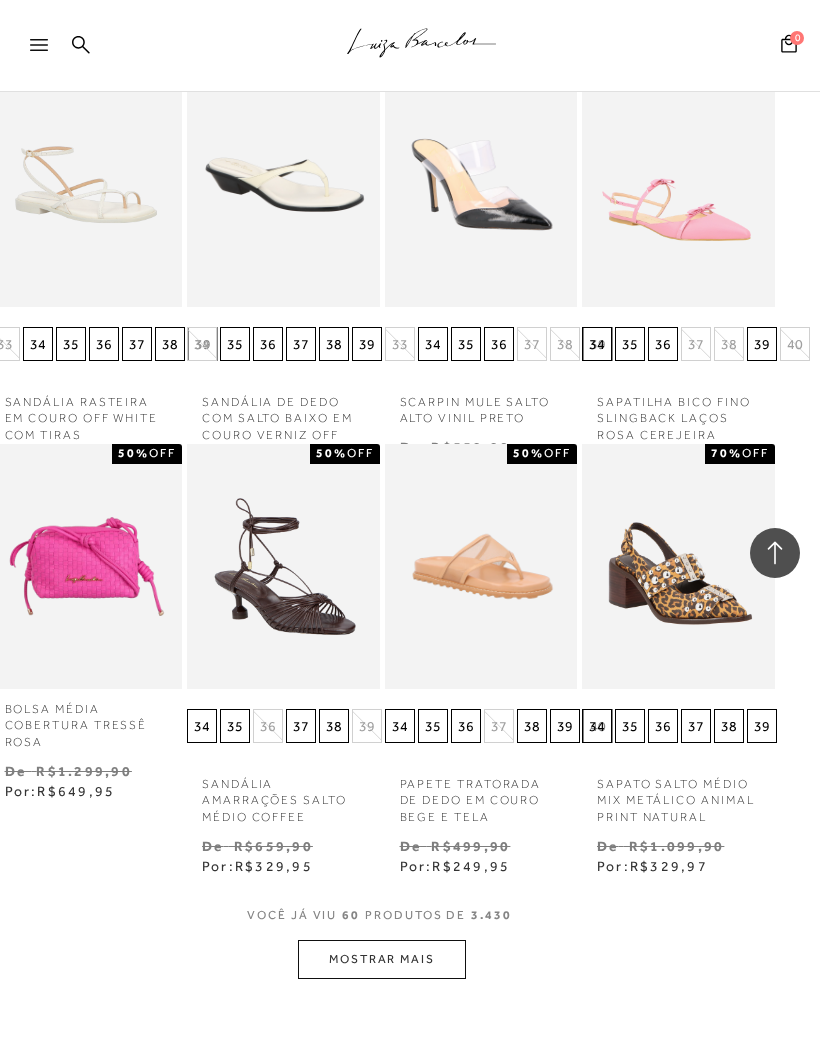 click on "MOSTRAR MAIS" at bounding box center [382, 959] 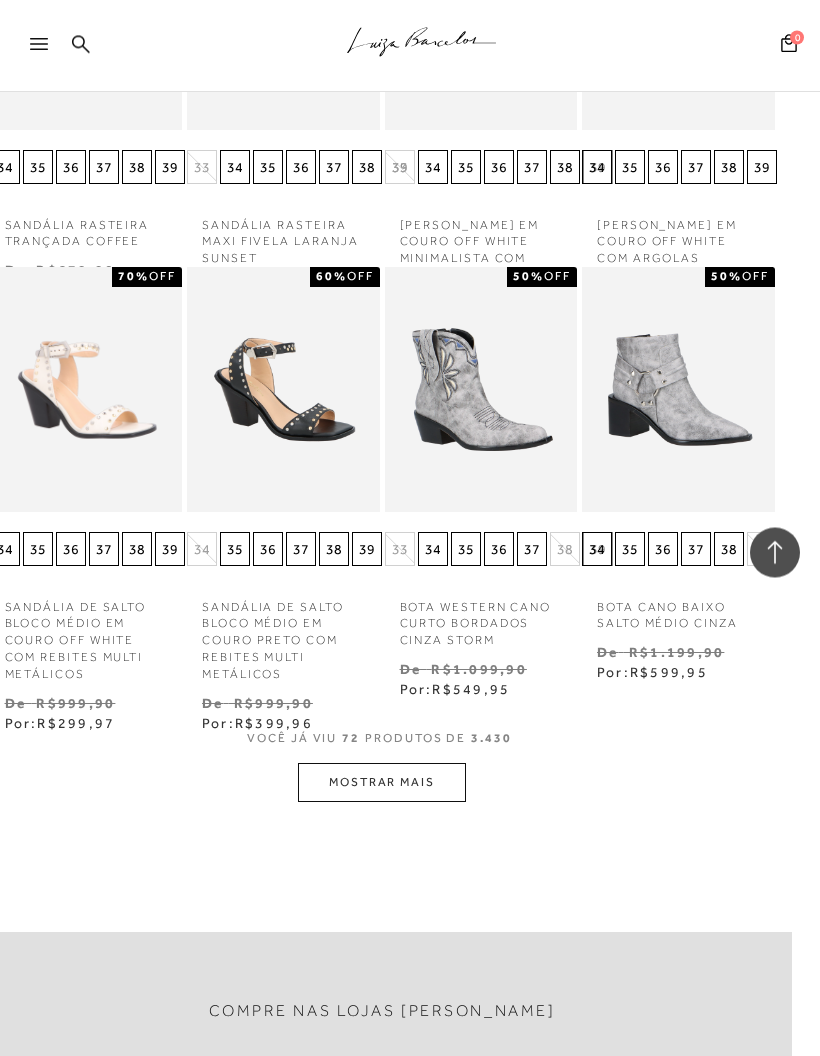 scroll, scrollTop: 6552, scrollLeft: 28, axis: both 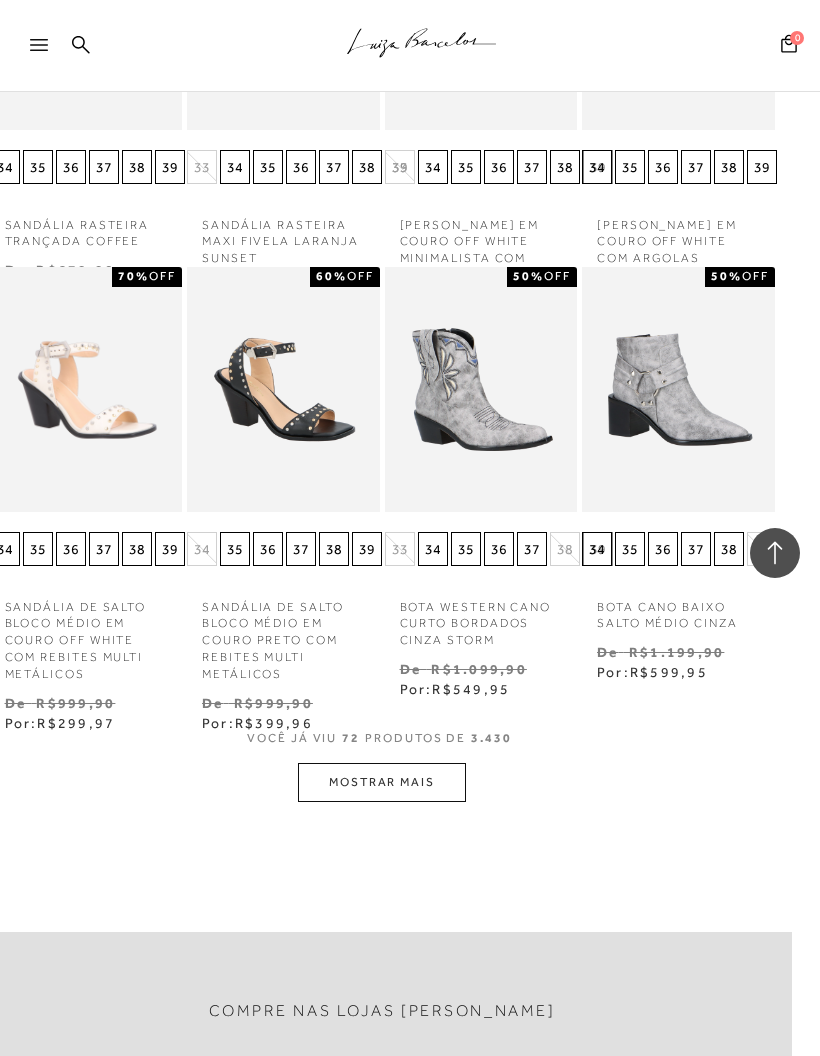 click on "MOSTRAR MAIS" at bounding box center [382, 782] 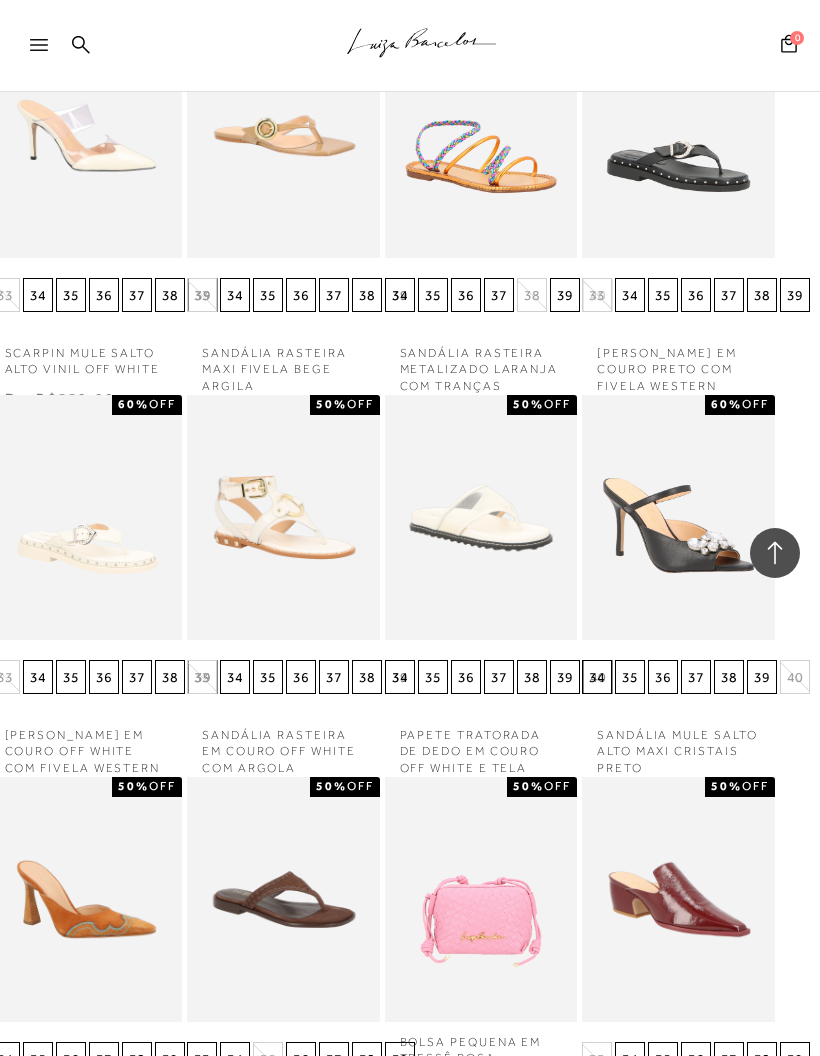 scroll, scrollTop: 7229, scrollLeft: 28, axis: both 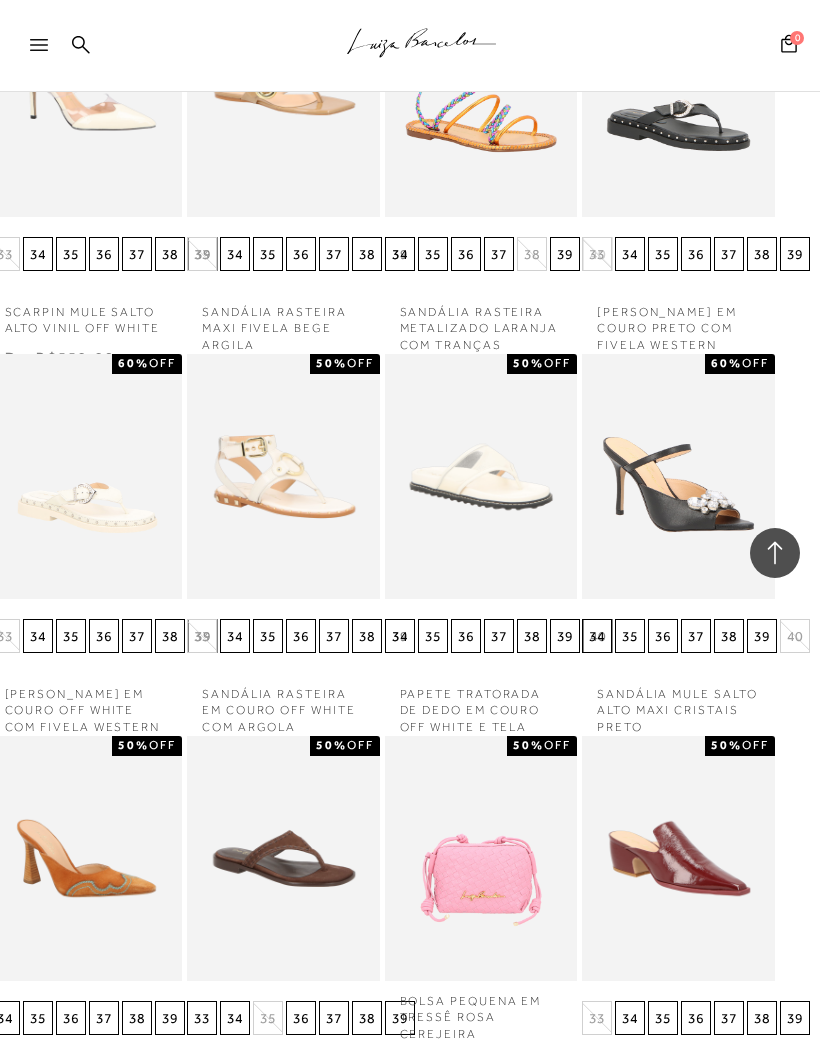 click on "37" at bounding box center [499, 636] 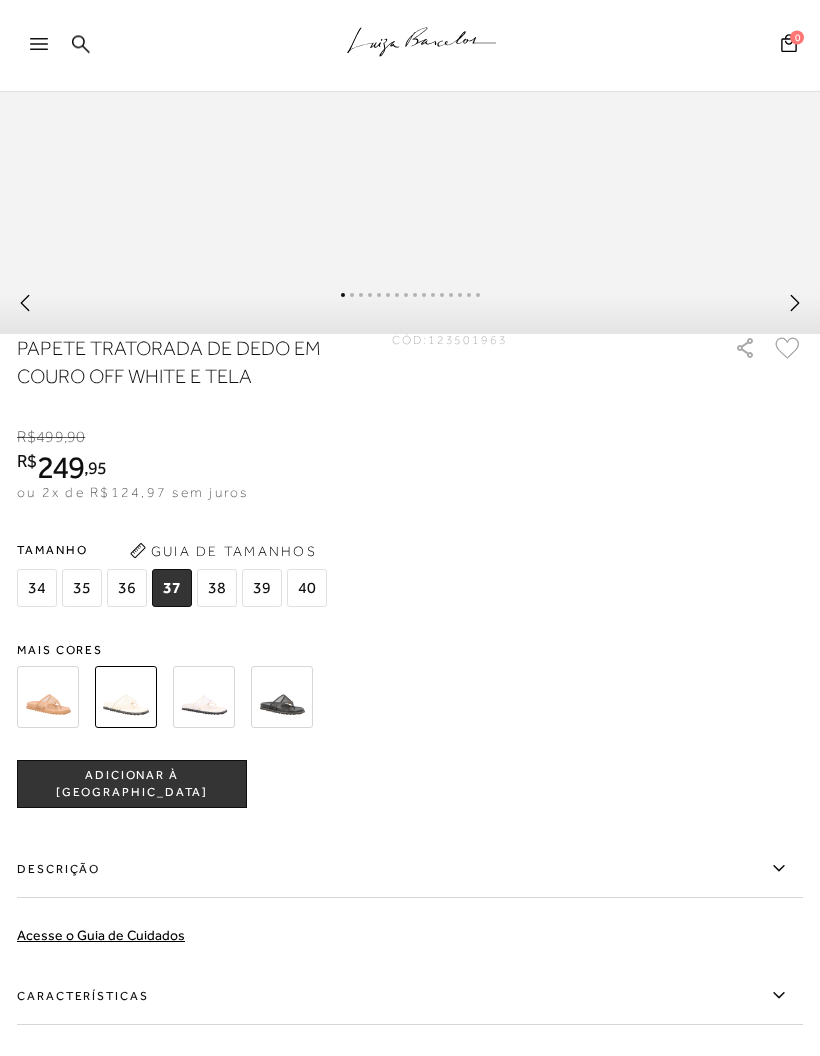 scroll, scrollTop: 1104, scrollLeft: 0, axis: vertical 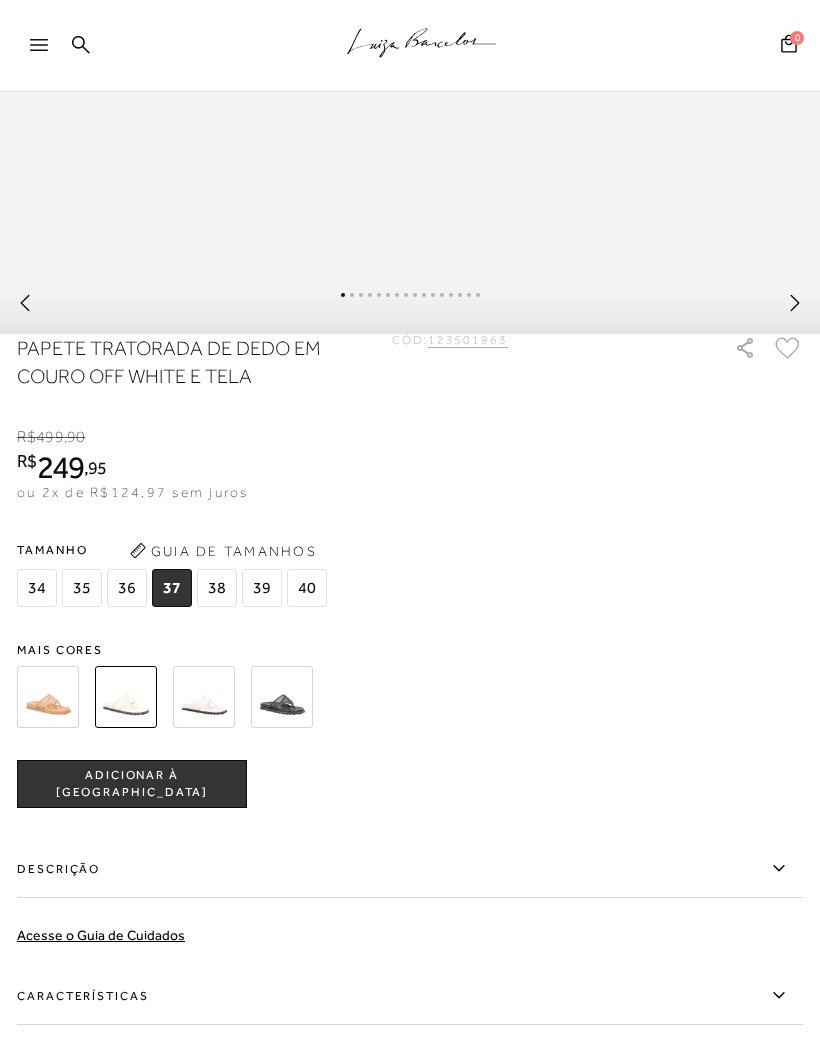 click on "ADICIONAR À SACOLA" at bounding box center [132, 784] 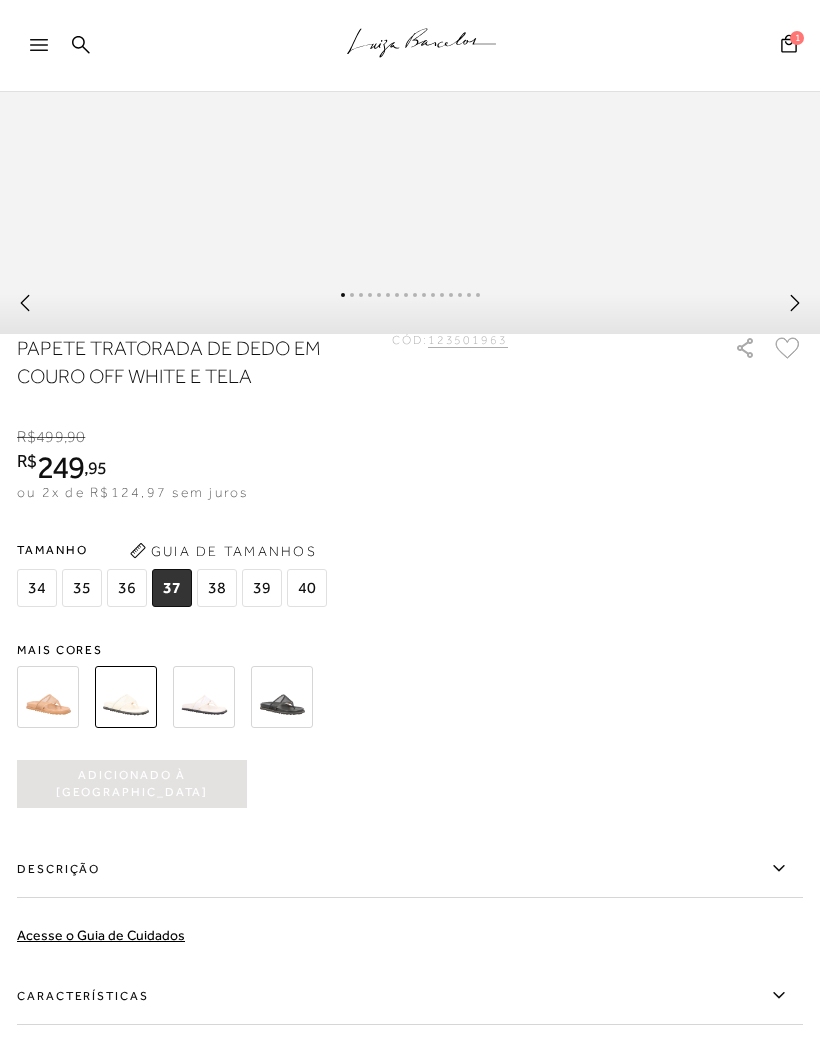 scroll, scrollTop: 0, scrollLeft: 0, axis: both 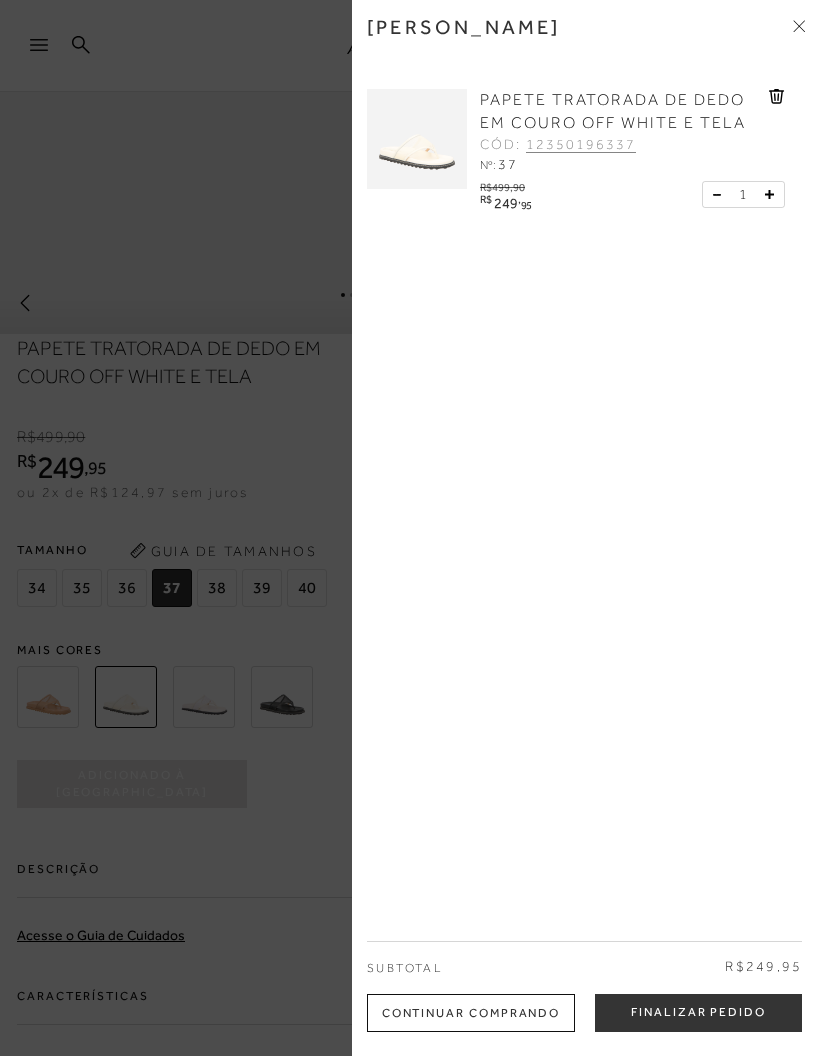 click 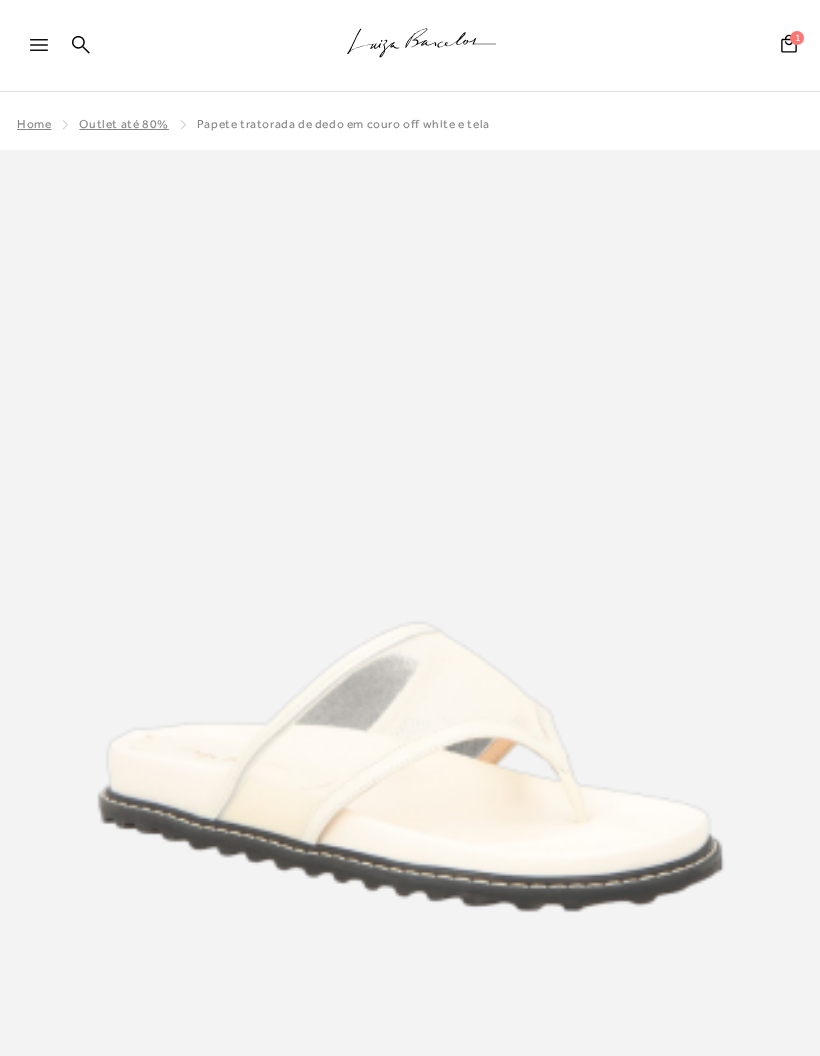 scroll, scrollTop: 0, scrollLeft: 0, axis: both 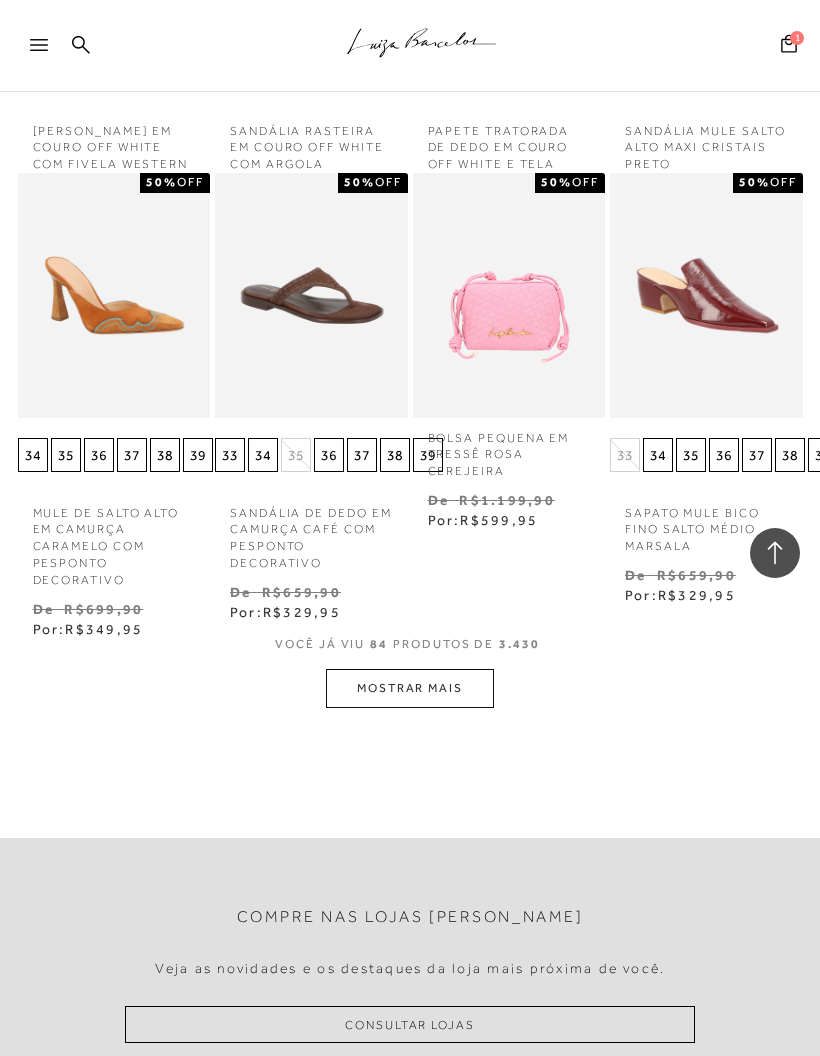 click on "MOSTRAR MAIS" at bounding box center (410, 688) 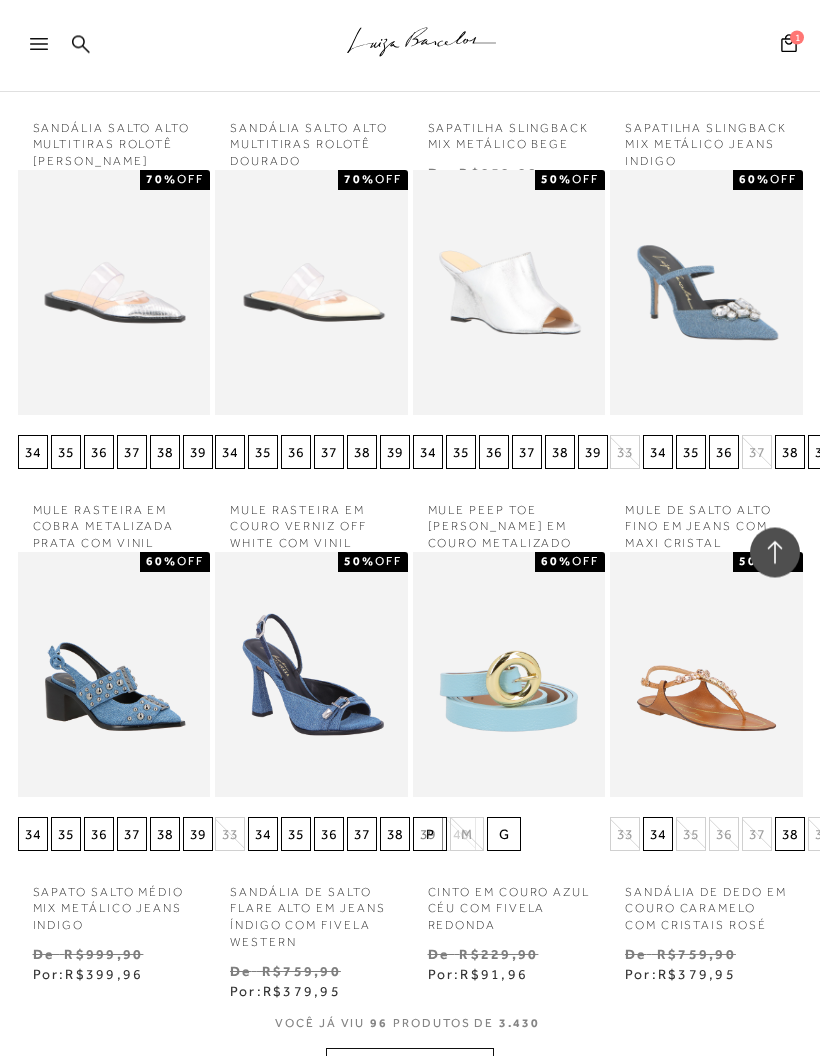 scroll, scrollTop: 8565, scrollLeft: 0, axis: vertical 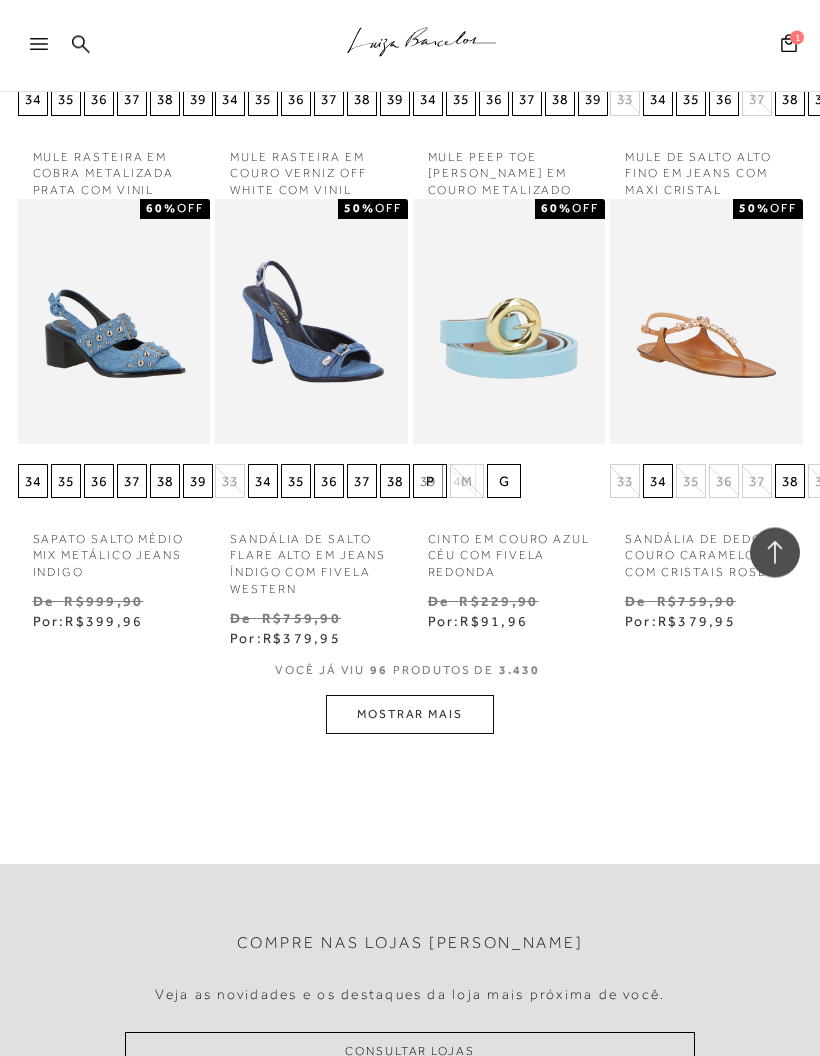 click on "MOSTRAR MAIS" at bounding box center (410, 715) 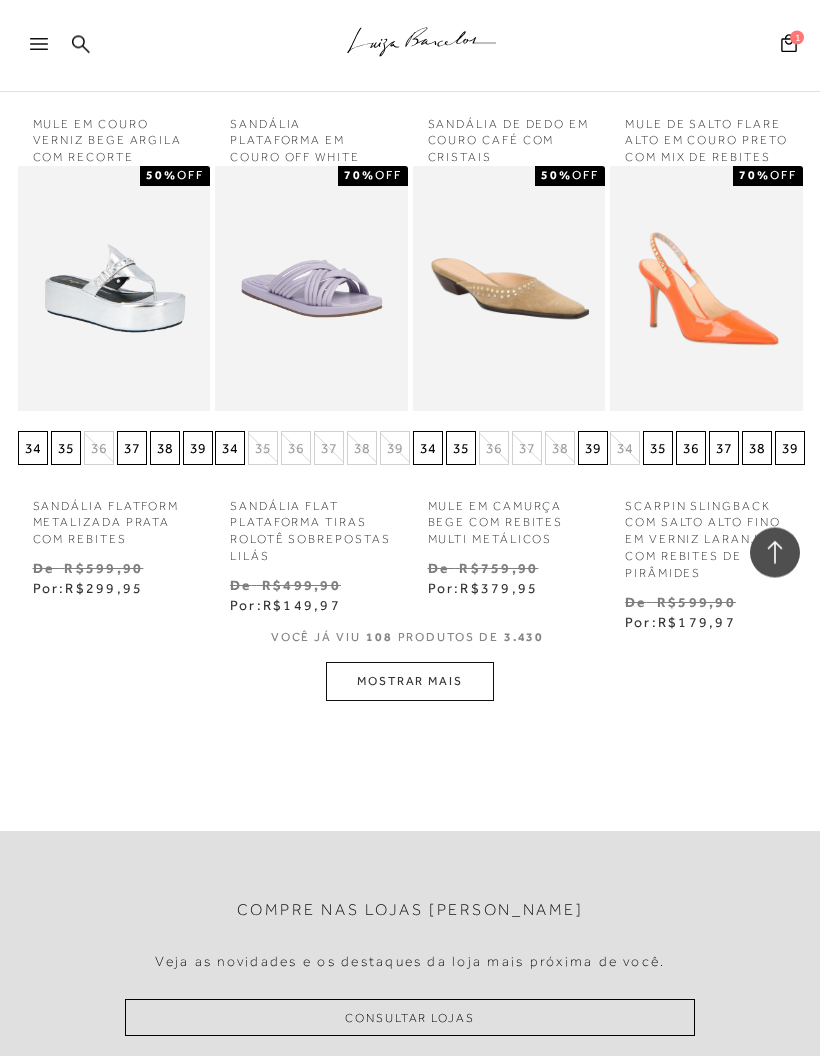 scroll, scrollTop: 10091, scrollLeft: 0, axis: vertical 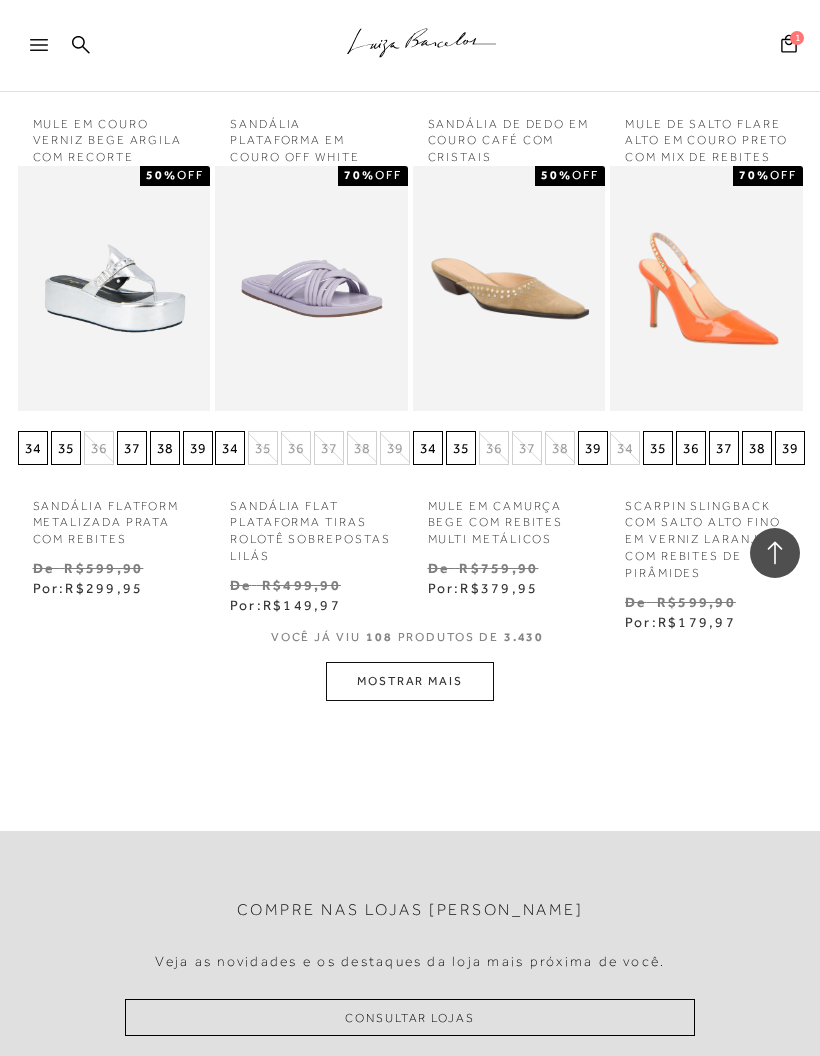 click on "MOSTRAR MAIS" at bounding box center [410, 681] 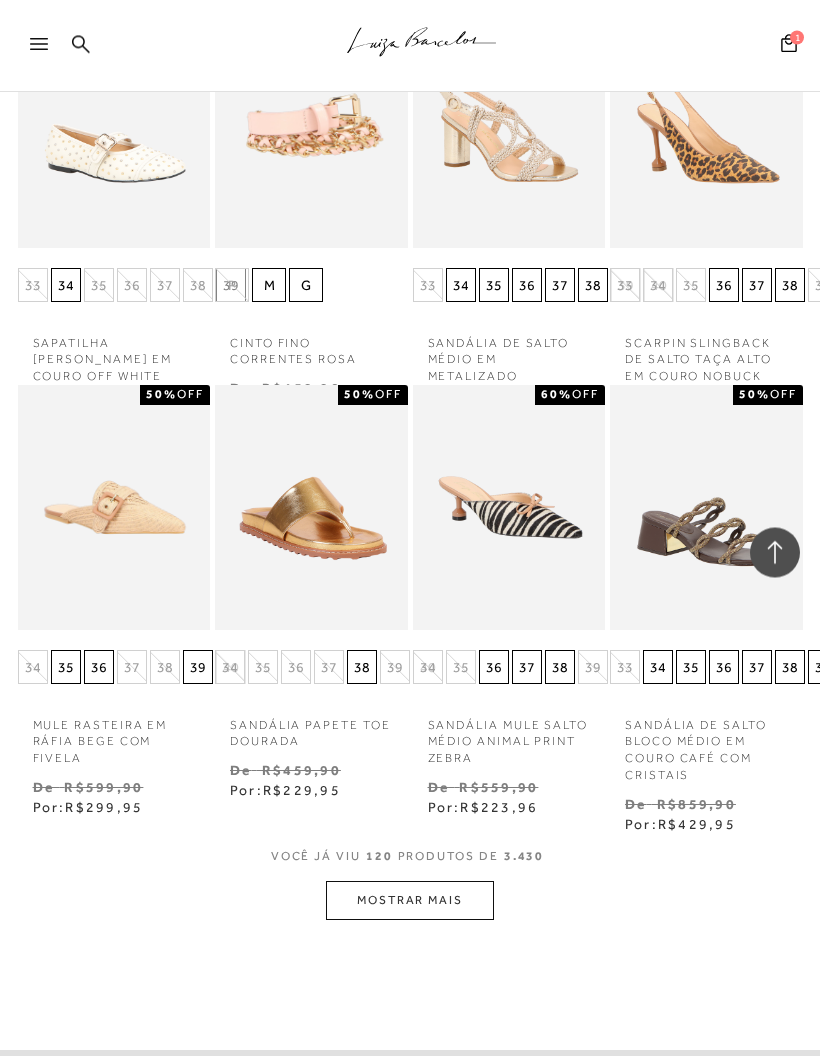 scroll, scrollTop: 11034, scrollLeft: 0, axis: vertical 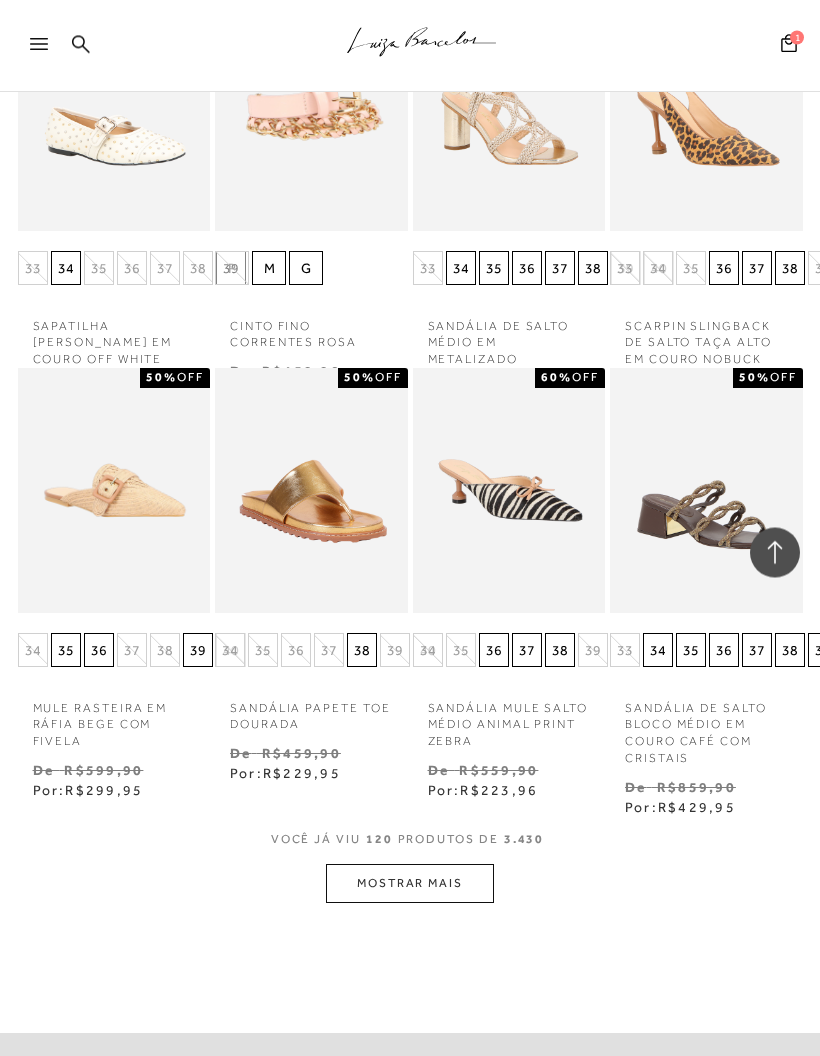 click on "MOSTRAR MAIS" at bounding box center (410, 884) 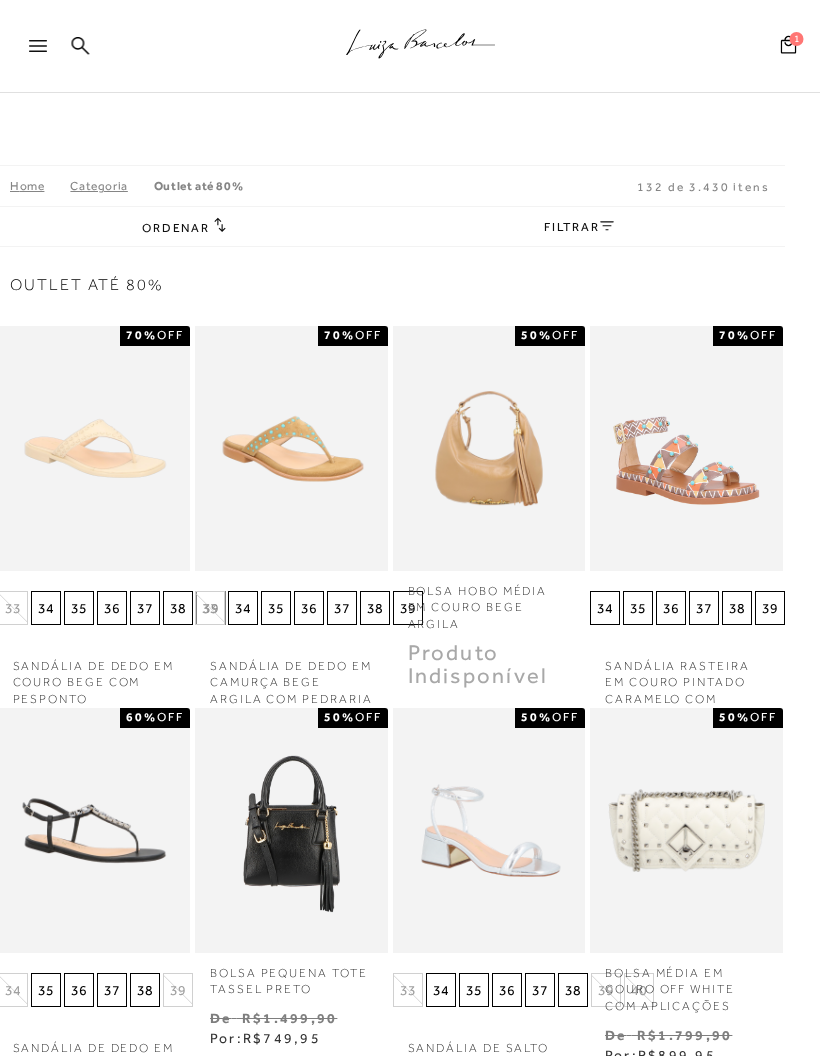 scroll, scrollTop: 0, scrollLeft: 20, axis: horizontal 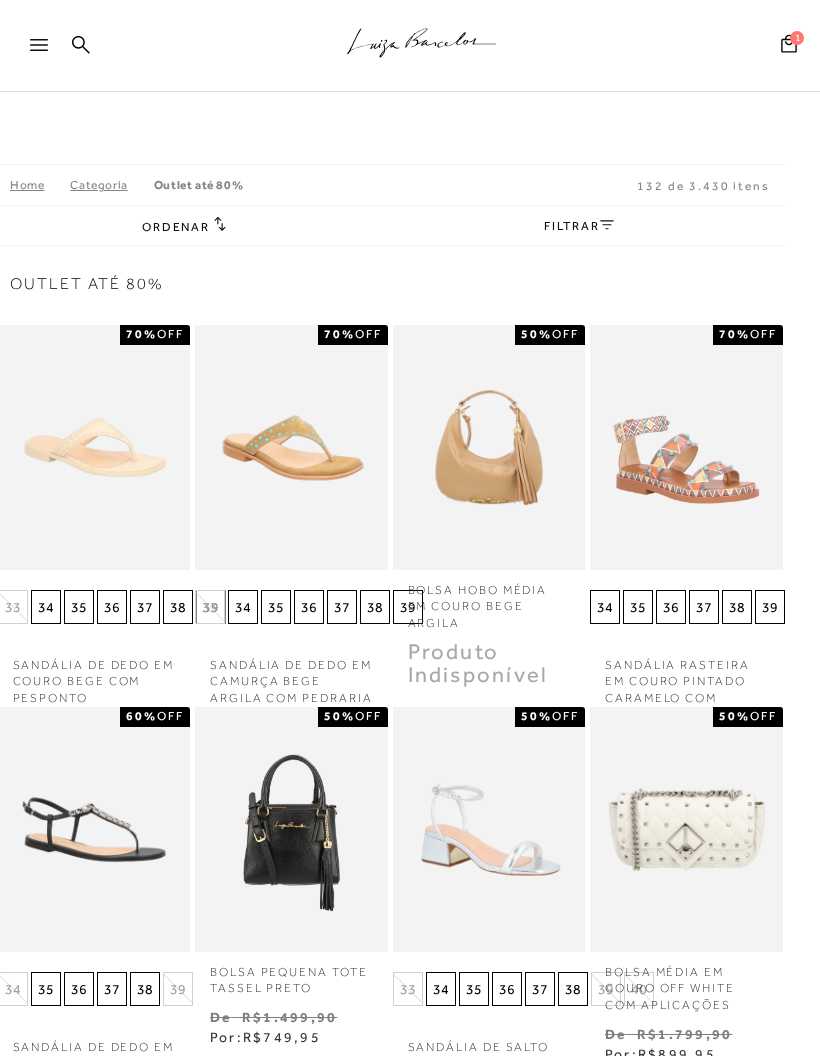 click on "FILTRAR" at bounding box center [579, 226] 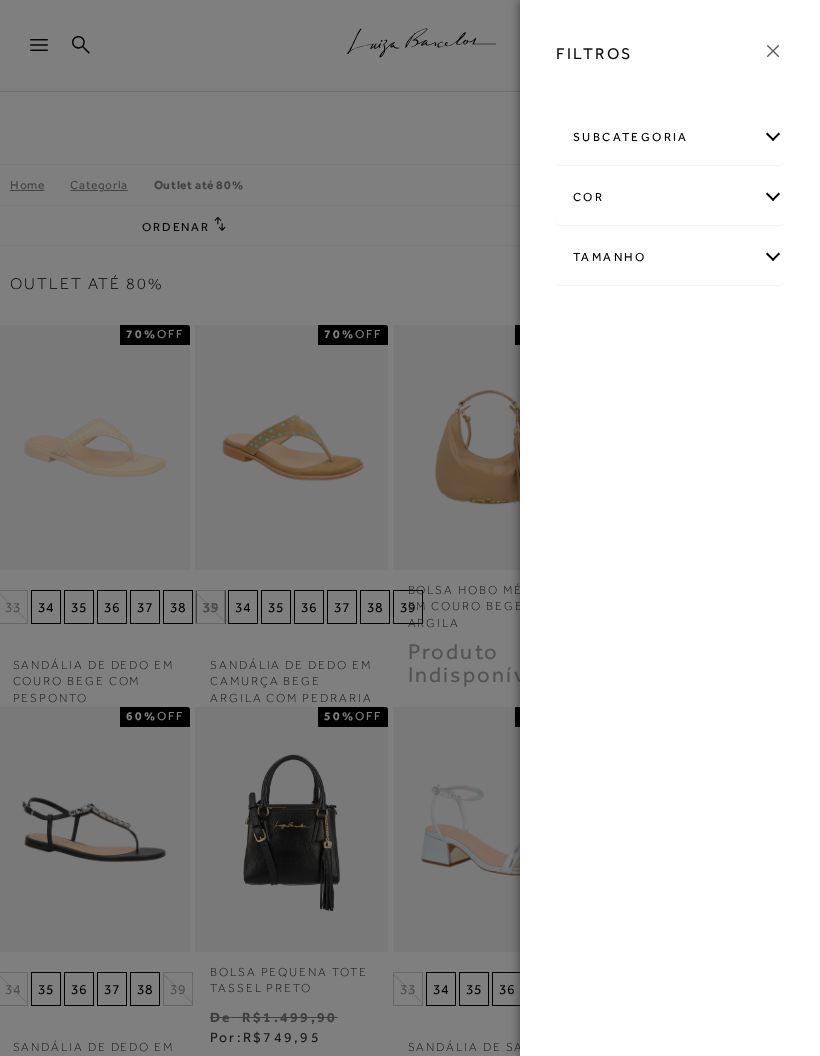 click on "Tamanho" at bounding box center [670, 257] 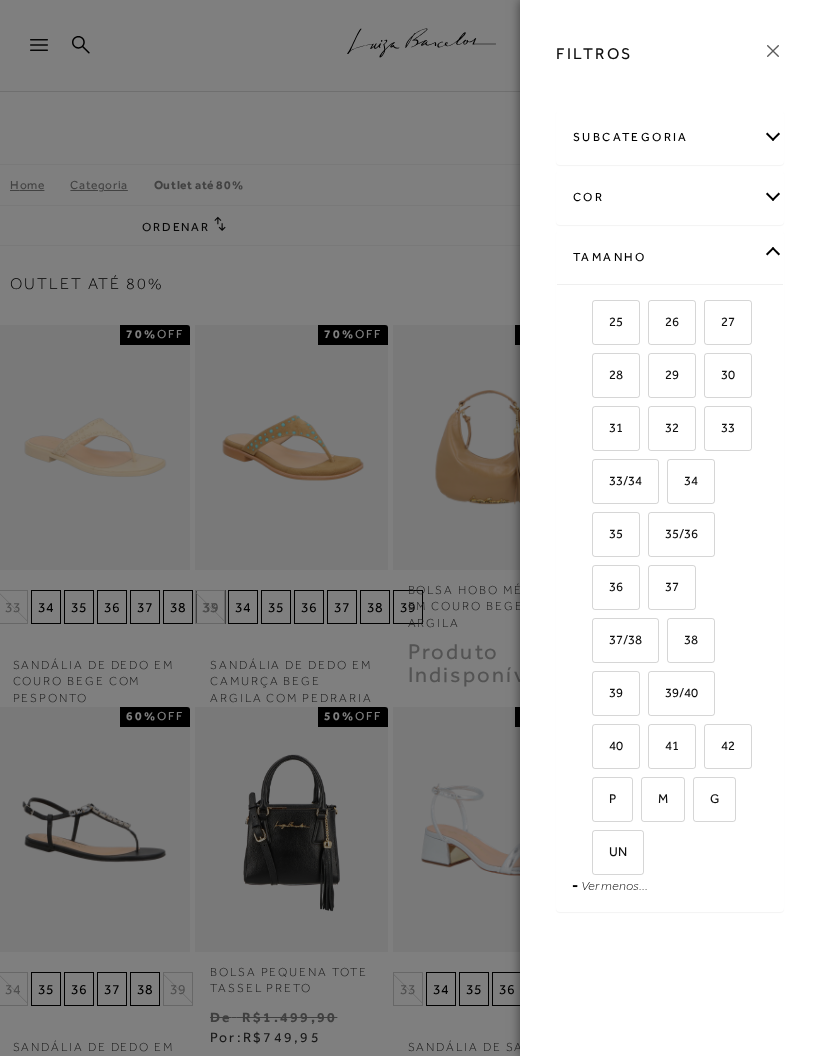click on "37" at bounding box center [664, 586] 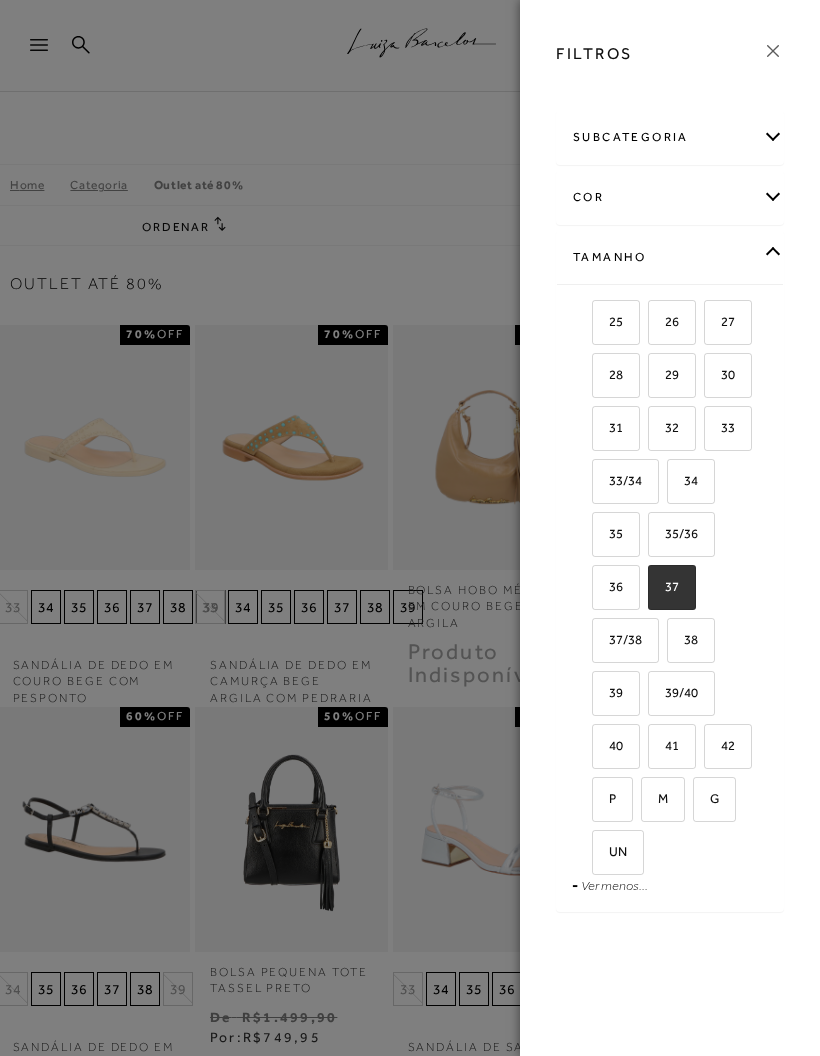 checkbox on "true" 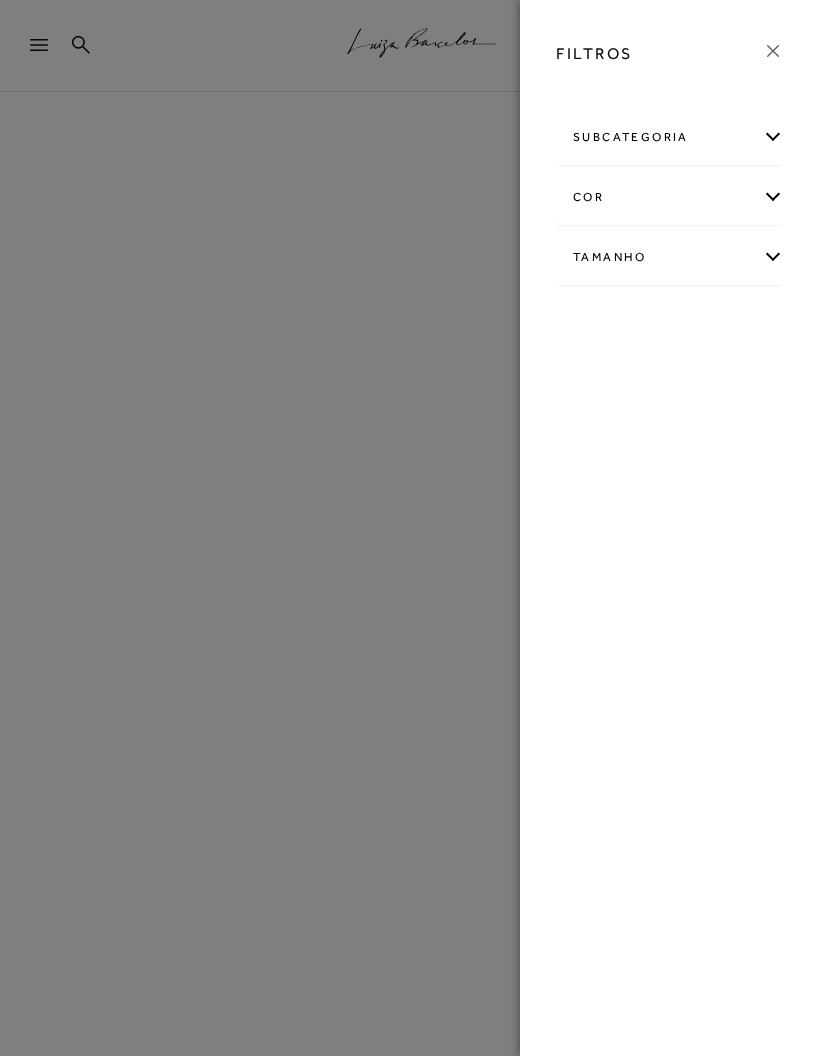 scroll, scrollTop: 0, scrollLeft: 0, axis: both 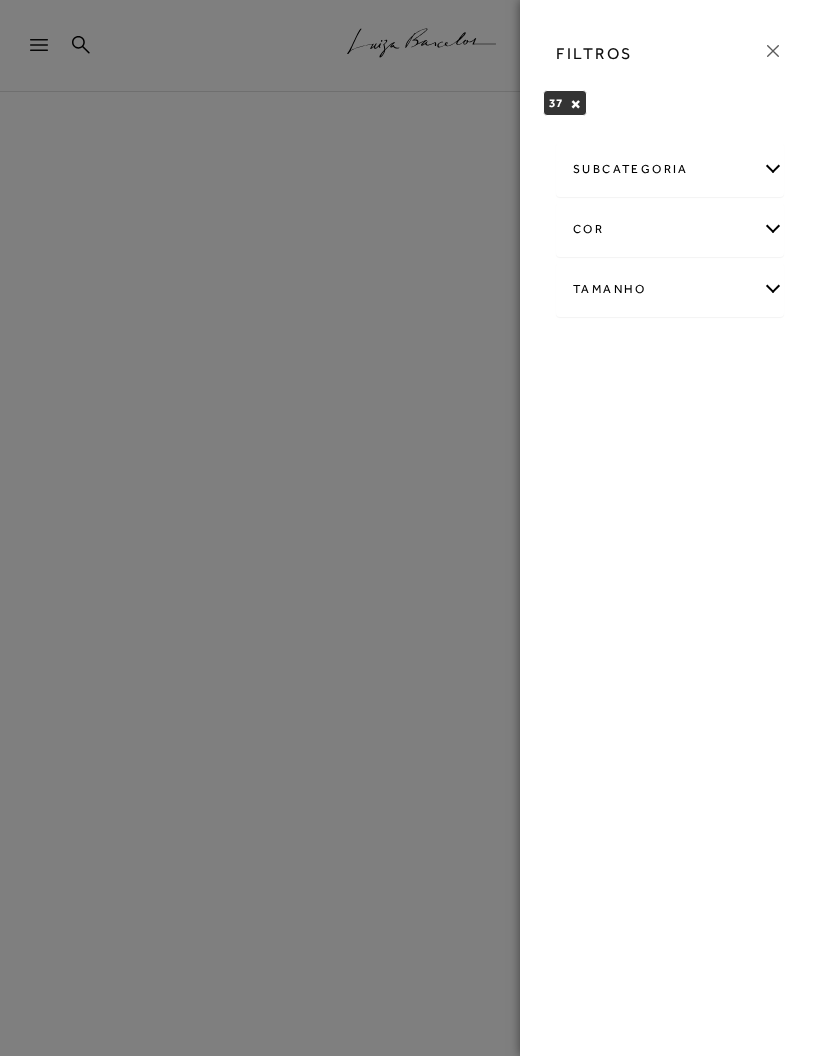 click 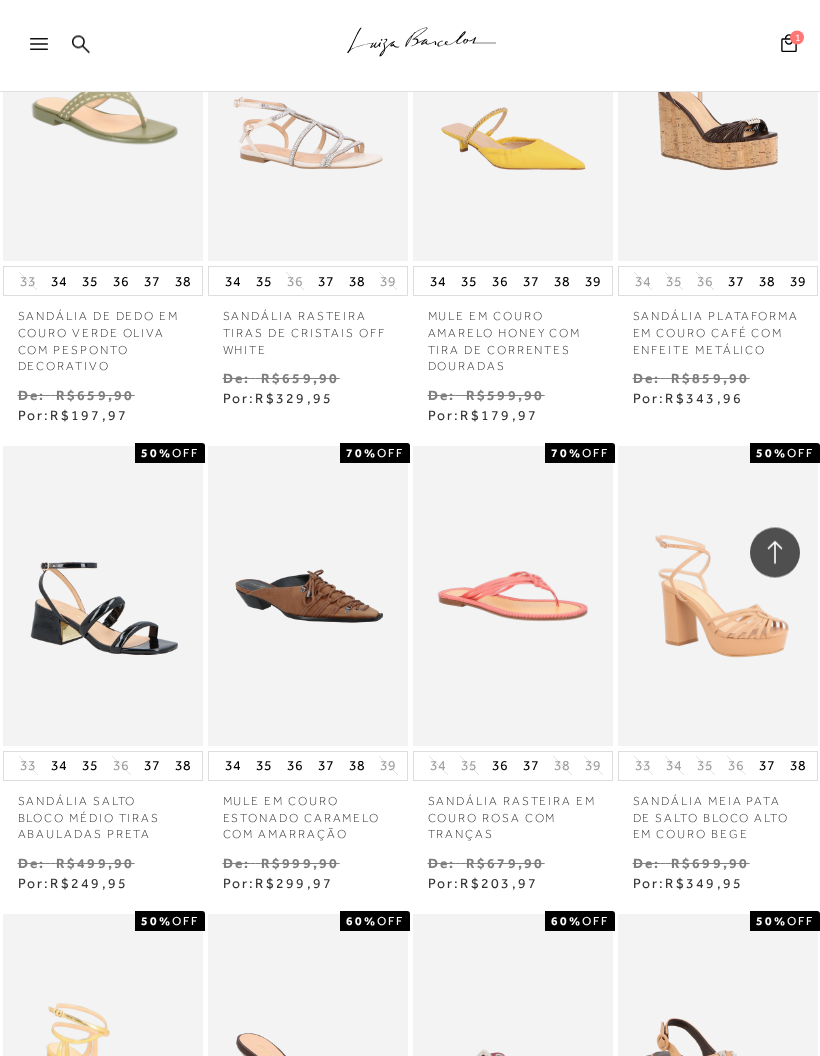 scroll, scrollTop: 23644, scrollLeft: 0, axis: vertical 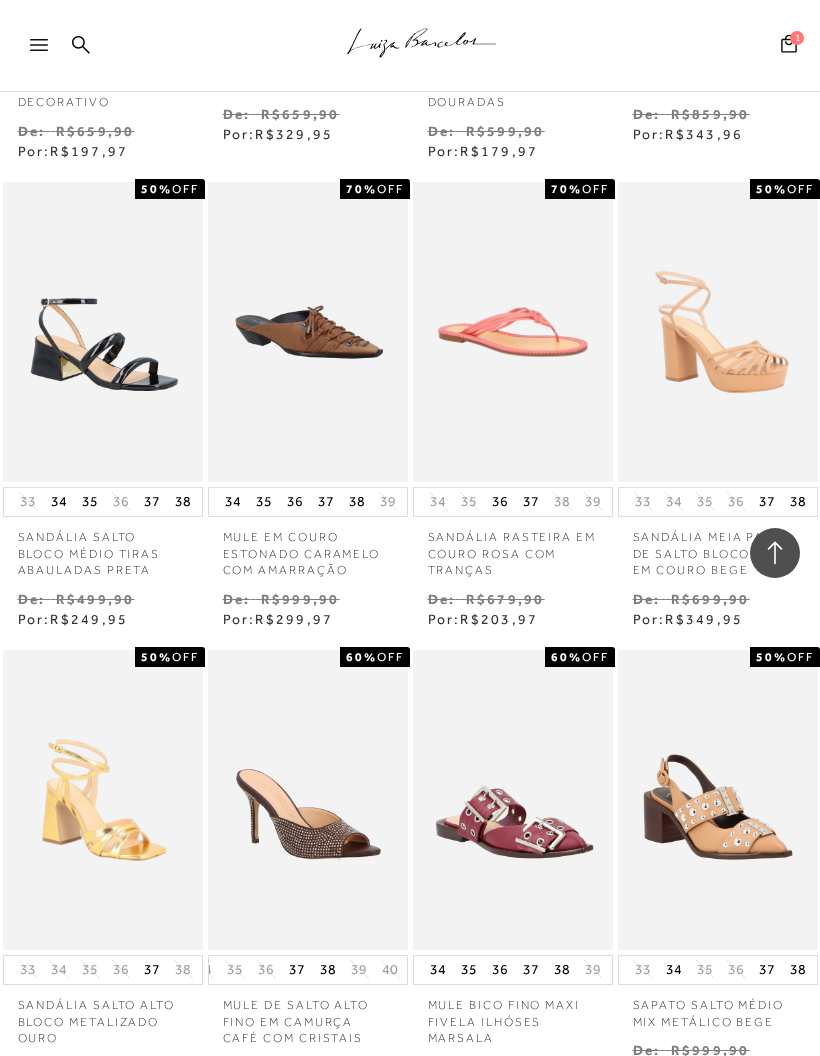 click on "37" at bounding box center (297, 970) 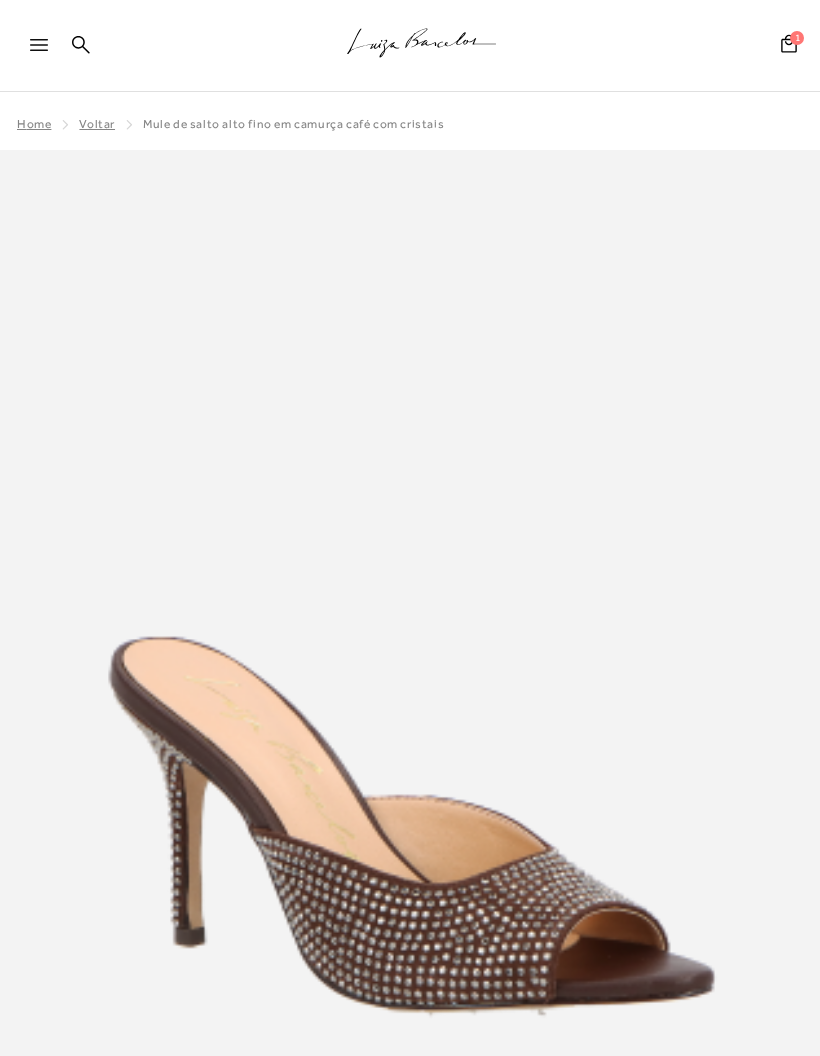 scroll, scrollTop: 0, scrollLeft: 0, axis: both 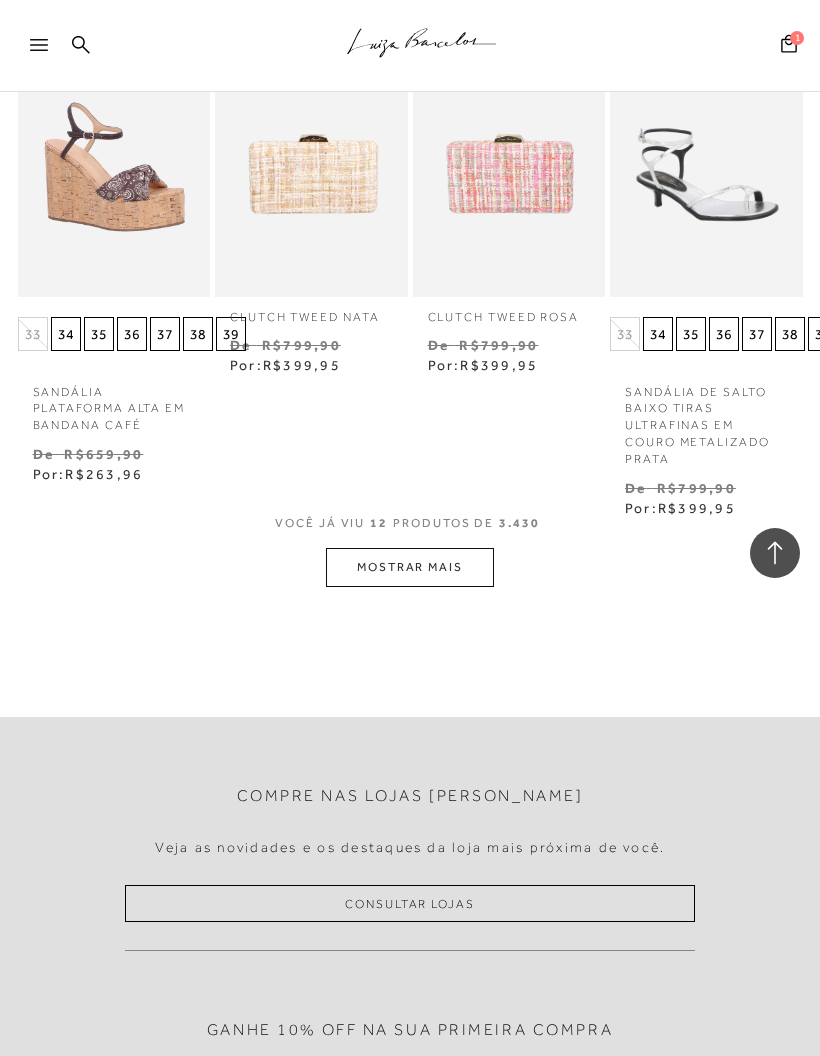 click on "MOSTRAR MAIS" at bounding box center (410, 567) 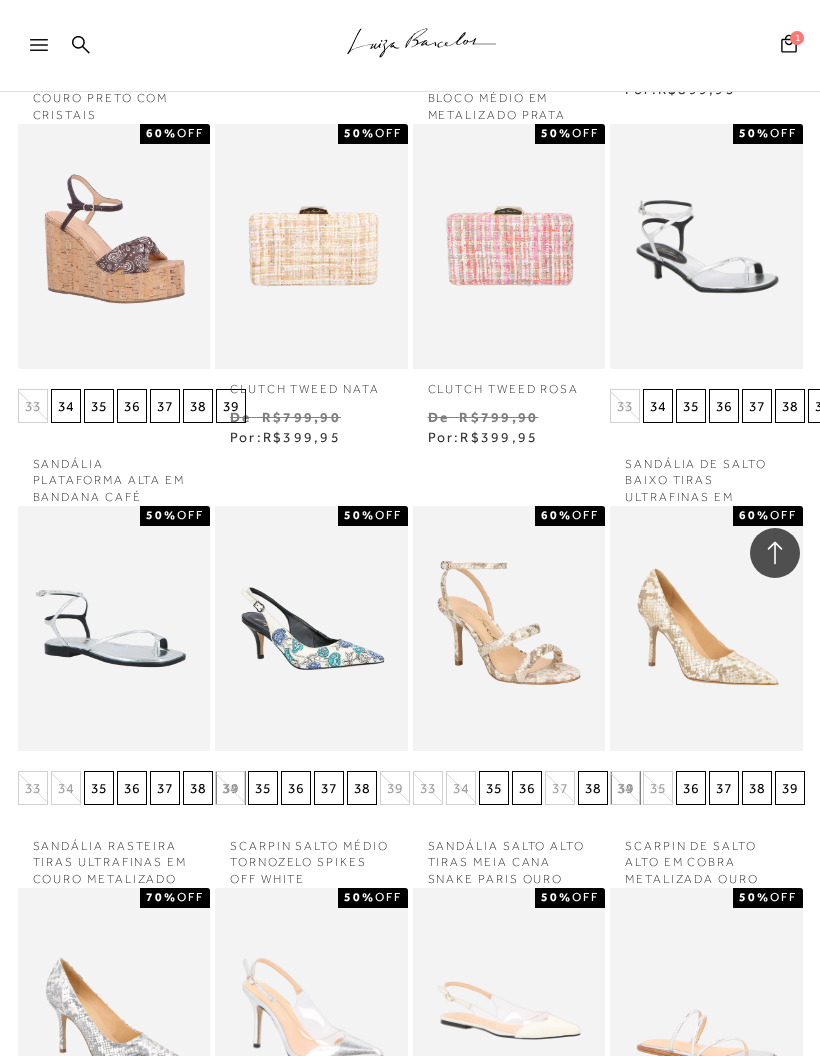 scroll, scrollTop: 983, scrollLeft: 0, axis: vertical 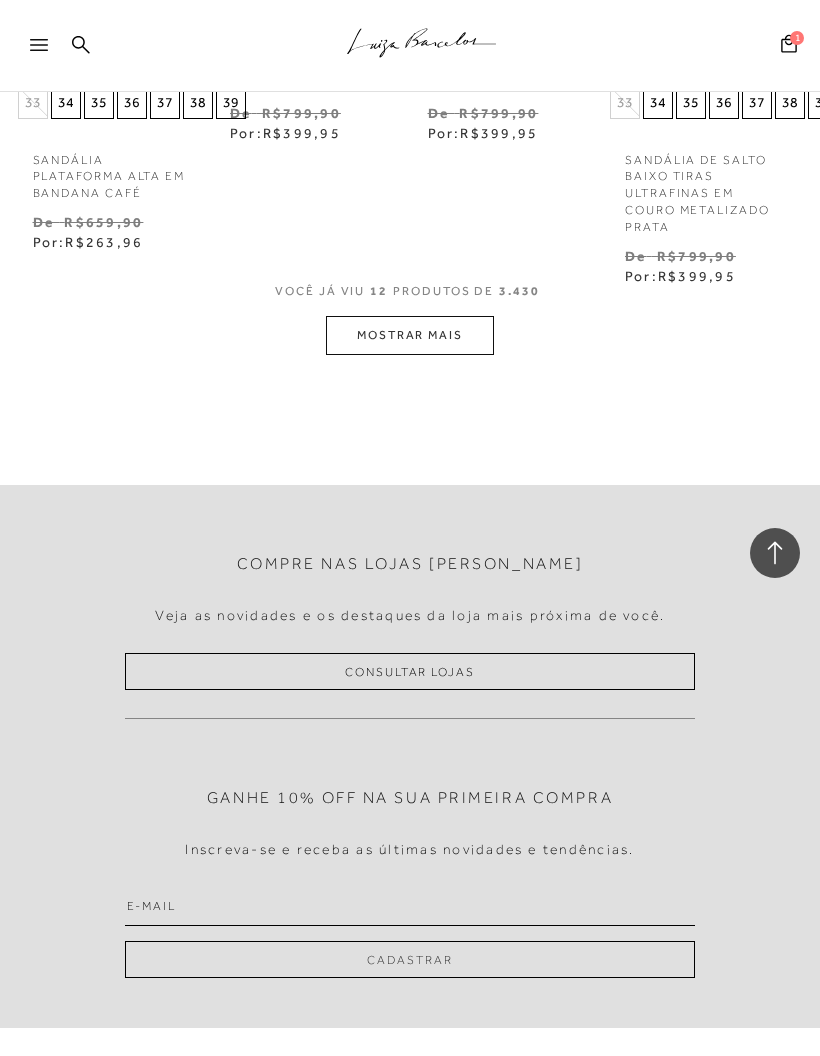 click on "MOSTRAR MAIS" at bounding box center [410, 335] 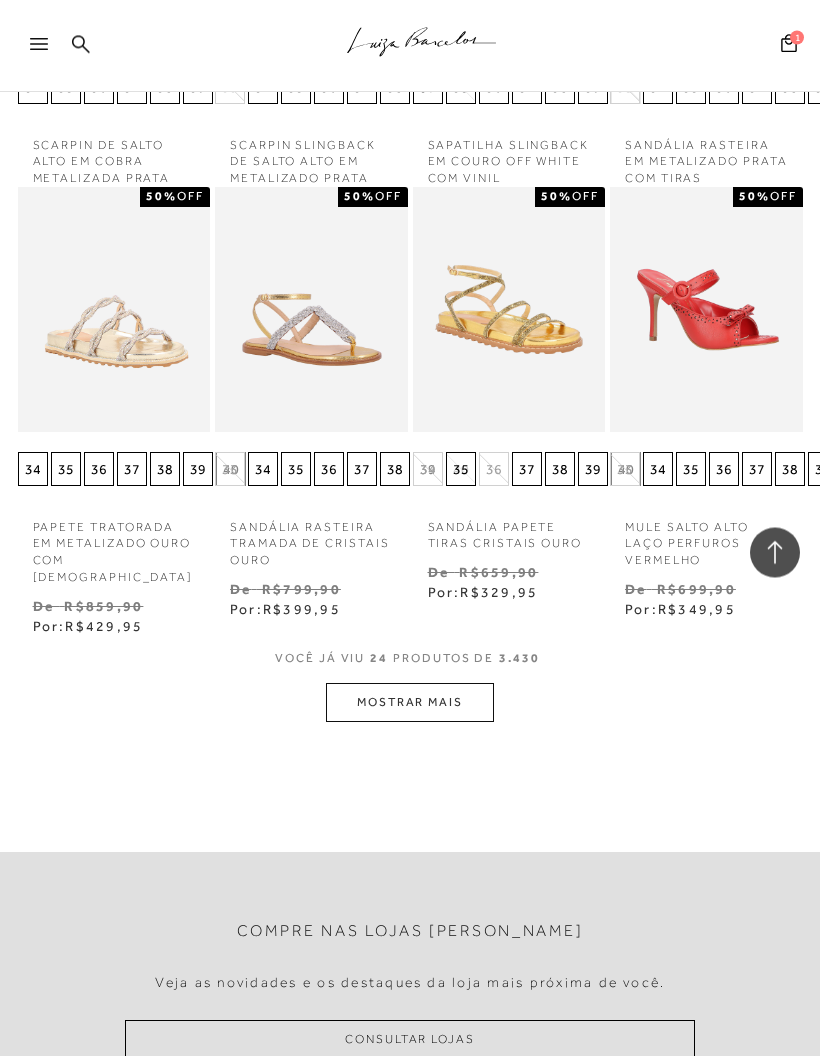 scroll, scrollTop: 2049, scrollLeft: 0, axis: vertical 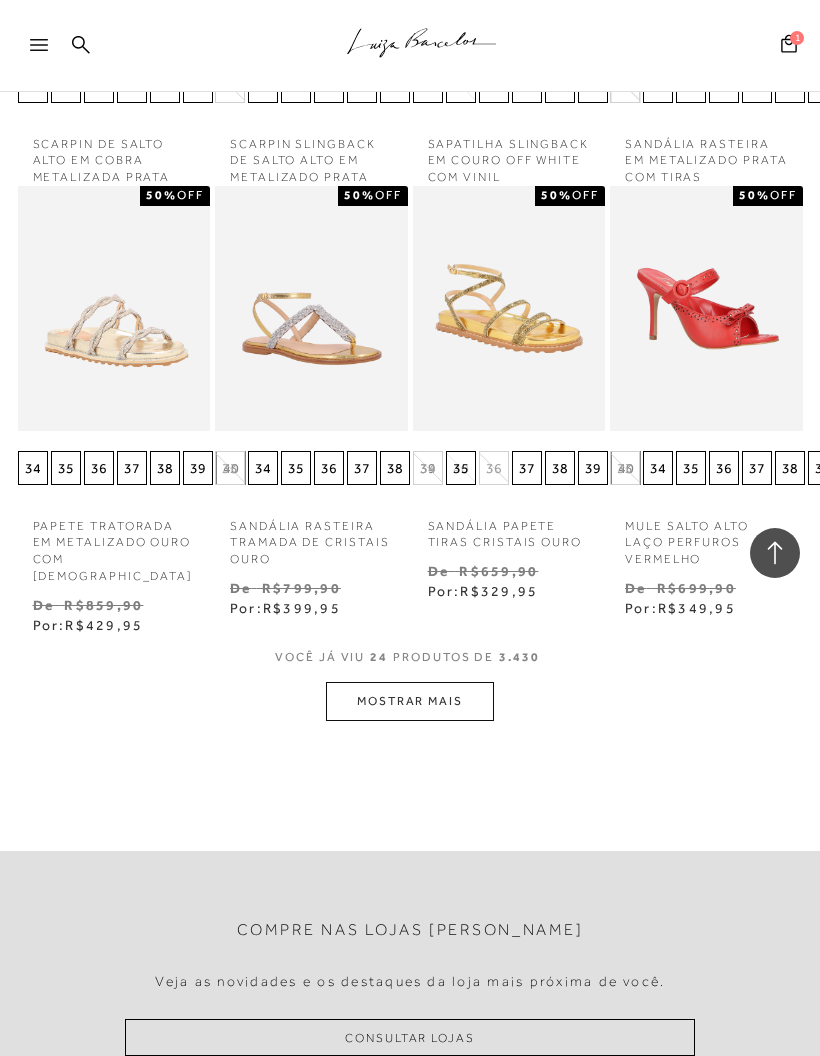 click on "MOSTRAR MAIS" at bounding box center [410, 701] 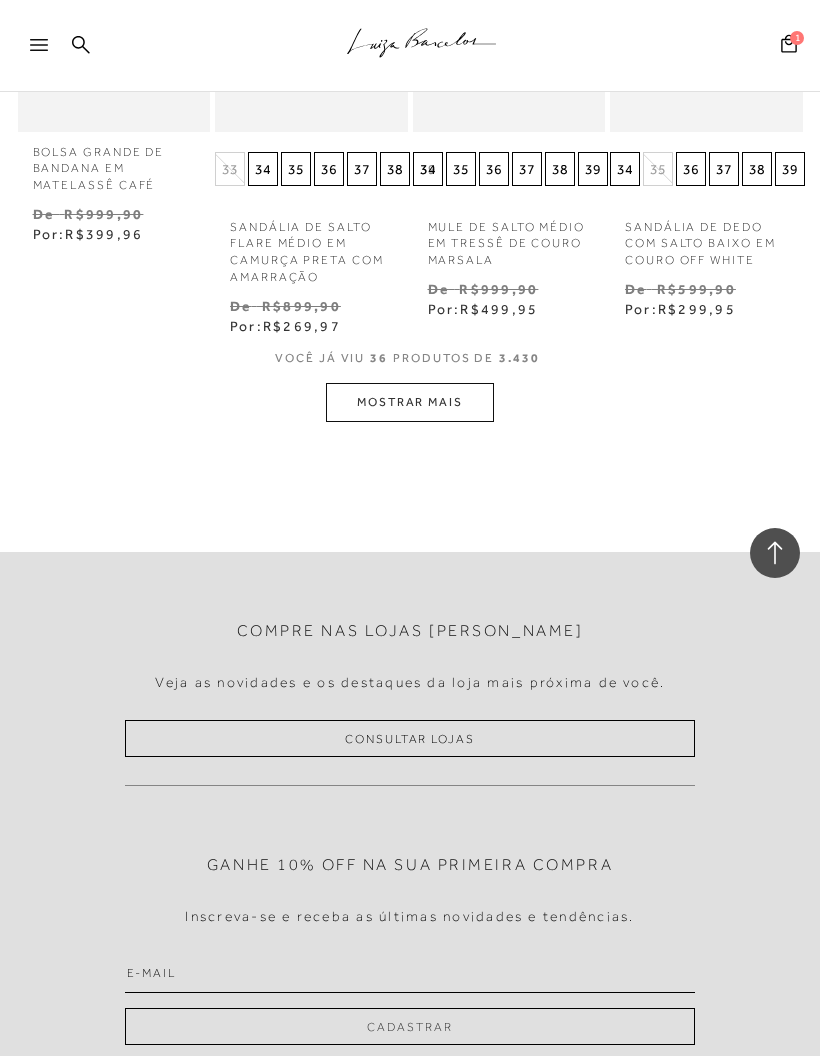 scroll, scrollTop: 3490, scrollLeft: 0, axis: vertical 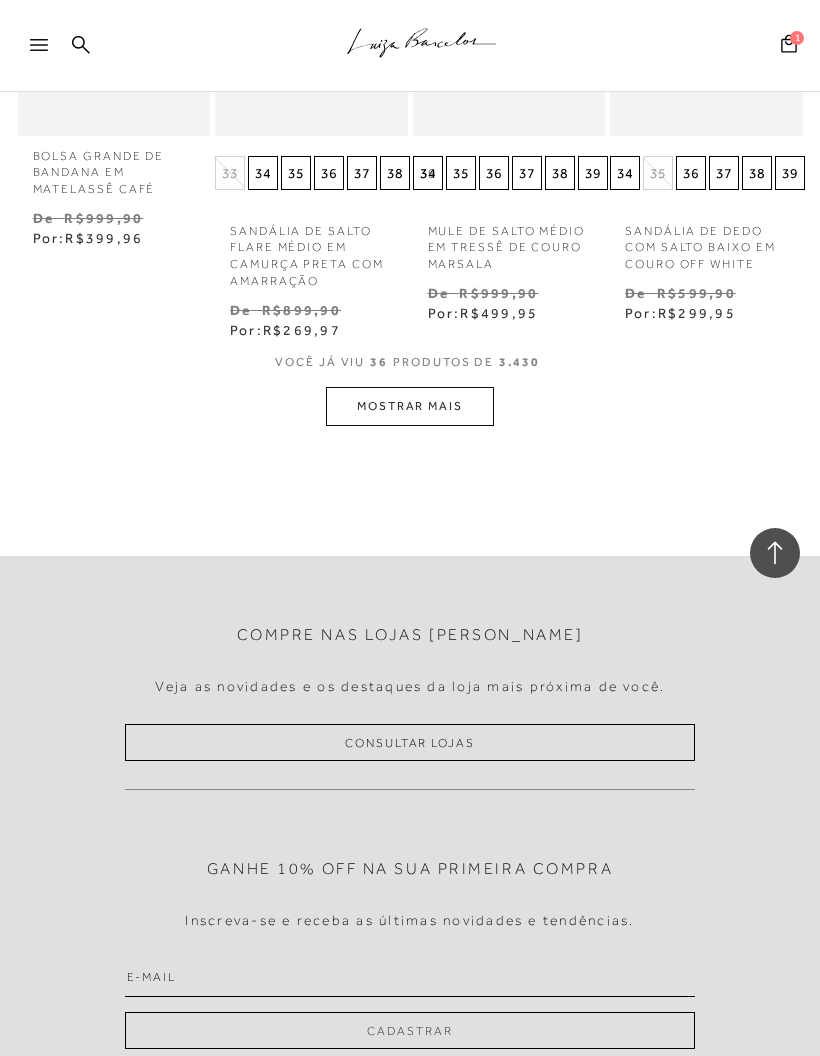 click on "MOSTRAR MAIS" at bounding box center (410, 406) 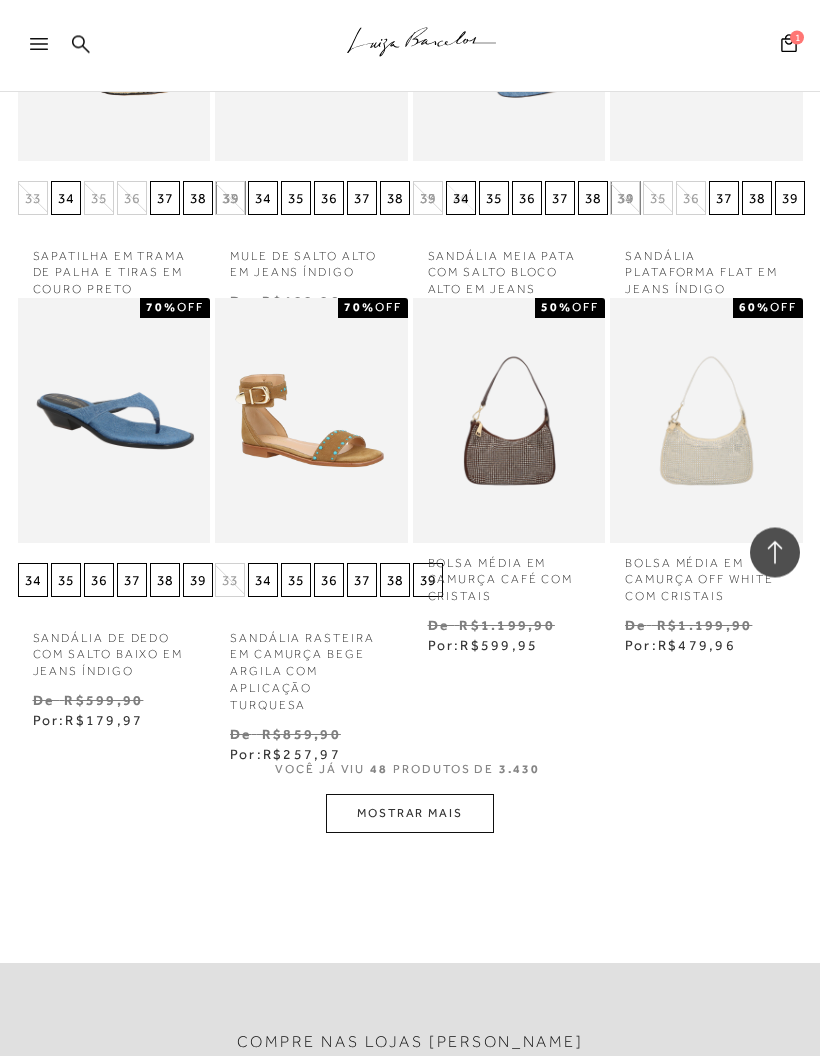 scroll, scrollTop: 4229, scrollLeft: 0, axis: vertical 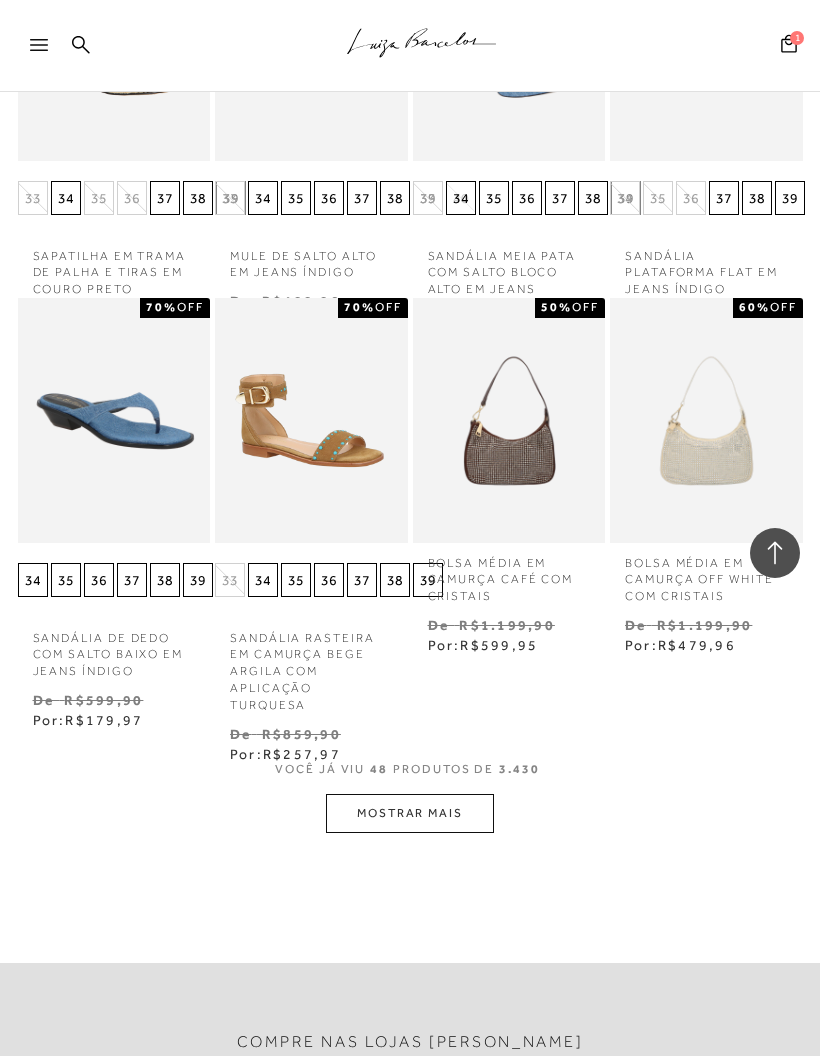 click on "MOSTRAR MAIS" at bounding box center (410, 813) 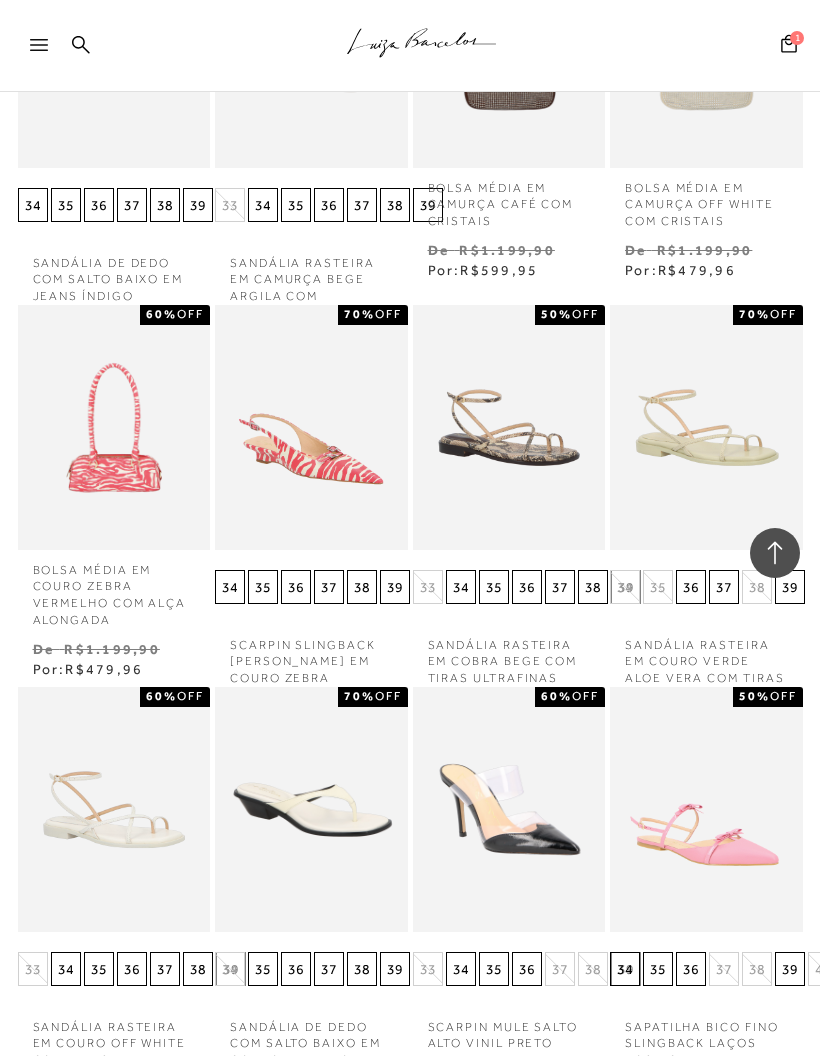 scroll, scrollTop: 5411, scrollLeft: 0, axis: vertical 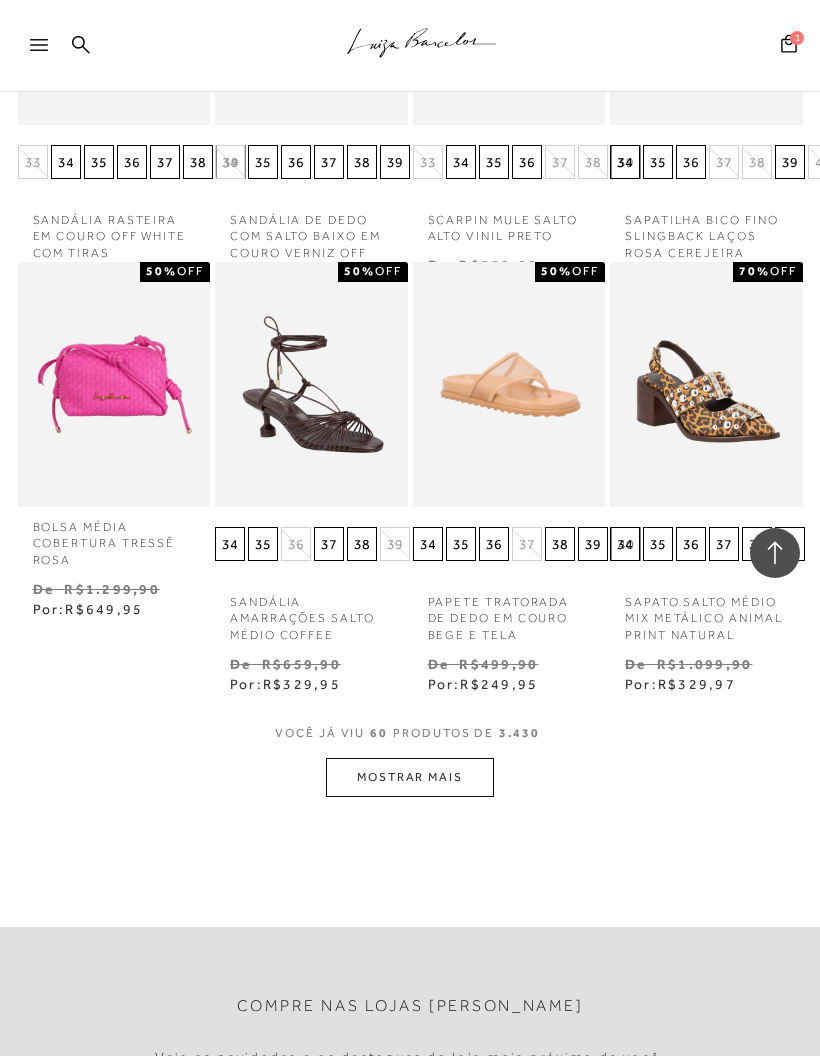 click on "MOSTRAR MAIS" at bounding box center [410, 777] 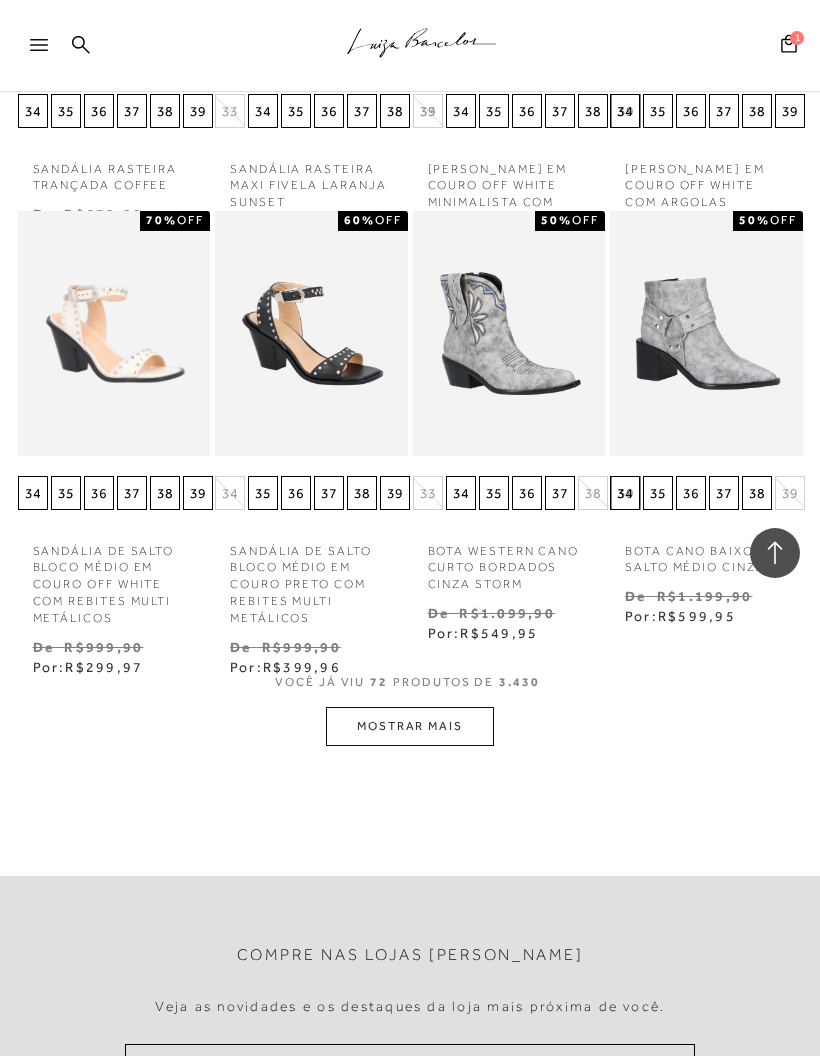 scroll, scrollTop: 6636, scrollLeft: 0, axis: vertical 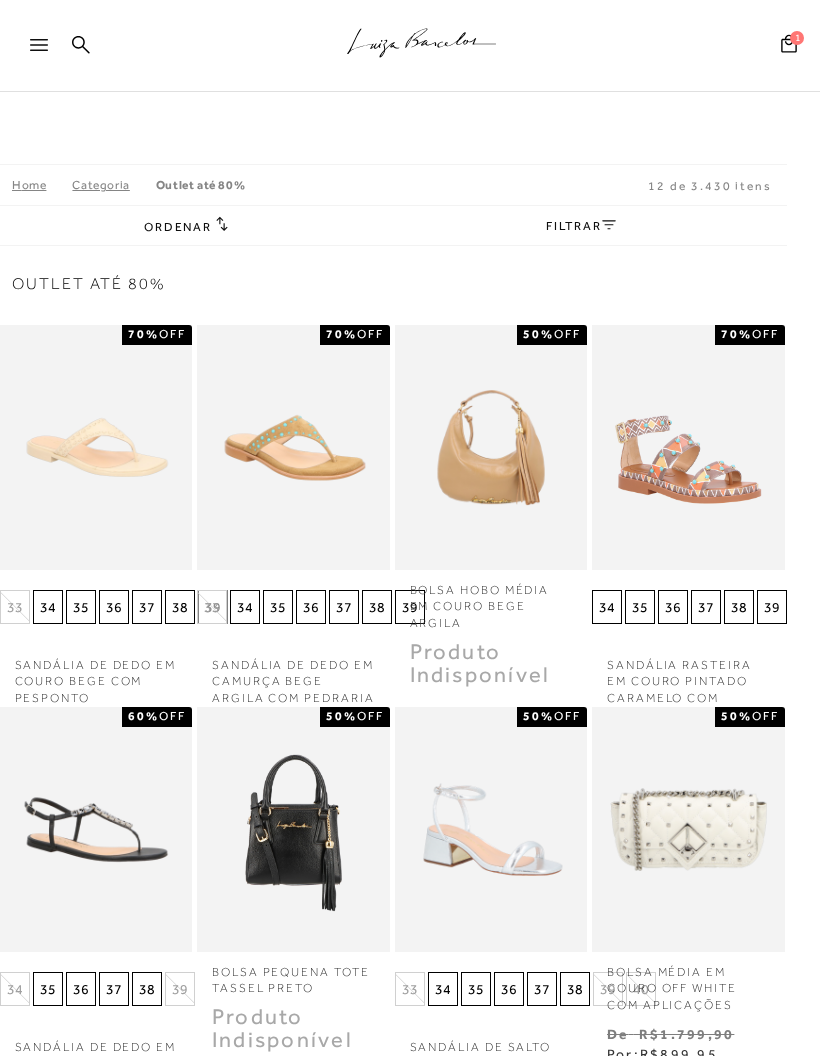 click on ".a{fill-rule:evenodd;stroke:#000!important;stroke-width:0!important;}" 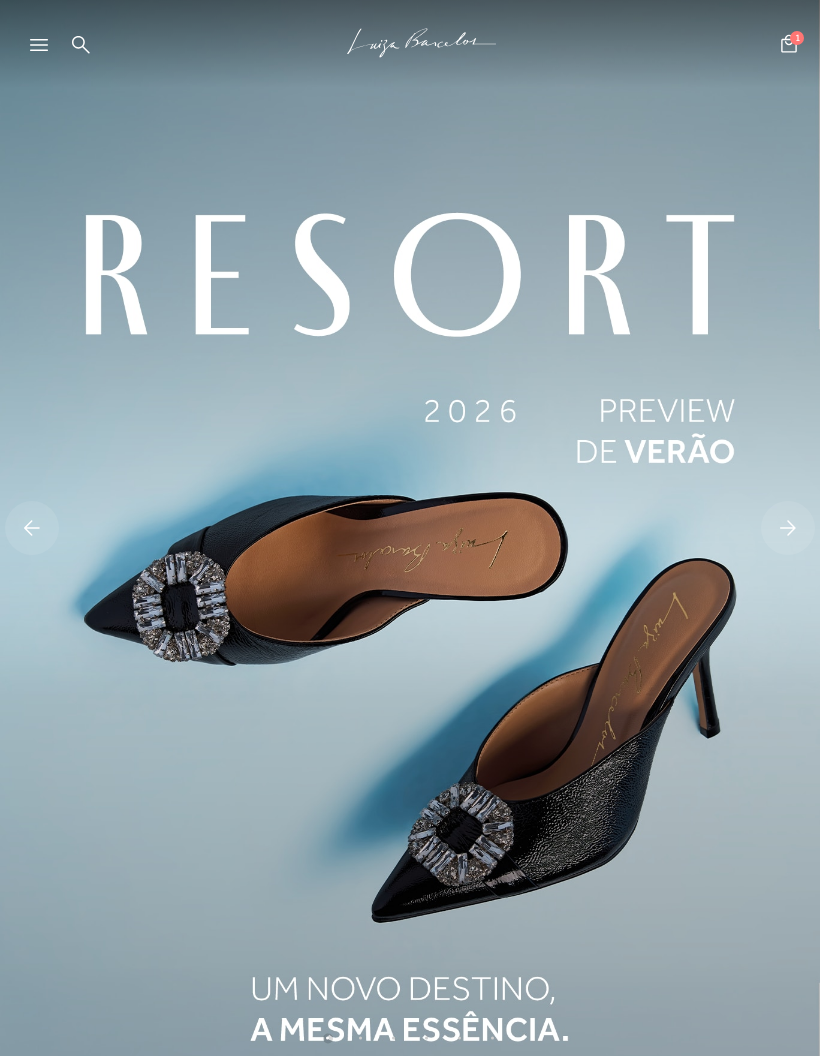 scroll, scrollTop: 0, scrollLeft: 0, axis: both 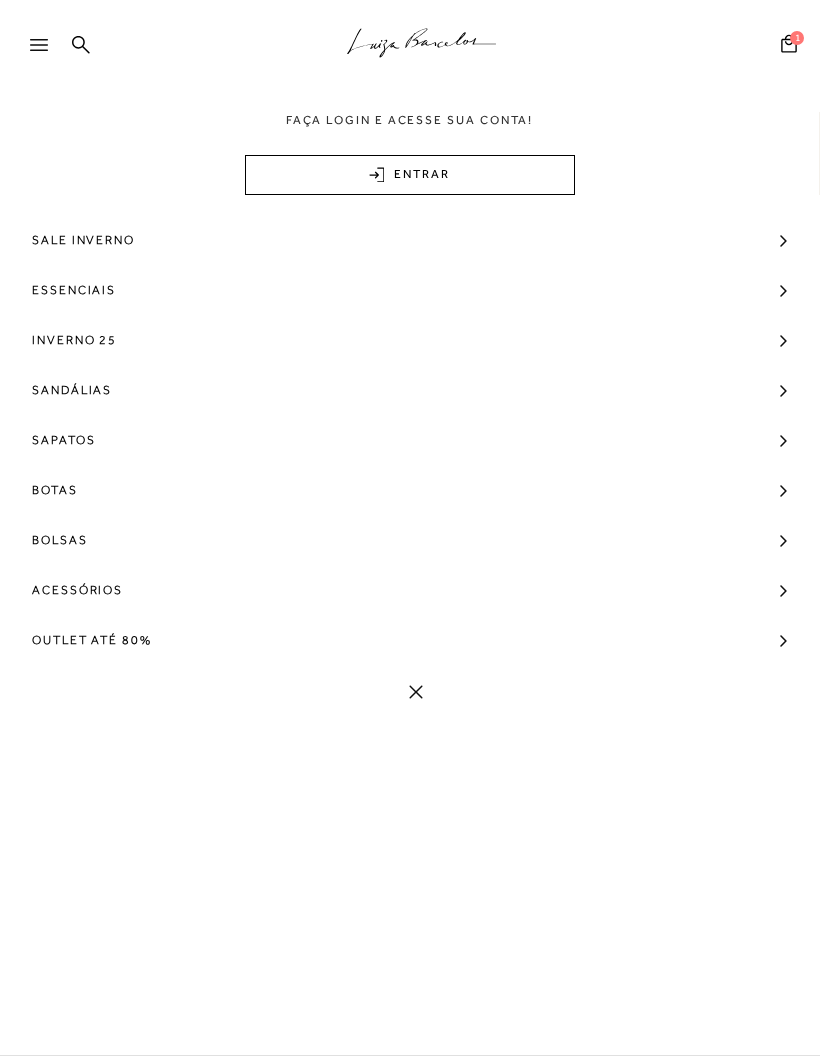 click on "Outlet até 80%" at bounding box center (92, 640) 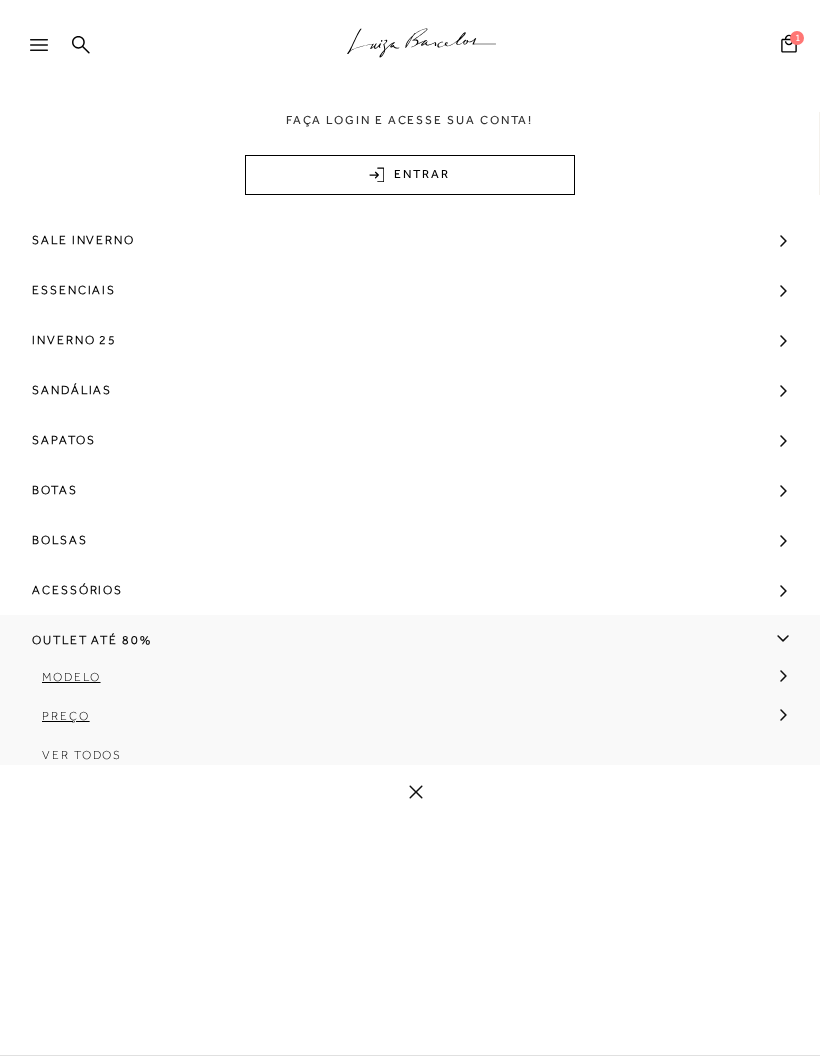 click on "Modelo" at bounding box center [71, 677] 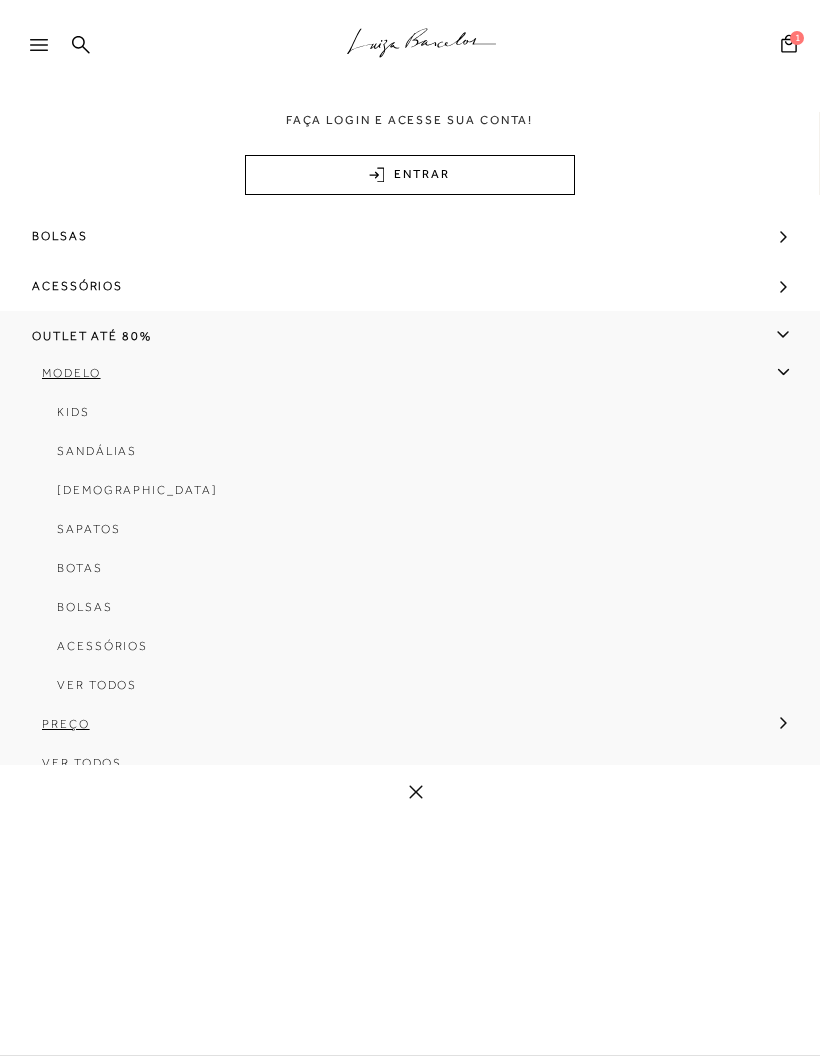 scroll, scrollTop: 327, scrollLeft: 0, axis: vertical 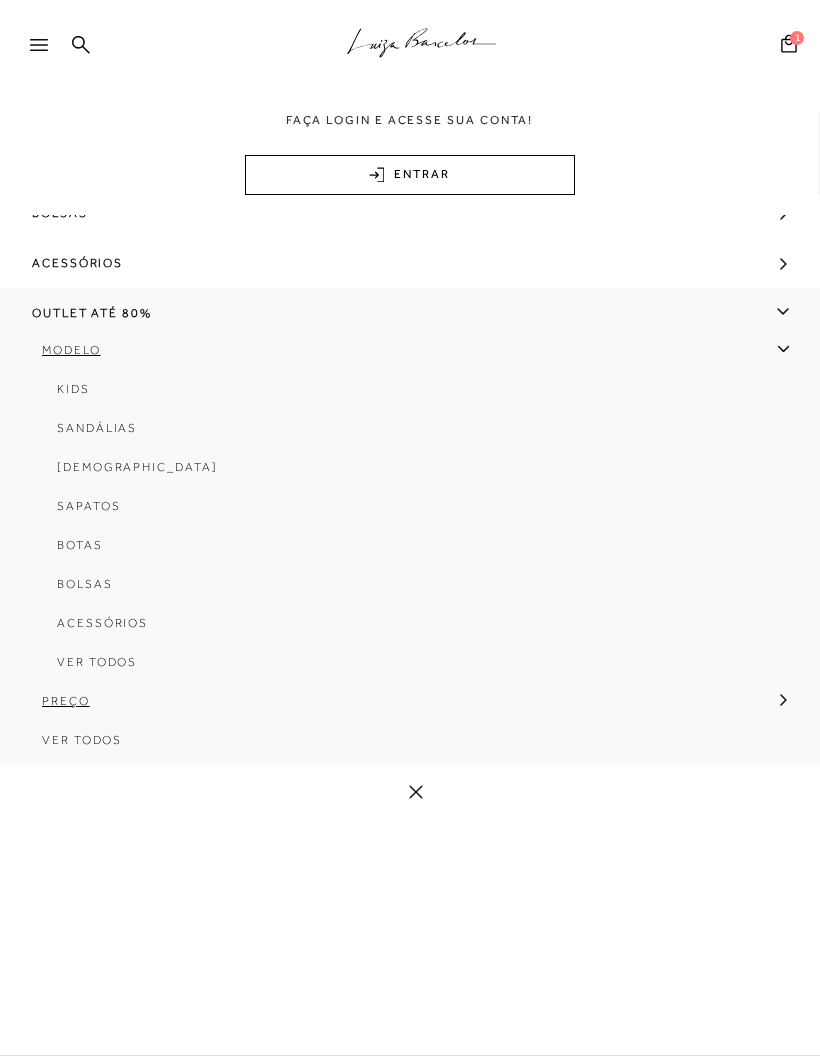 click on "Botas" at bounding box center (80, 545) 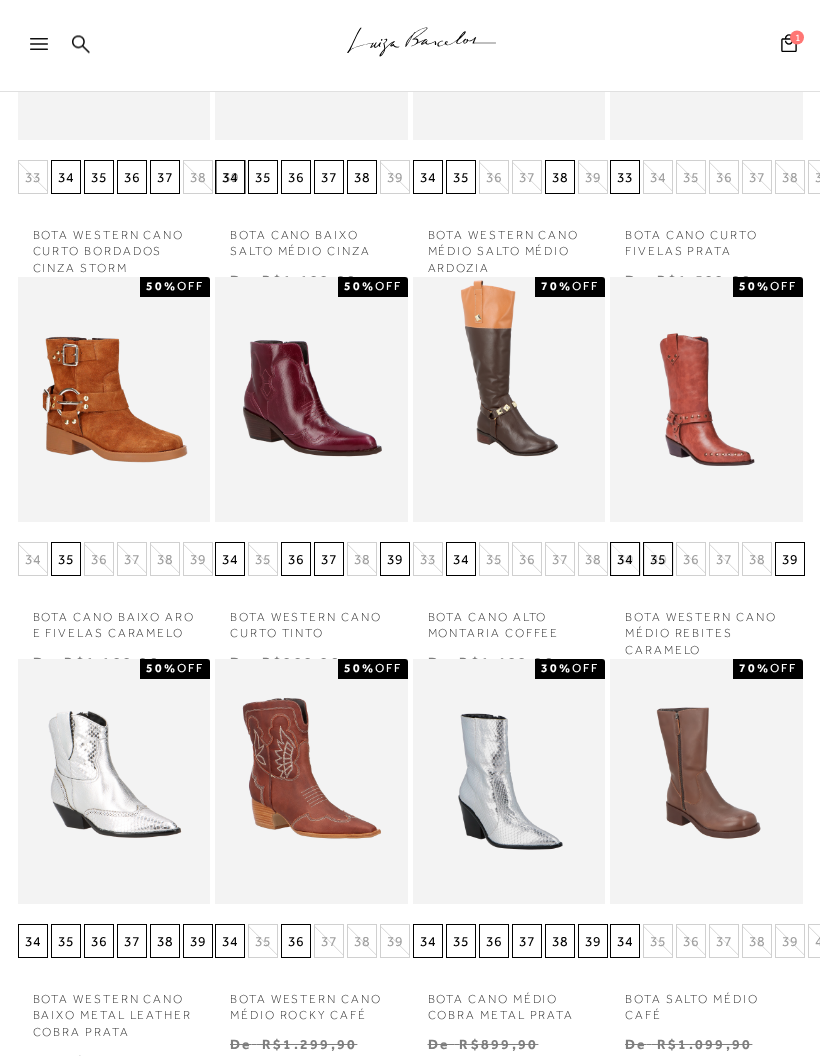 scroll, scrollTop: 431, scrollLeft: 0, axis: vertical 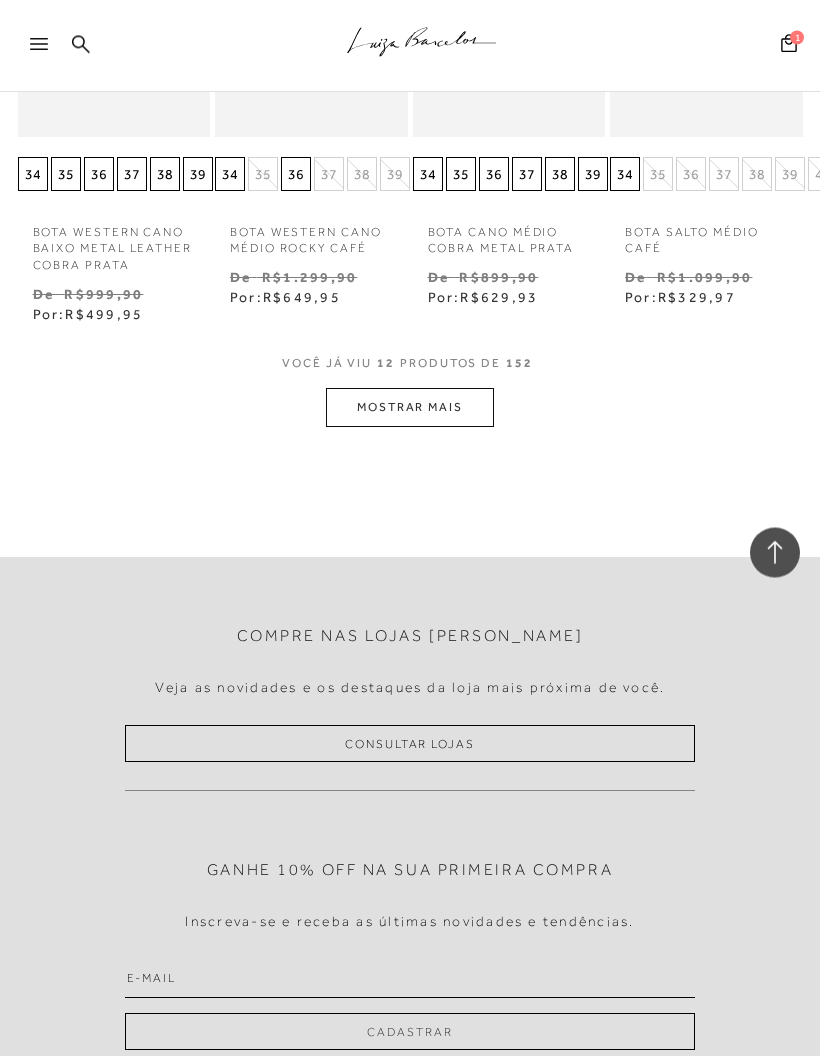 click on "MOSTRAR MAIS" at bounding box center (410, 408) 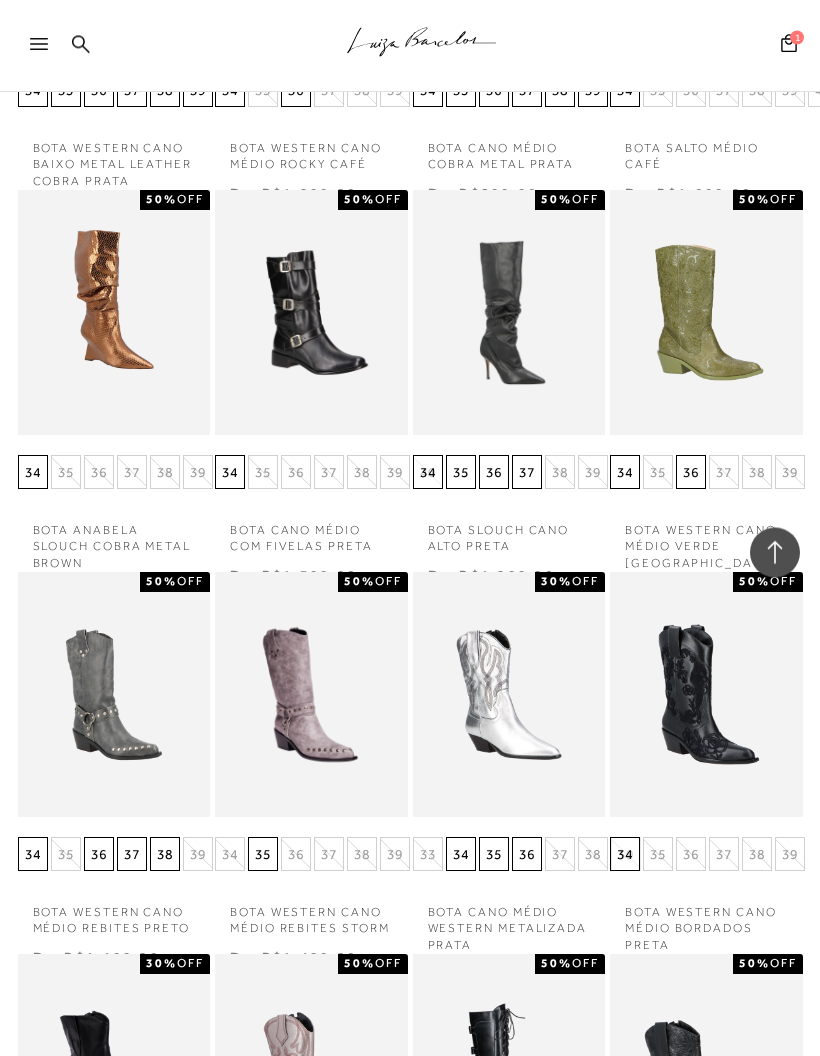 scroll, scrollTop: 1283, scrollLeft: 0, axis: vertical 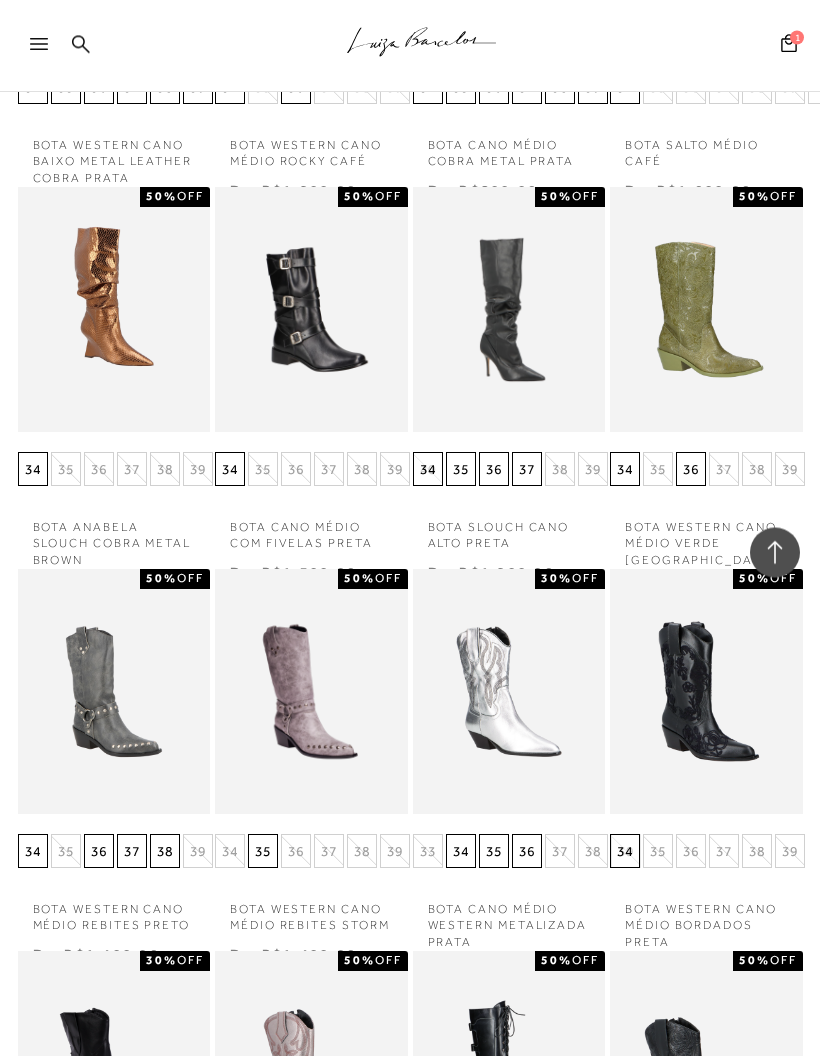 click on "37" at bounding box center [527, 470] 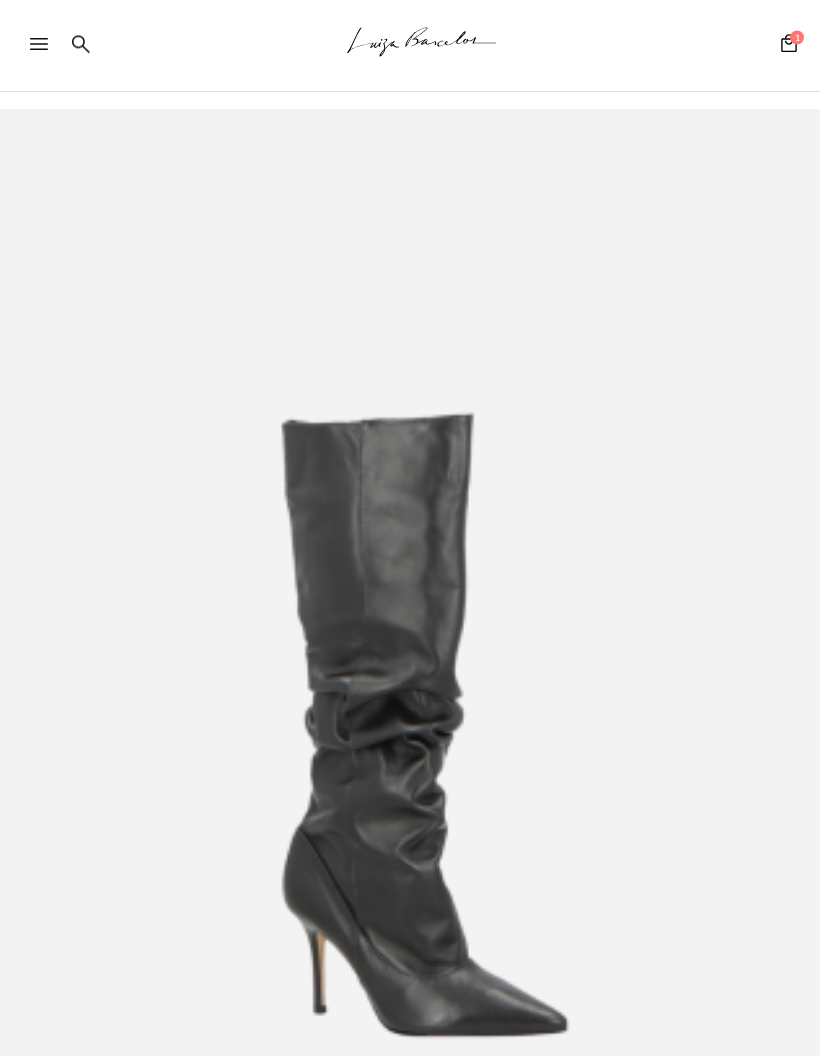 scroll, scrollTop: 0, scrollLeft: 0, axis: both 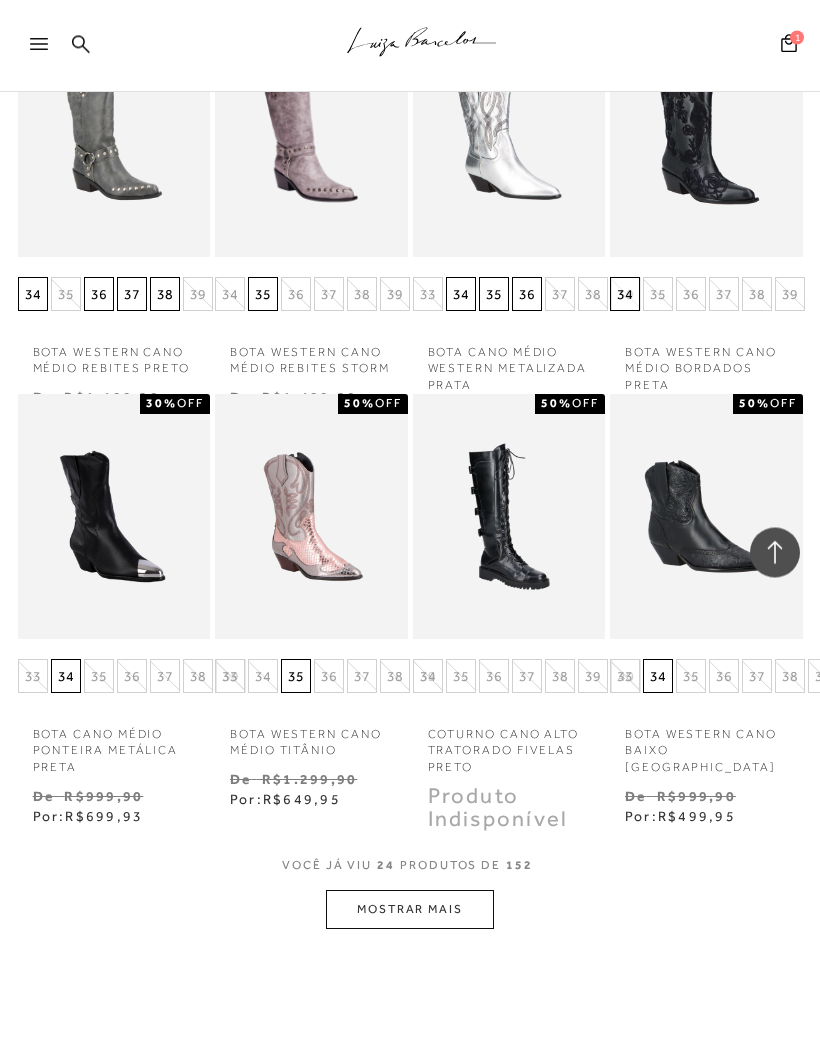 click on "MOSTRAR MAIS" at bounding box center [410, 910] 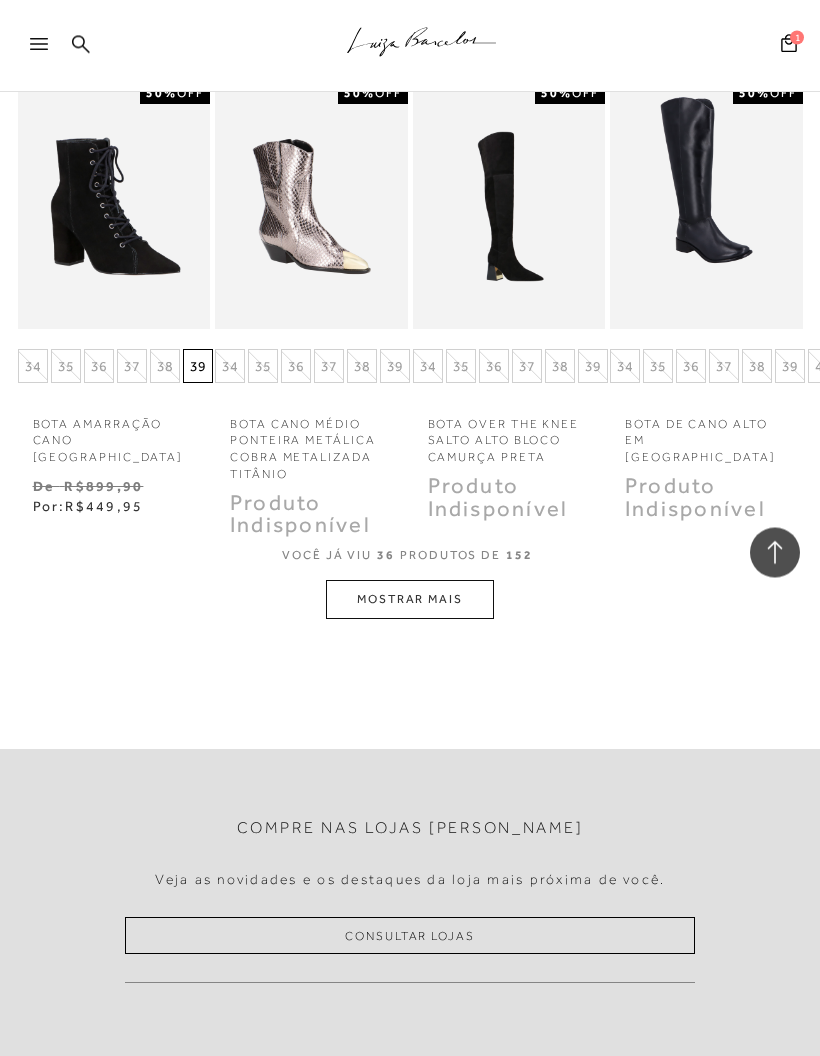 scroll, scrollTop: 3296, scrollLeft: 0, axis: vertical 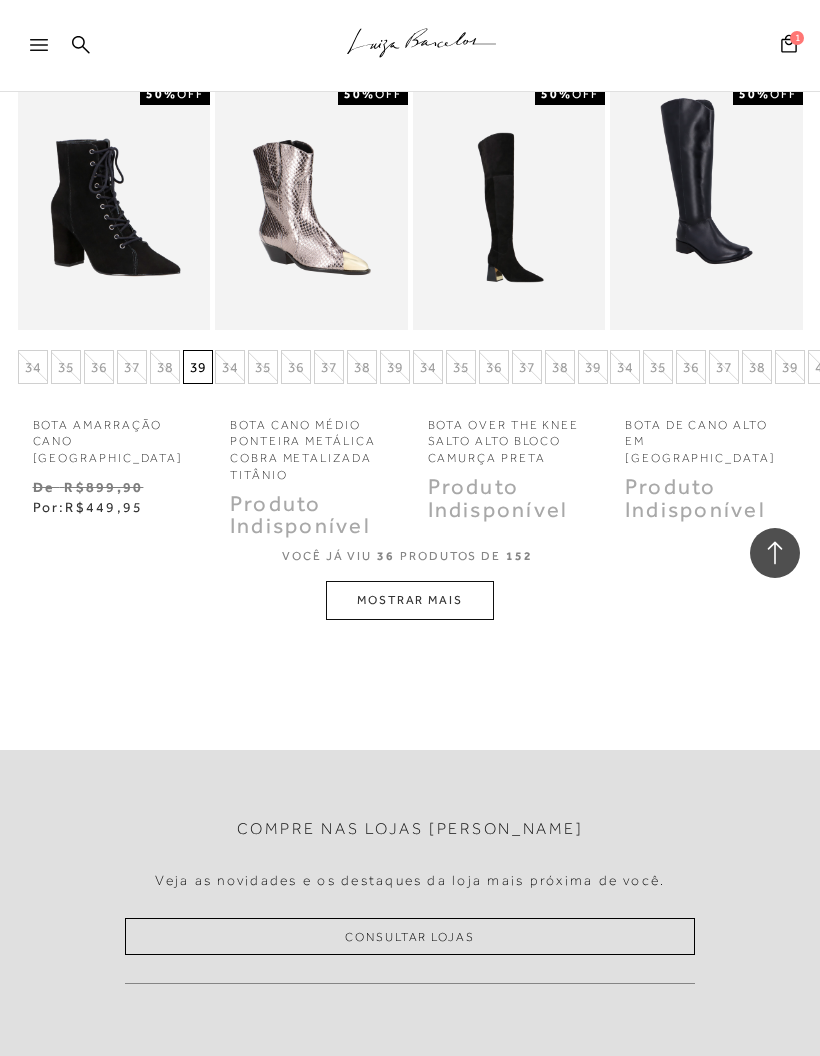 click on "MOSTRAR MAIS" at bounding box center (410, 600) 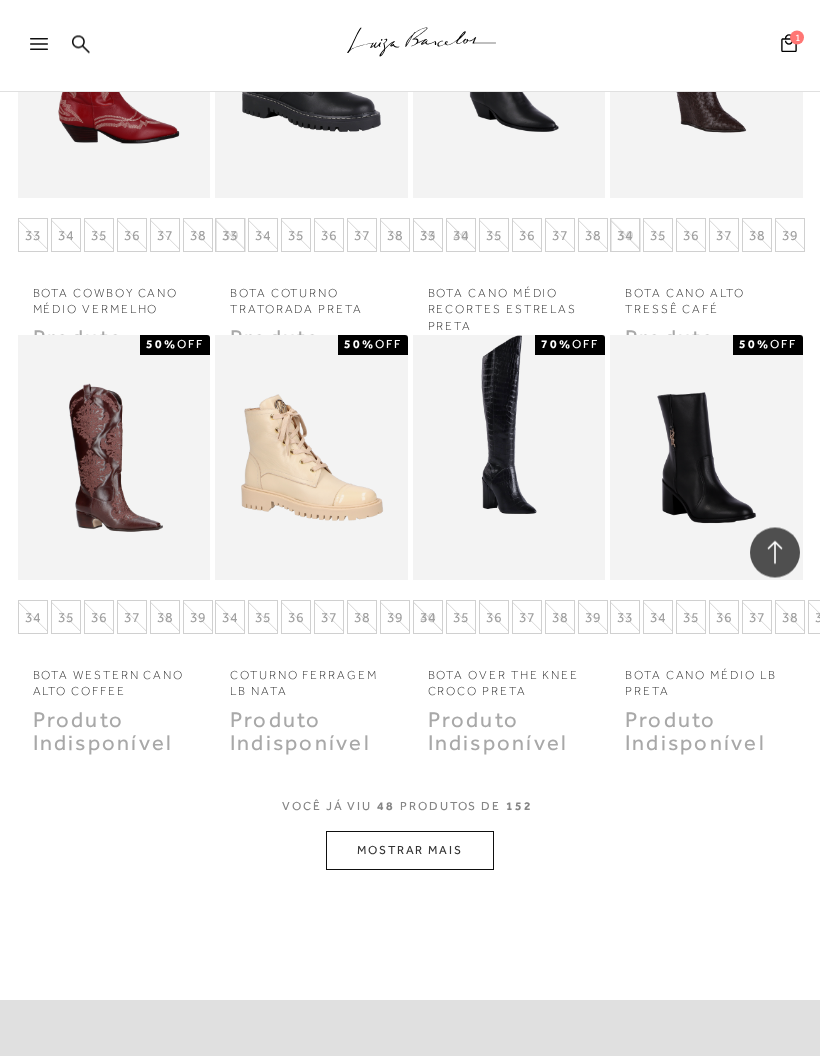 scroll, scrollTop: 4209, scrollLeft: 0, axis: vertical 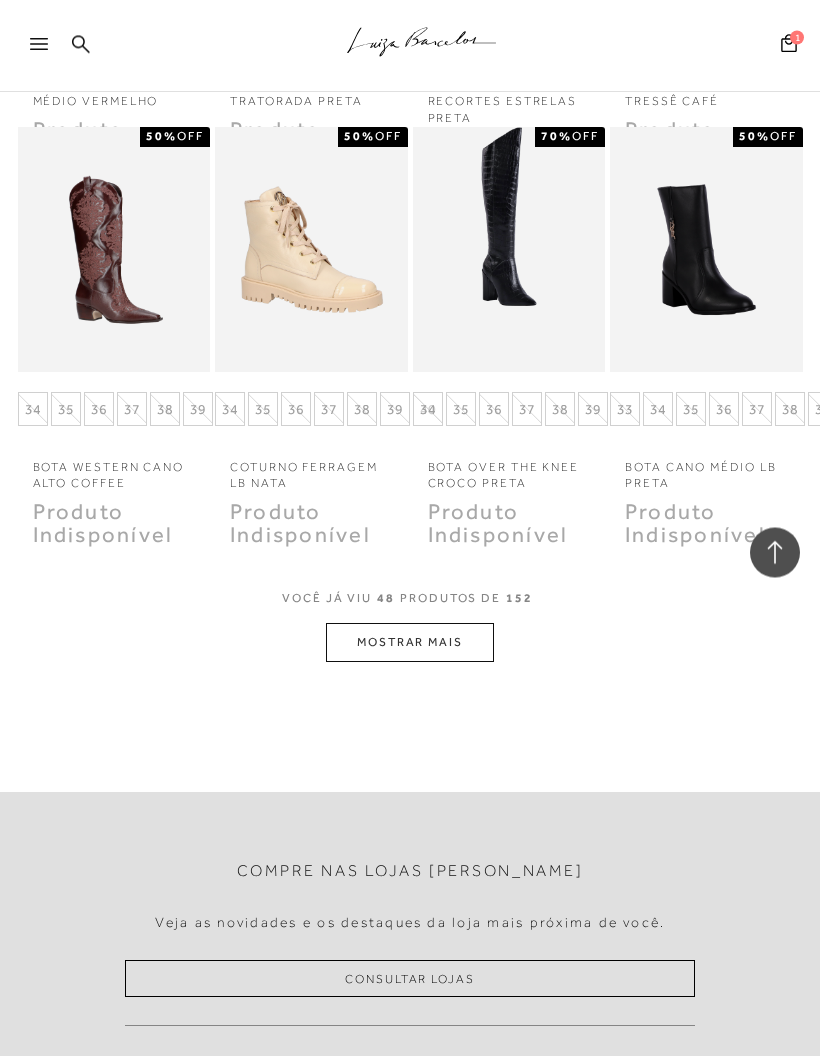 click on "MOSTRAR MAIS" at bounding box center (410, 643) 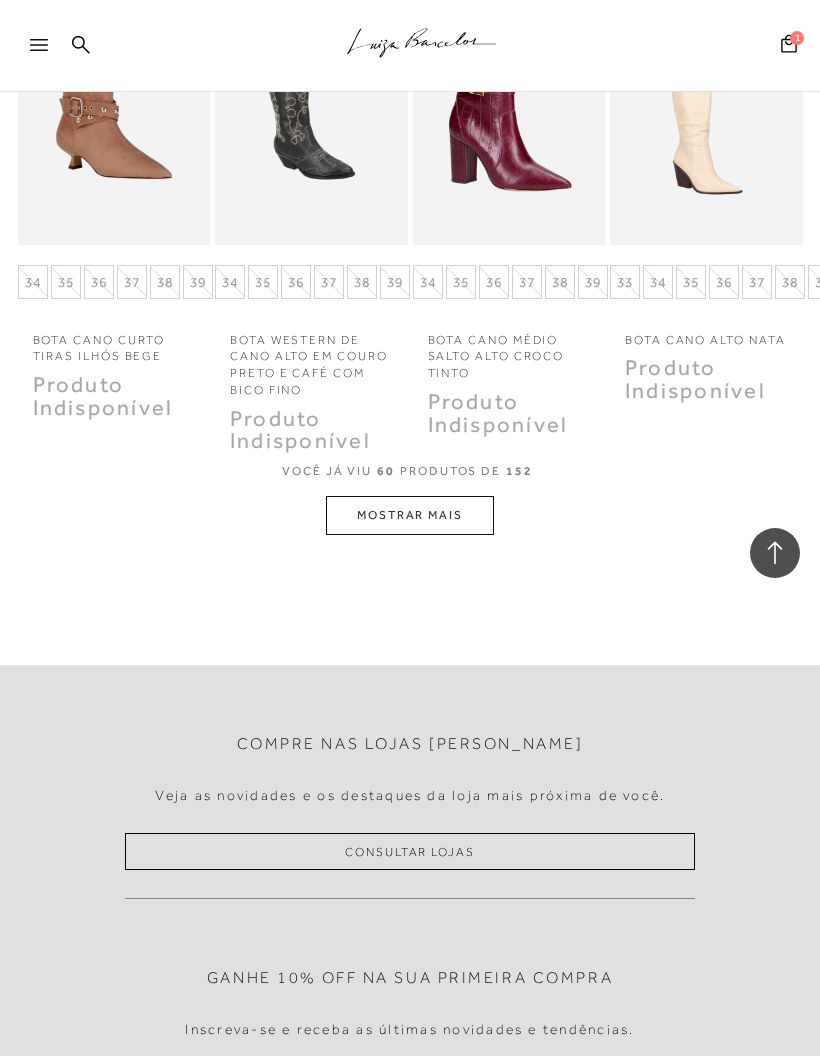 scroll, scrollTop: 5692, scrollLeft: 0, axis: vertical 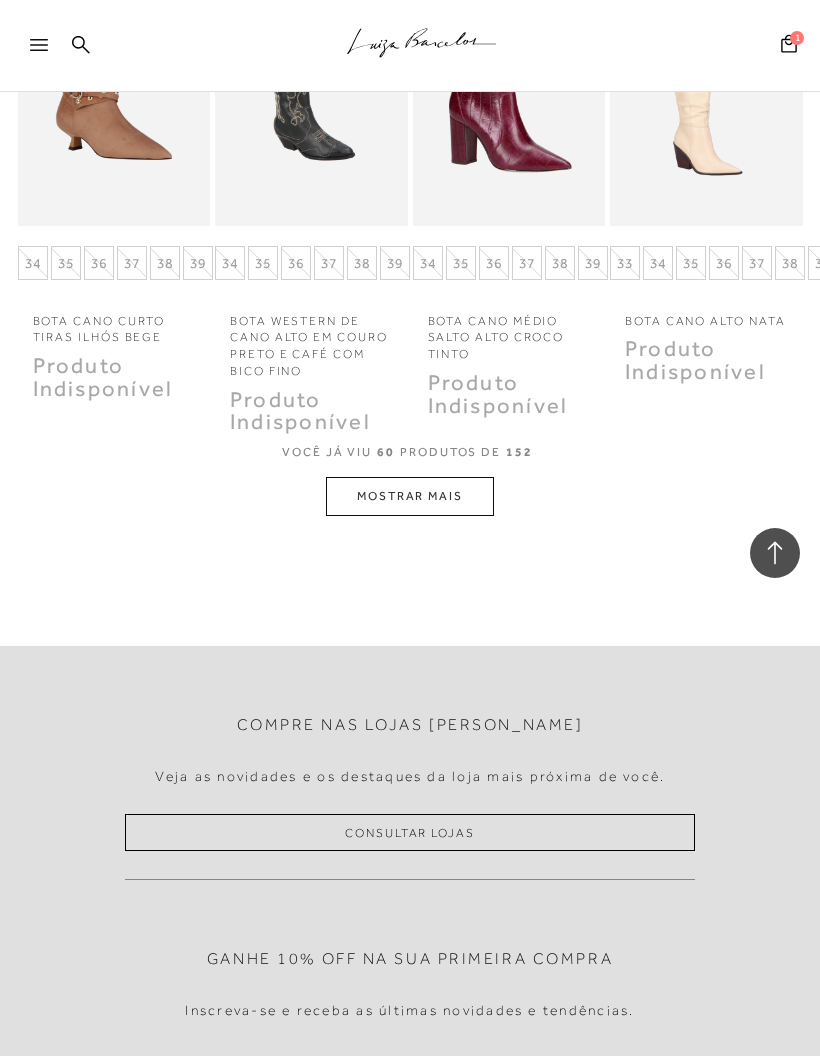 click on "MOSTRAR MAIS" at bounding box center [410, 496] 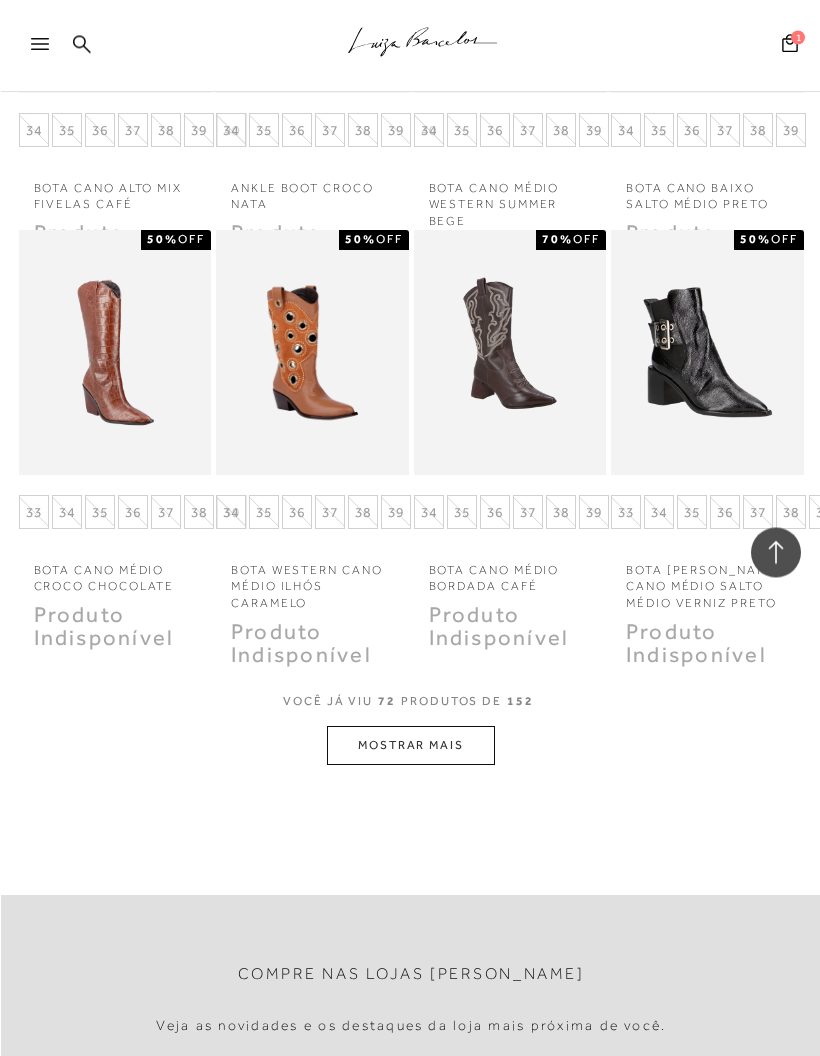scroll, scrollTop: 6423, scrollLeft: 6, axis: both 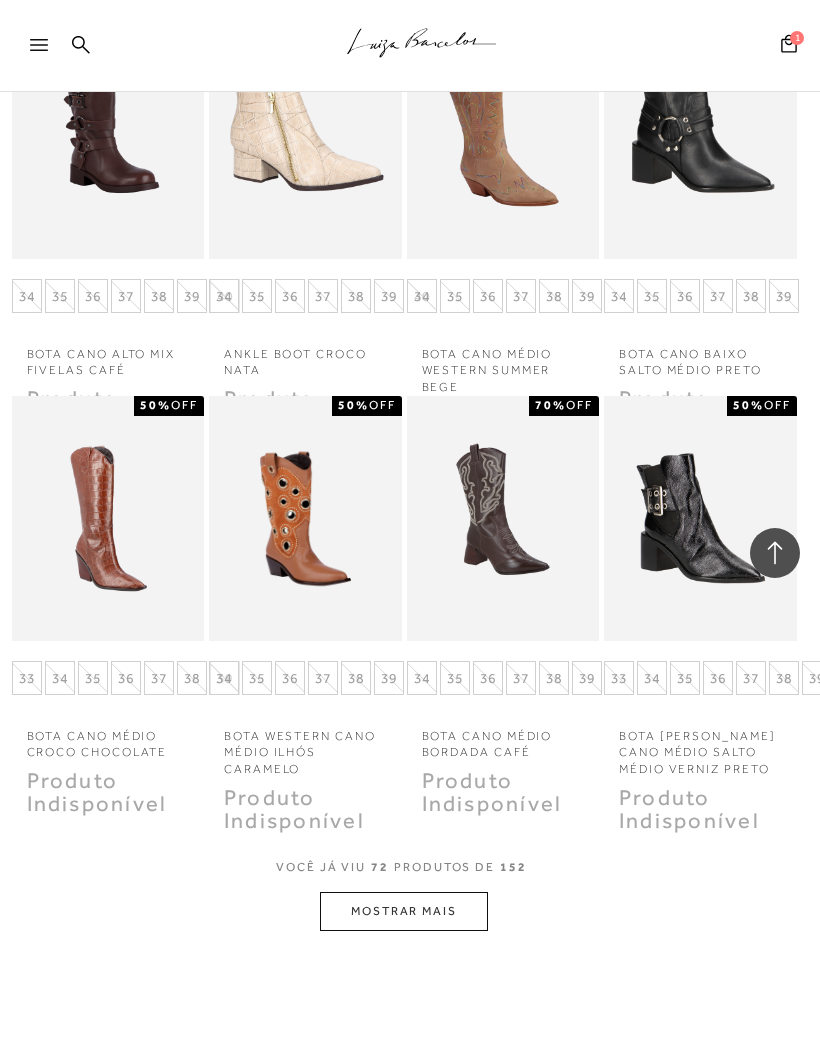 click on "MOSTRAR MAIS" at bounding box center (404, 911) 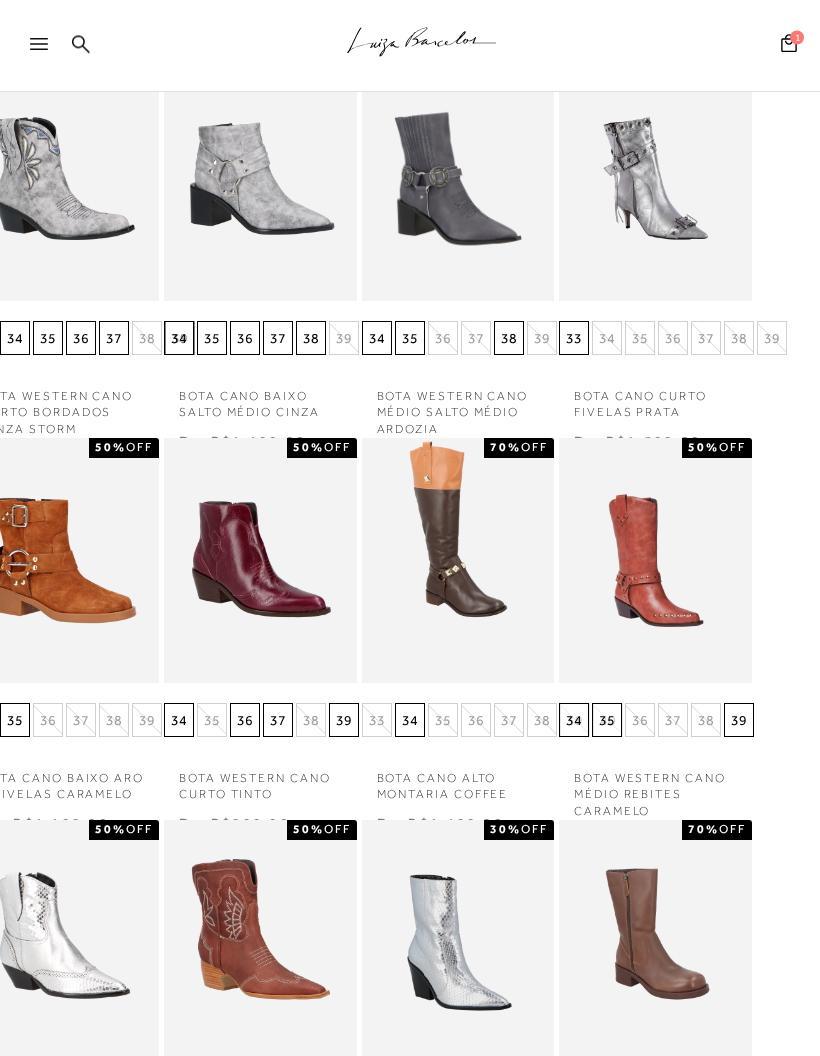 click on ".a{fill-rule:evenodd;stroke:#000!important;stroke-width:0!important;}" 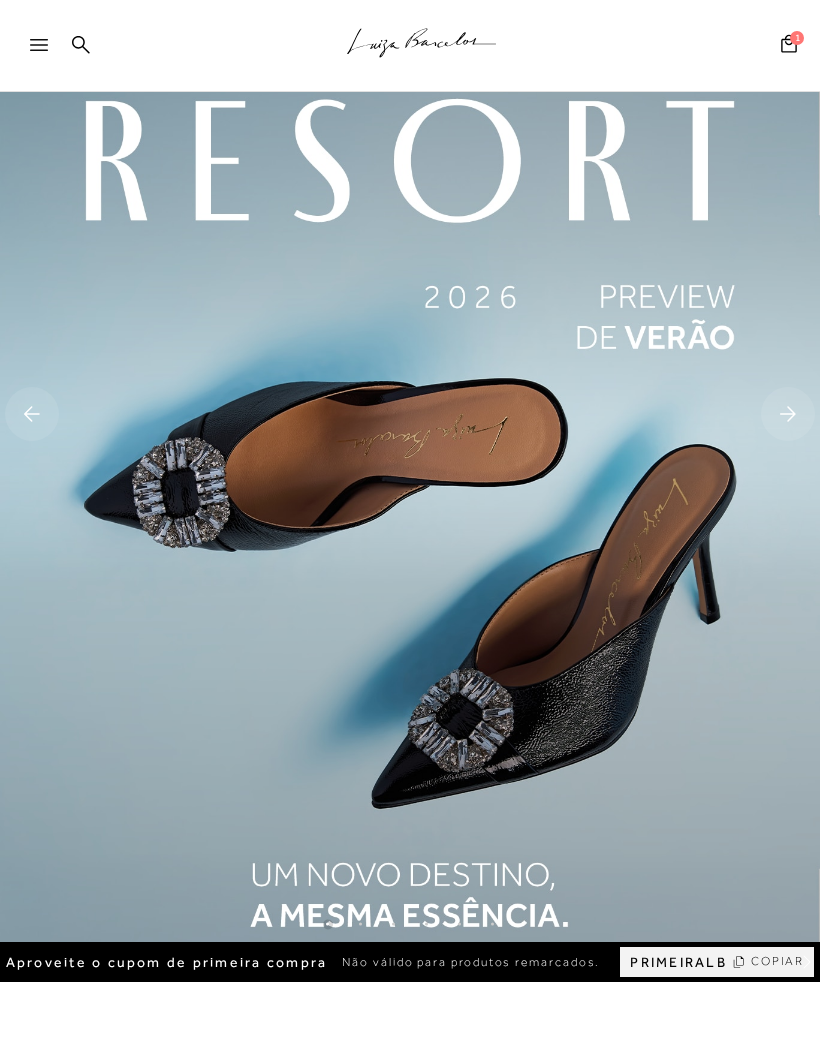scroll, scrollTop: 0, scrollLeft: 0, axis: both 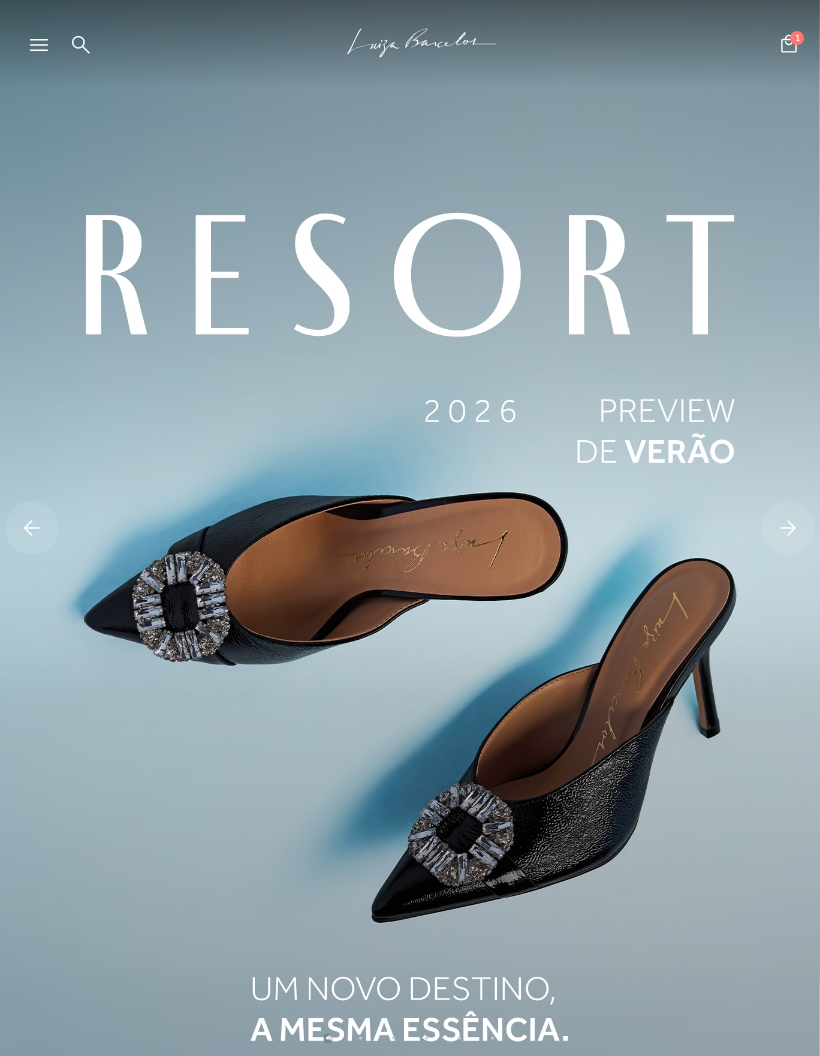 click at bounding box center [81, 46] 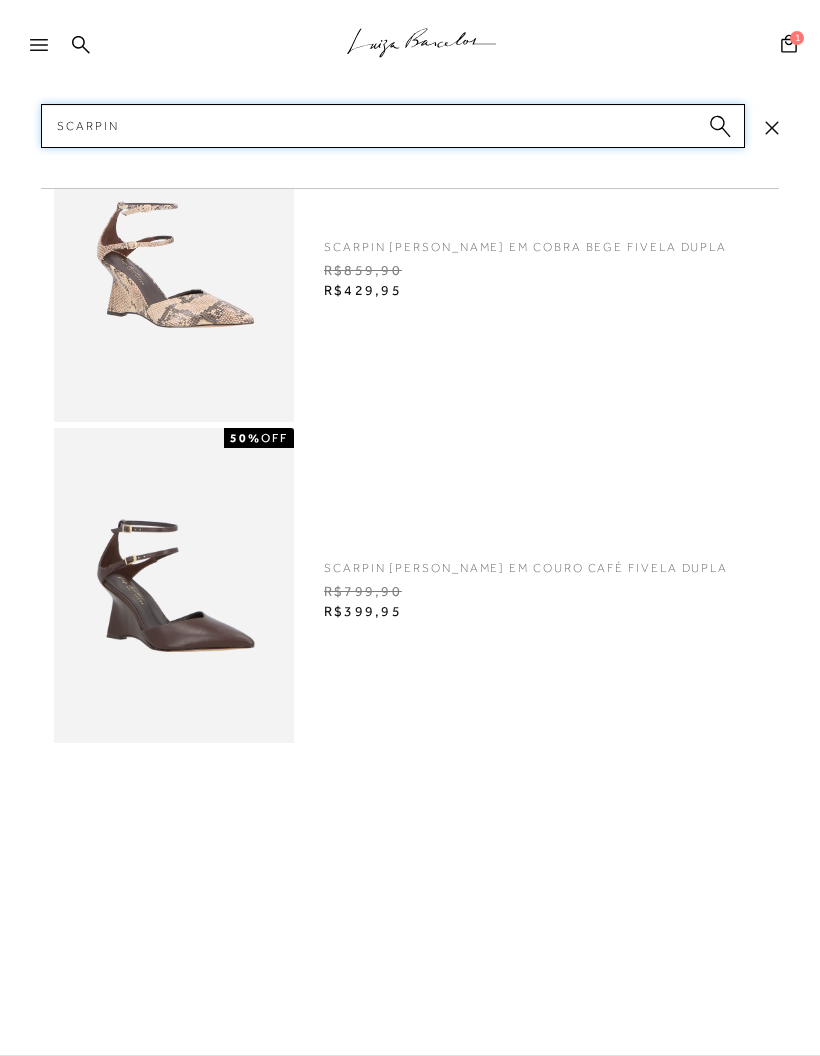 scroll, scrollTop: 782, scrollLeft: 0, axis: vertical 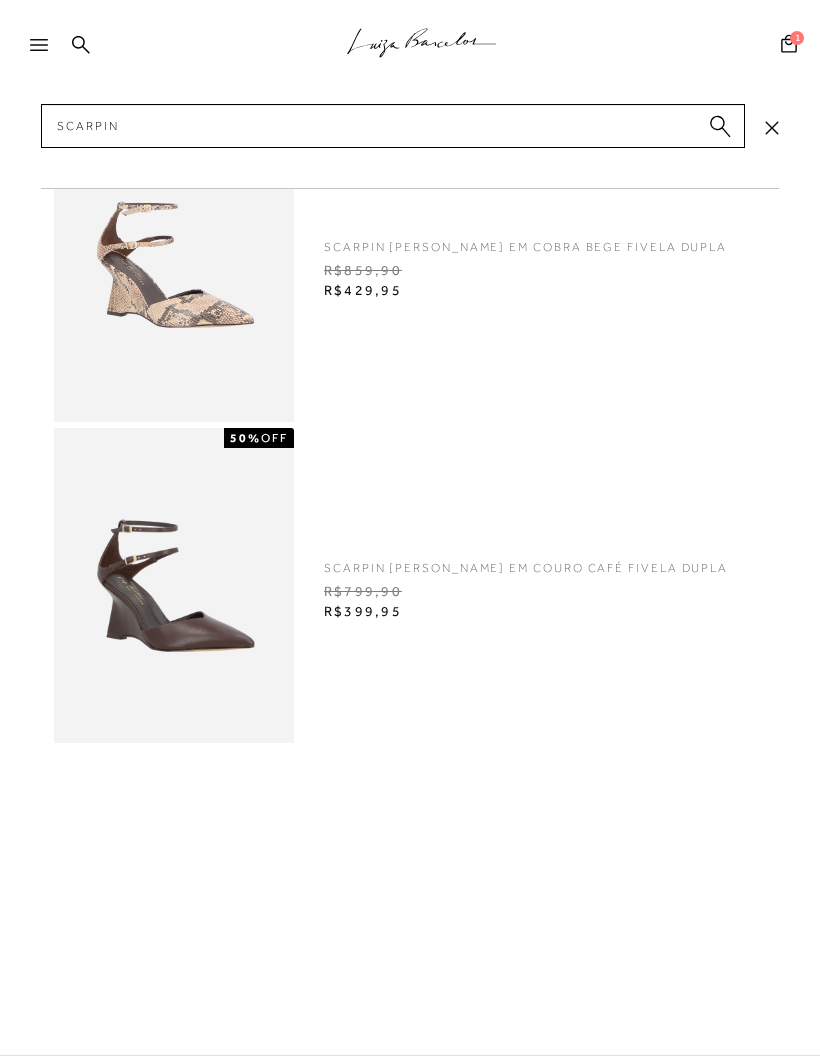 click at bounding box center [33, 46] 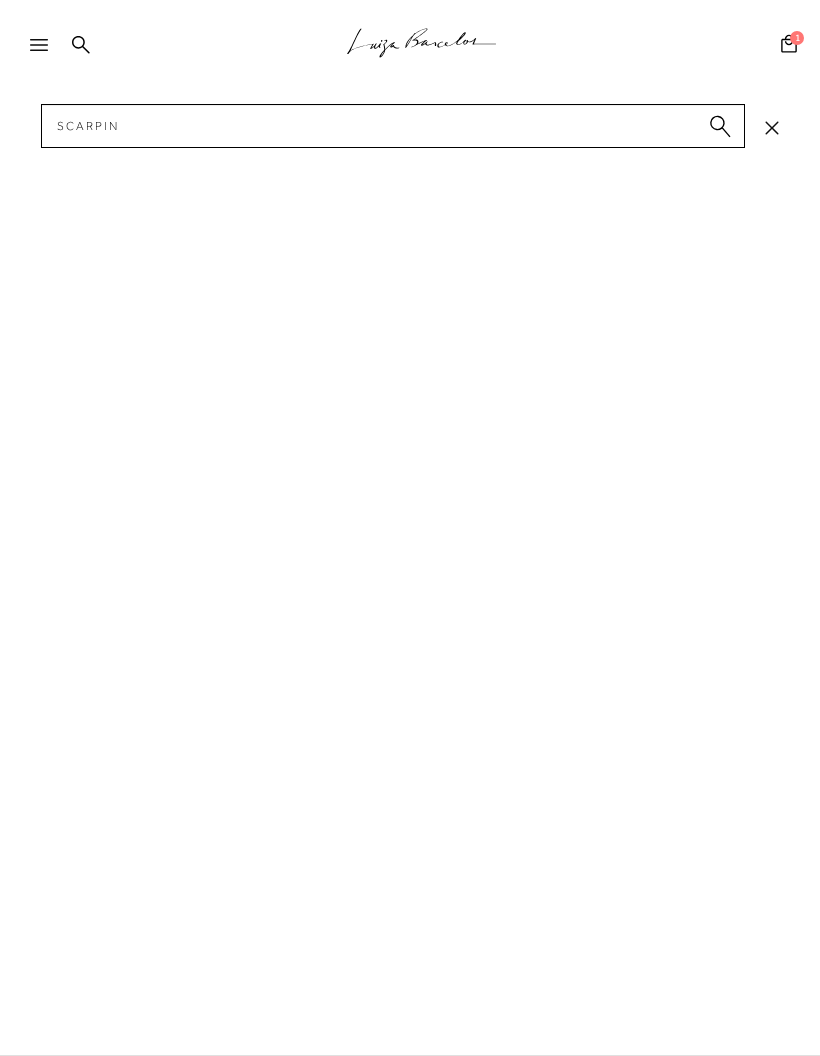 click on ".a{fill-rule:evenodd;stroke:#000!important;stroke-width:0!important;}" 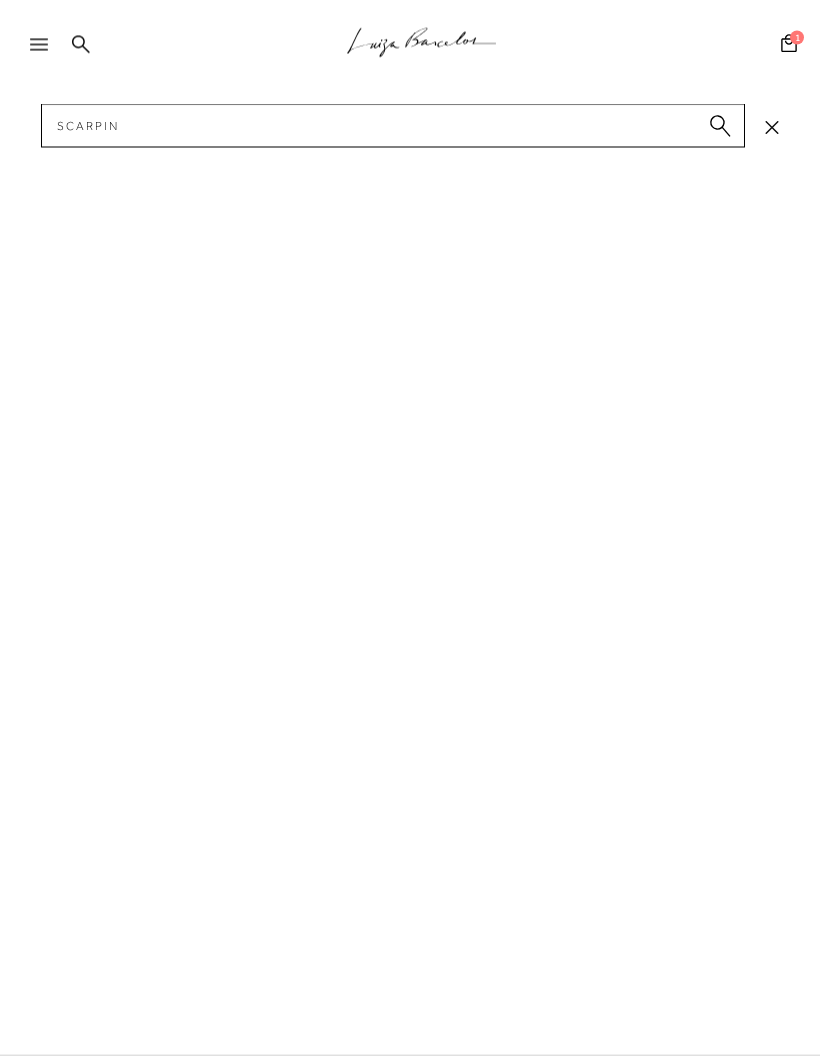 scroll, scrollTop: 19, scrollLeft: 0, axis: vertical 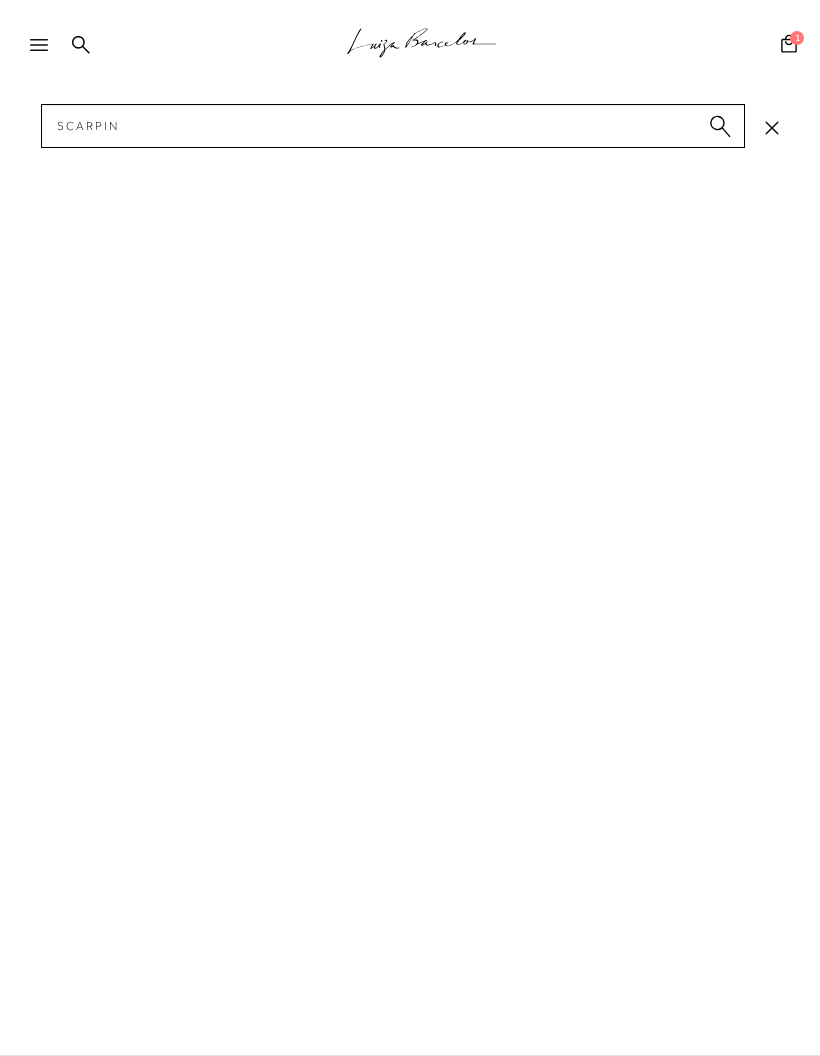 click 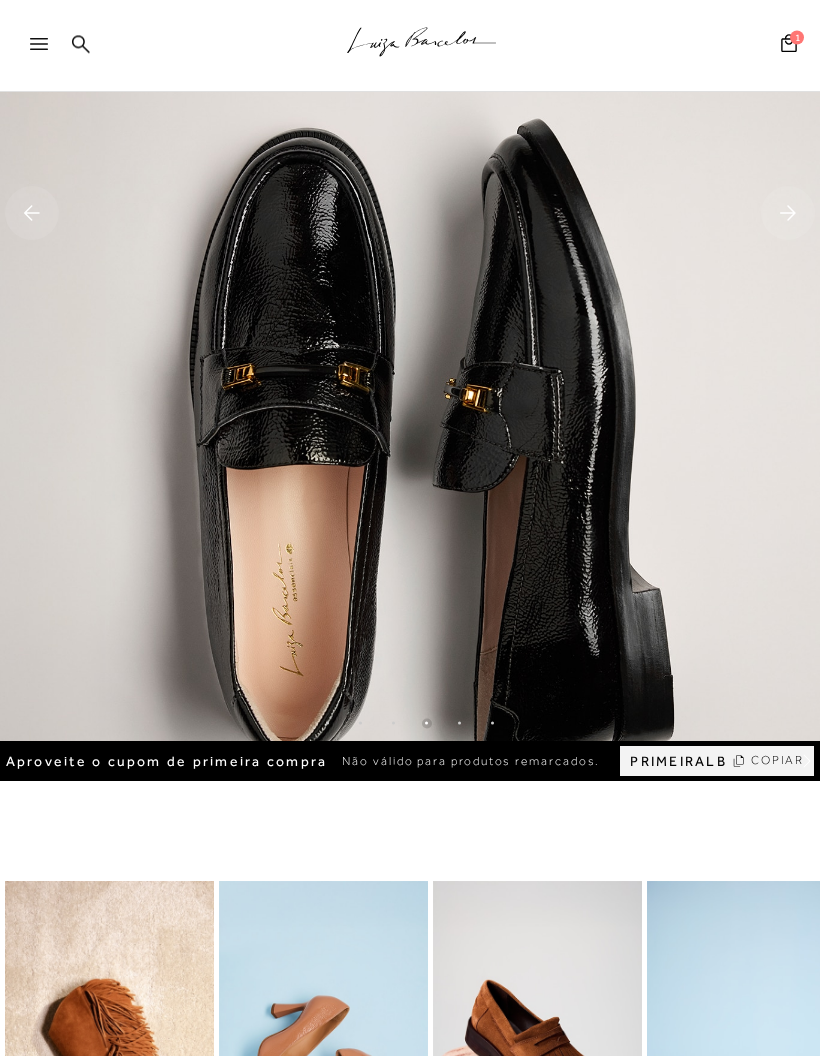 scroll, scrollTop: 0, scrollLeft: 0, axis: both 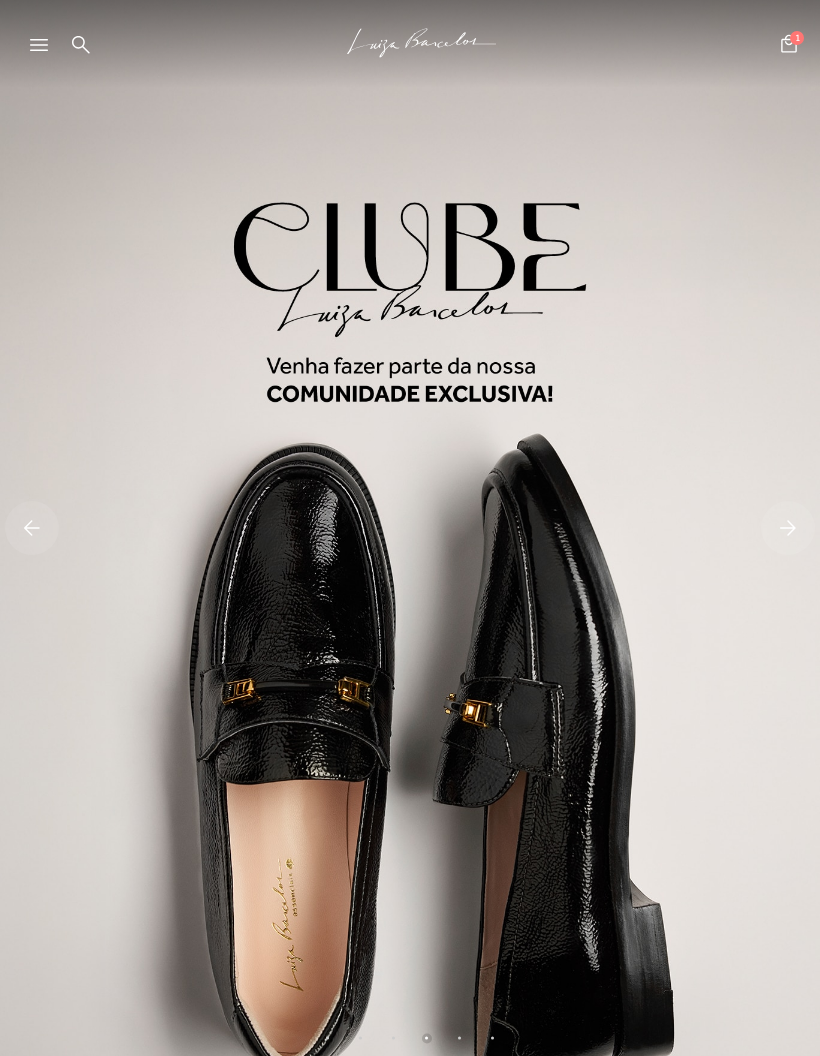 click at bounding box center [48, 51] 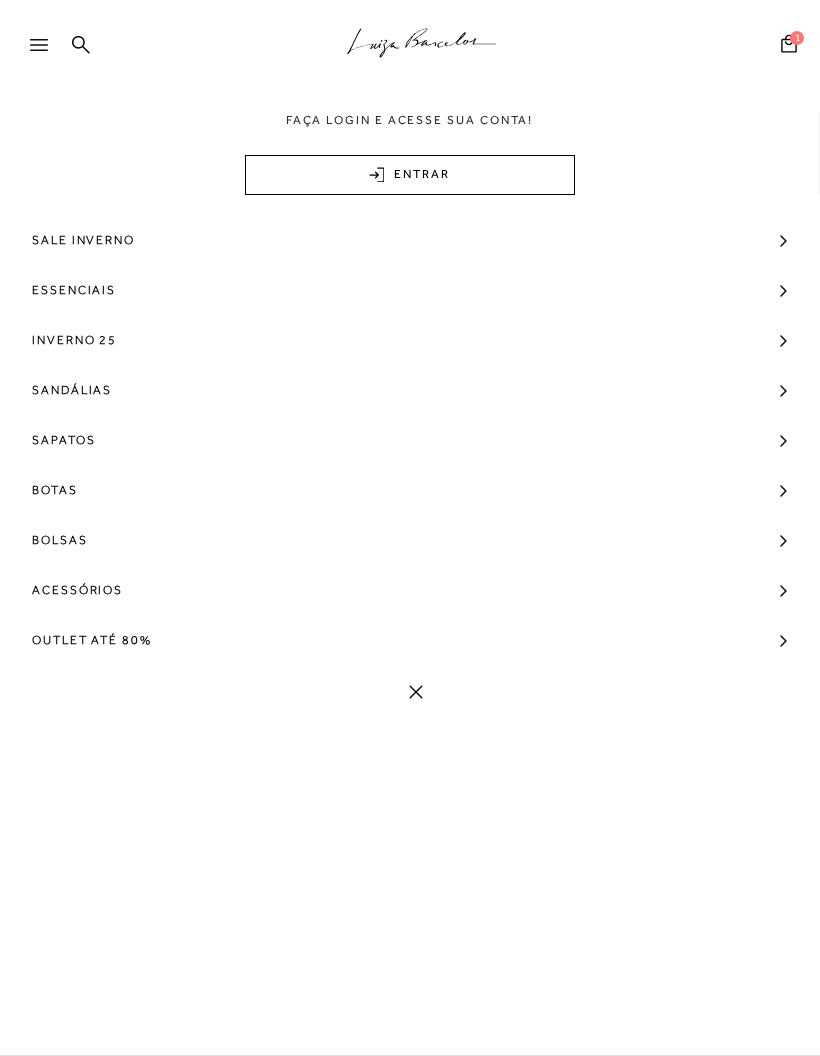 click on "Sale Inverno" at bounding box center (83, 240) 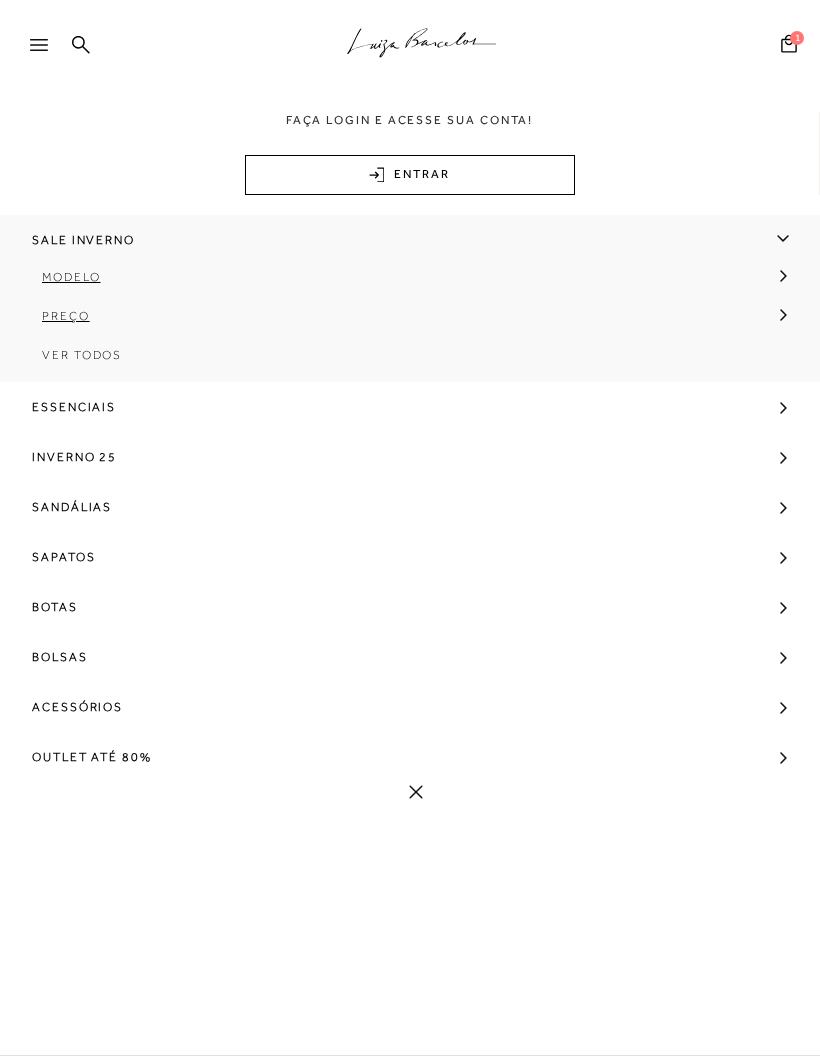 click on "Ver Todos" at bounding box center (82, 355) 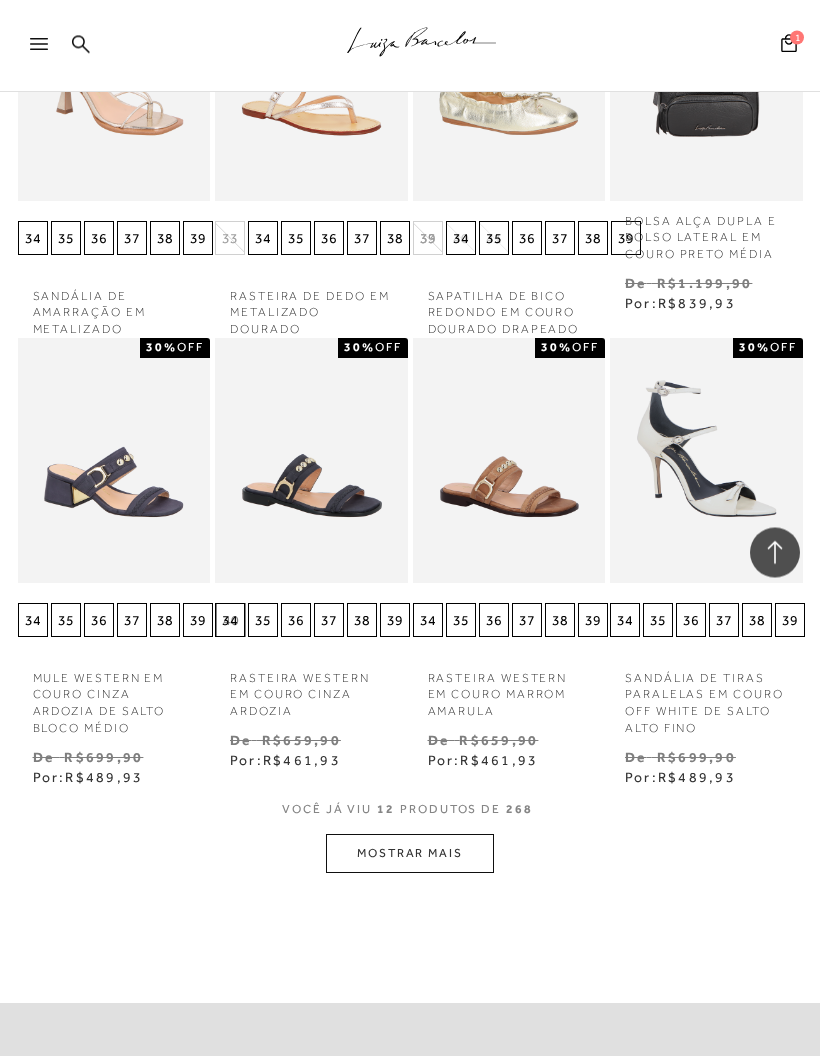 scroll, scrollTop: 889, scrollLeft: 0, axis: vertical 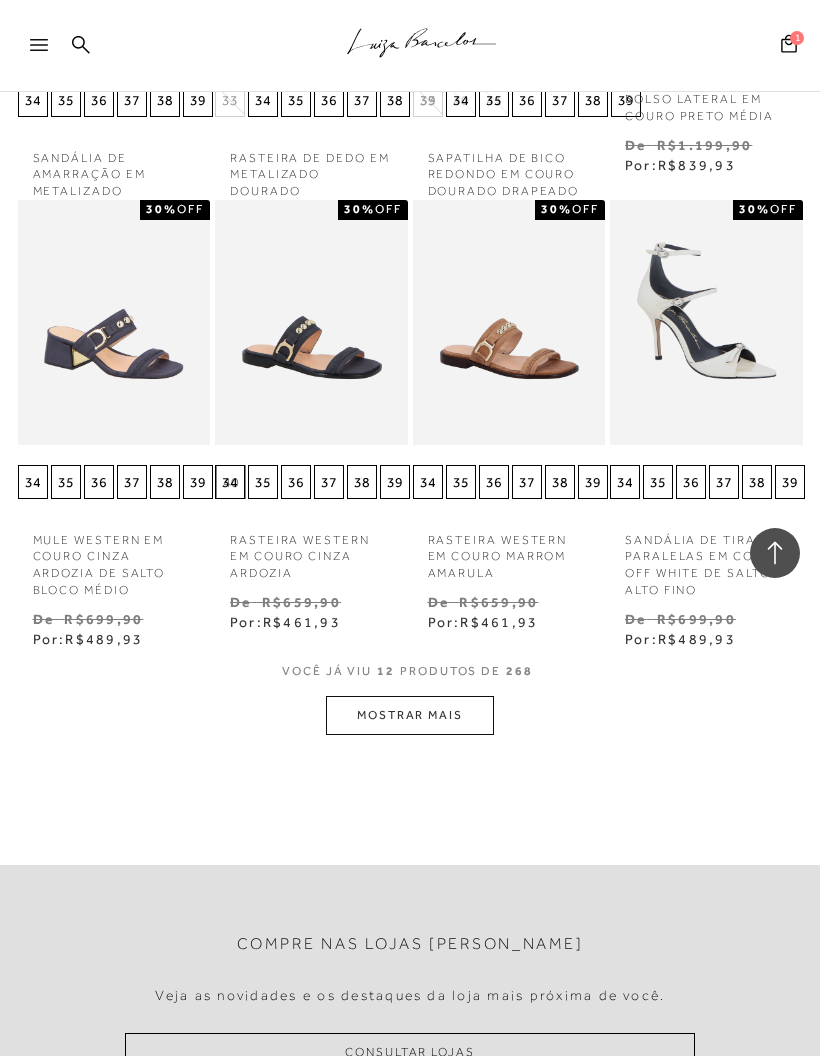 click on "MOSTRAR MAIS" at bounding box center [410, 715] 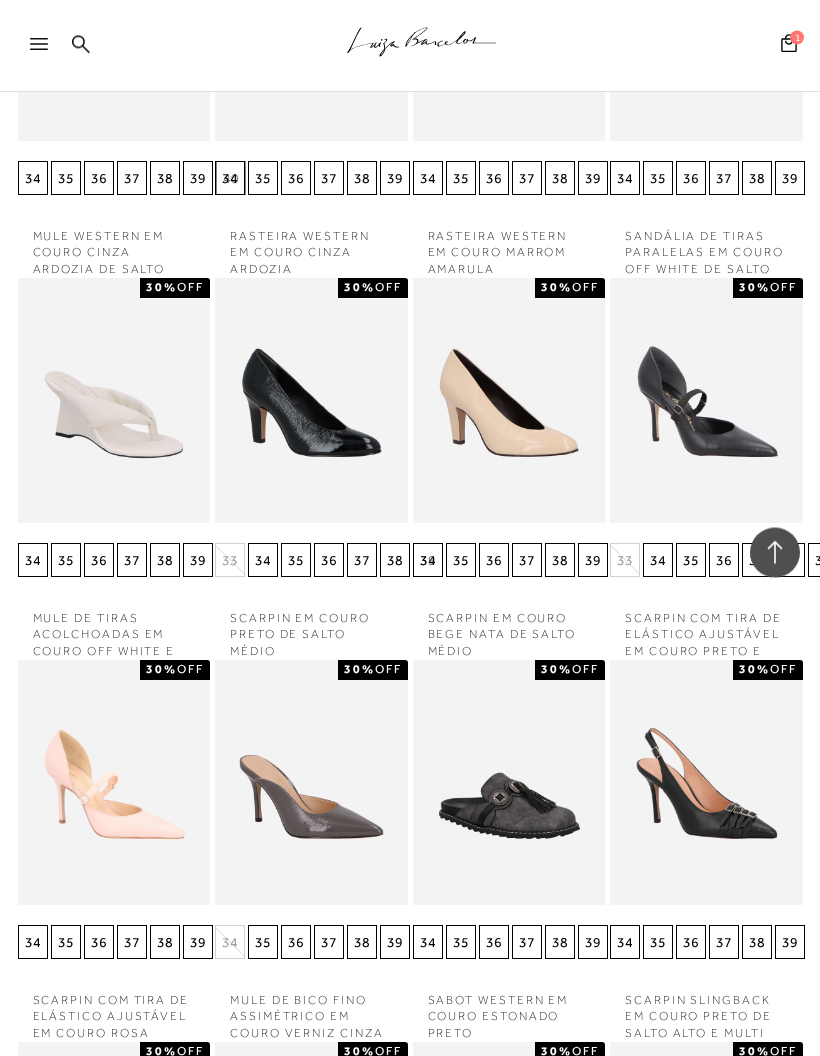 scroll, scrollTop: 1211, scrollLeft: 0, axis: vertical 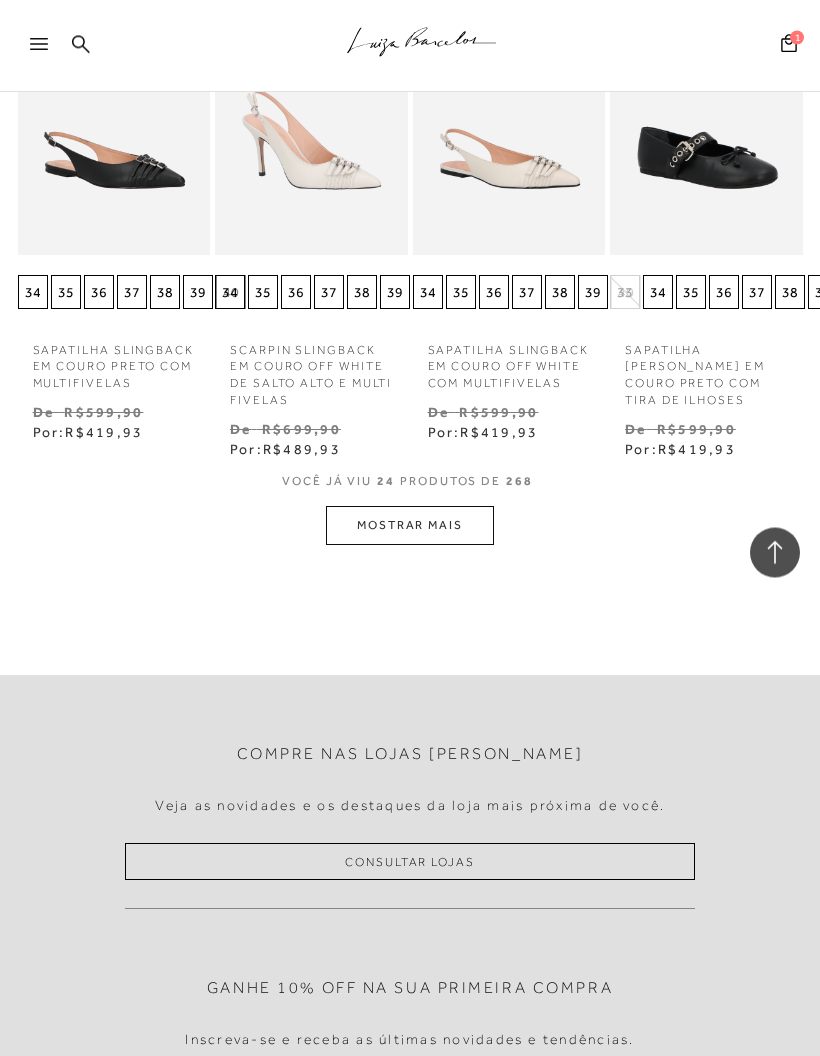 click on "MOSTRAR MAIS" at bounding box center (410, 526) 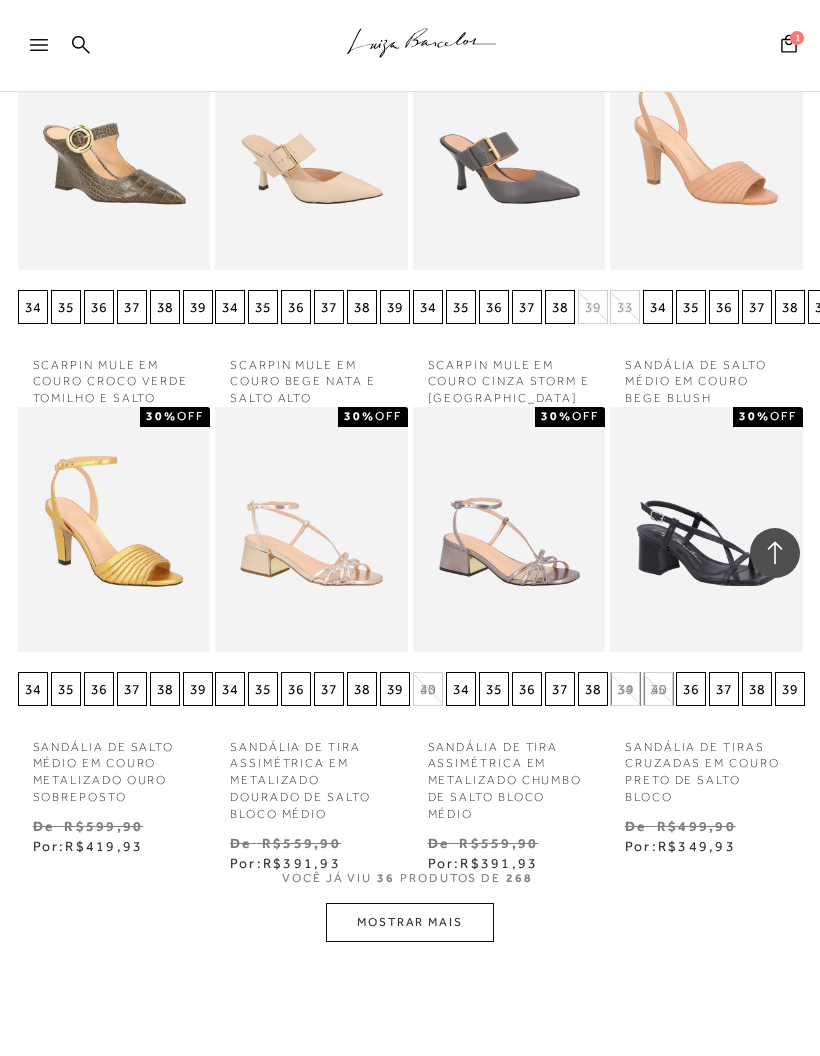 scroll, scrollTop: 2991, scrollLeft: 0, axis: vertical 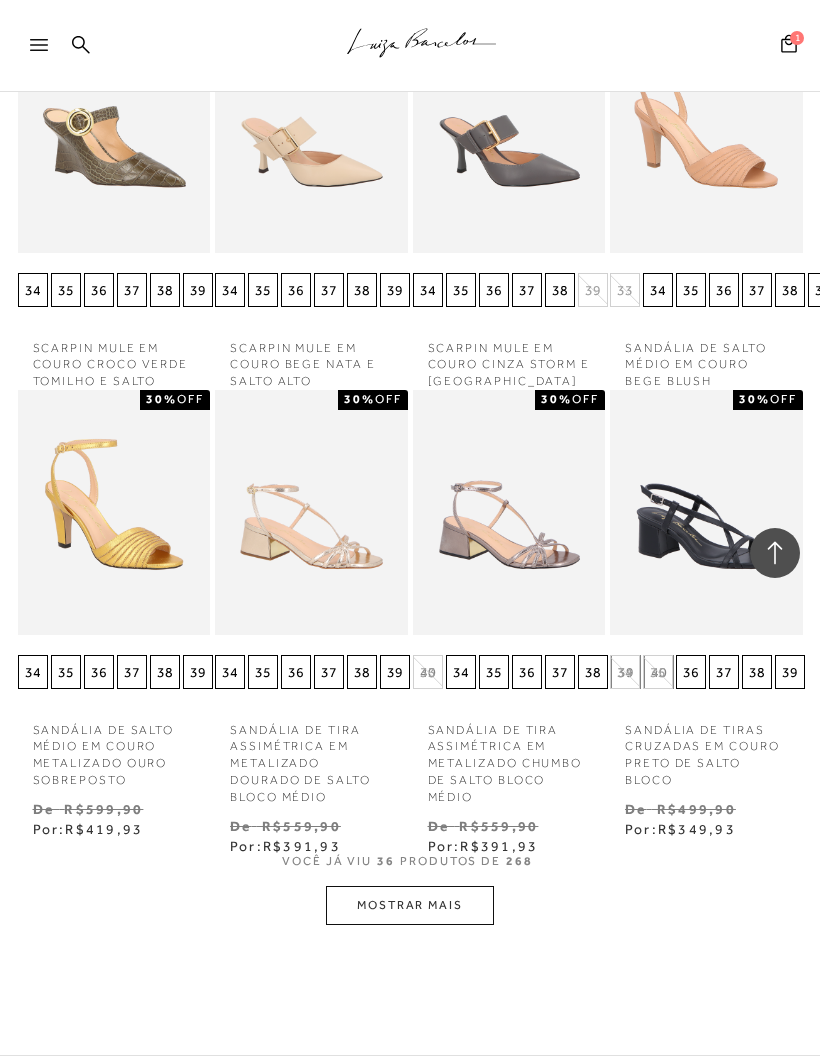 click on "MOSTRAR MAIS" at bounding box center (410, 905) 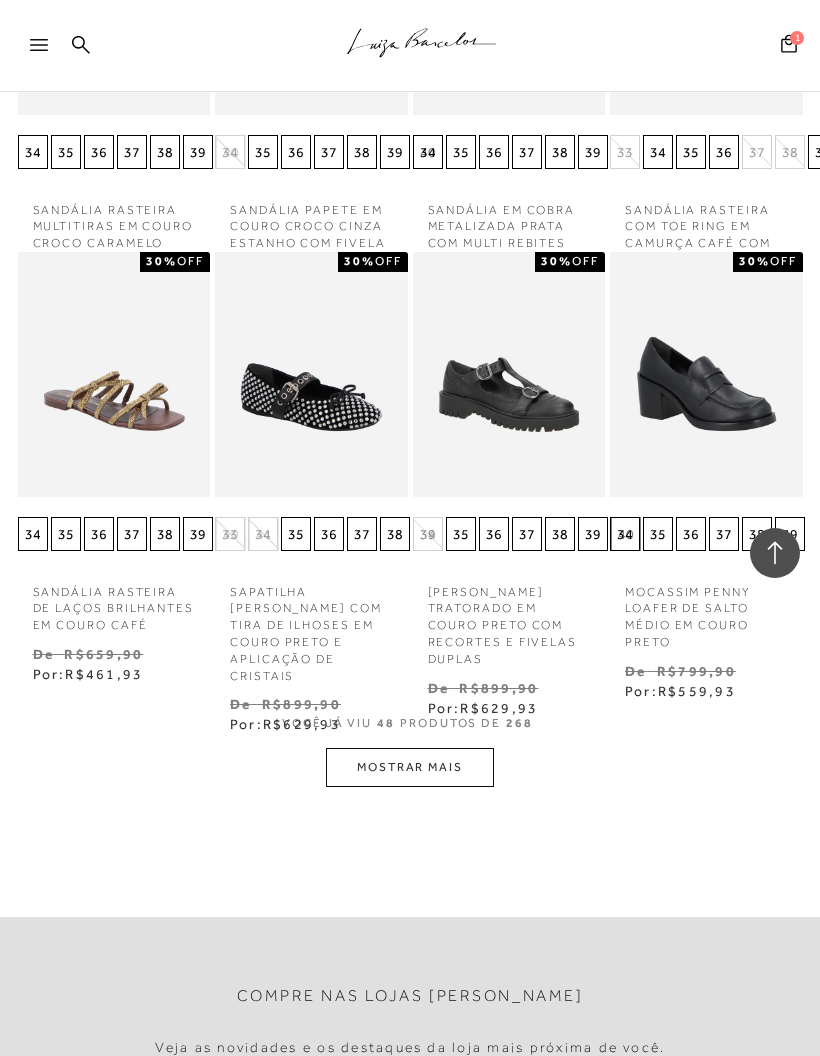 scroll, scrollTop: 4271, scrollLeft: 0, axis: vertical 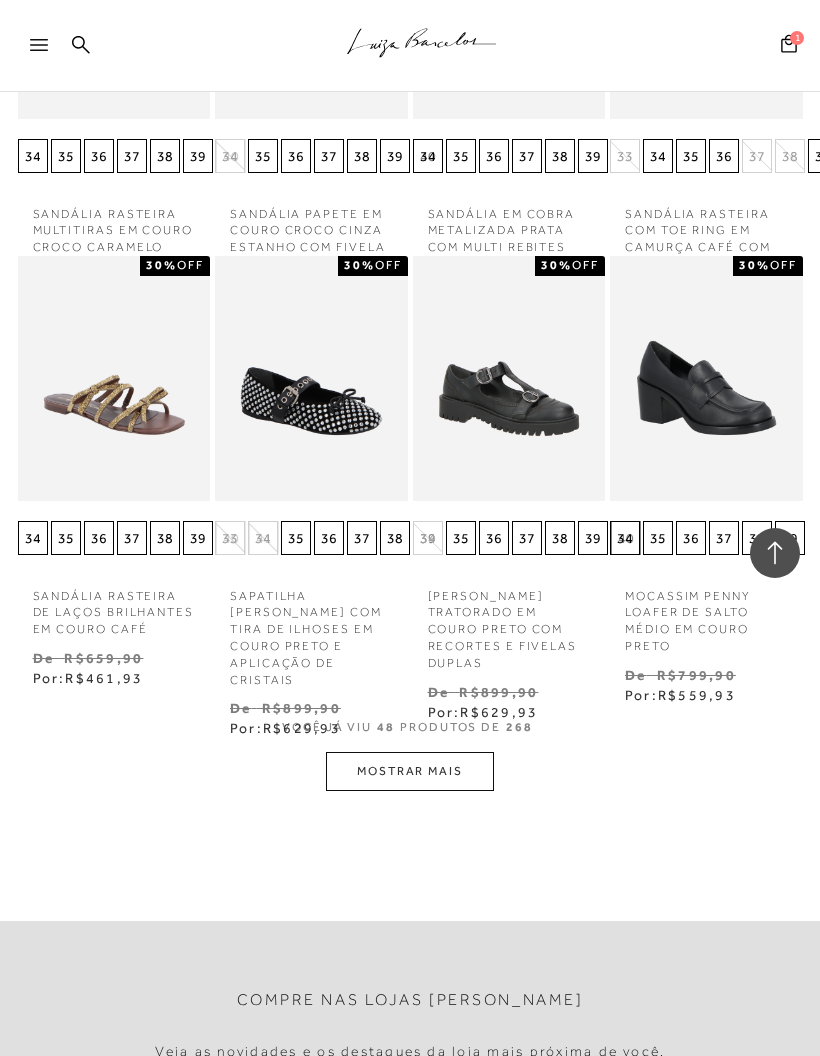 click on "MOSTRAR MAIS" at bounding box center (410, 771) 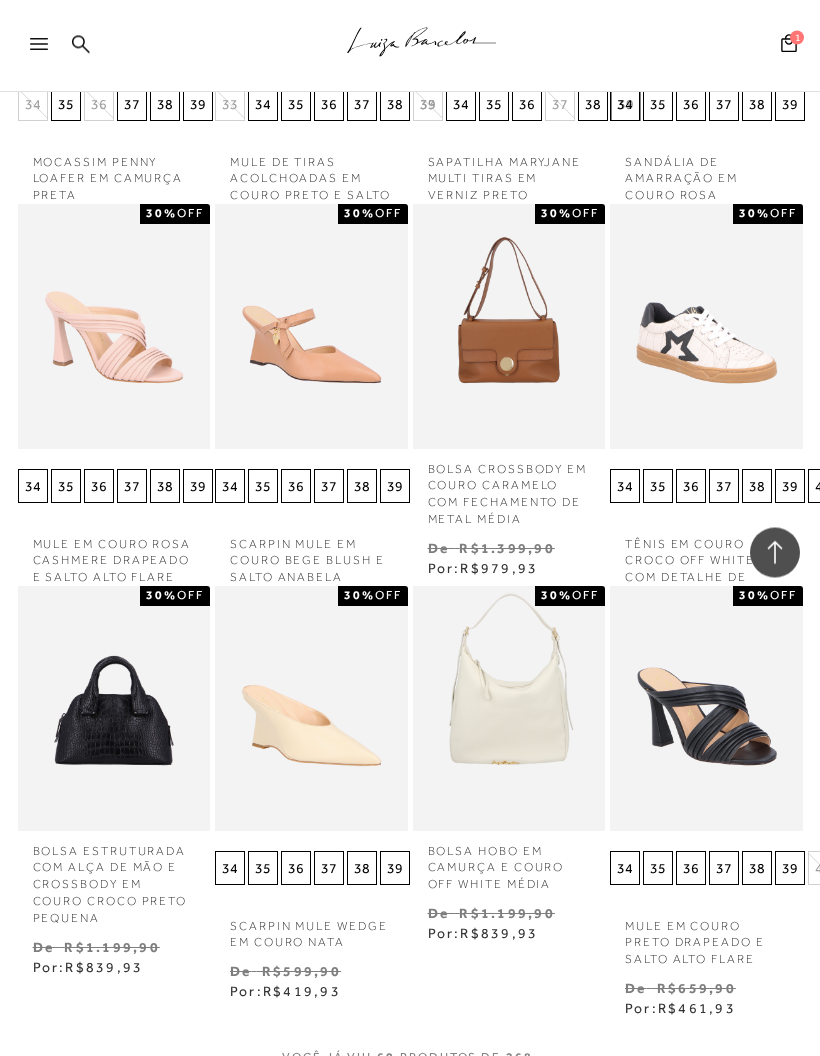 scroll, scrollTop: 5385, scrollLeft: 0, axis: vertical 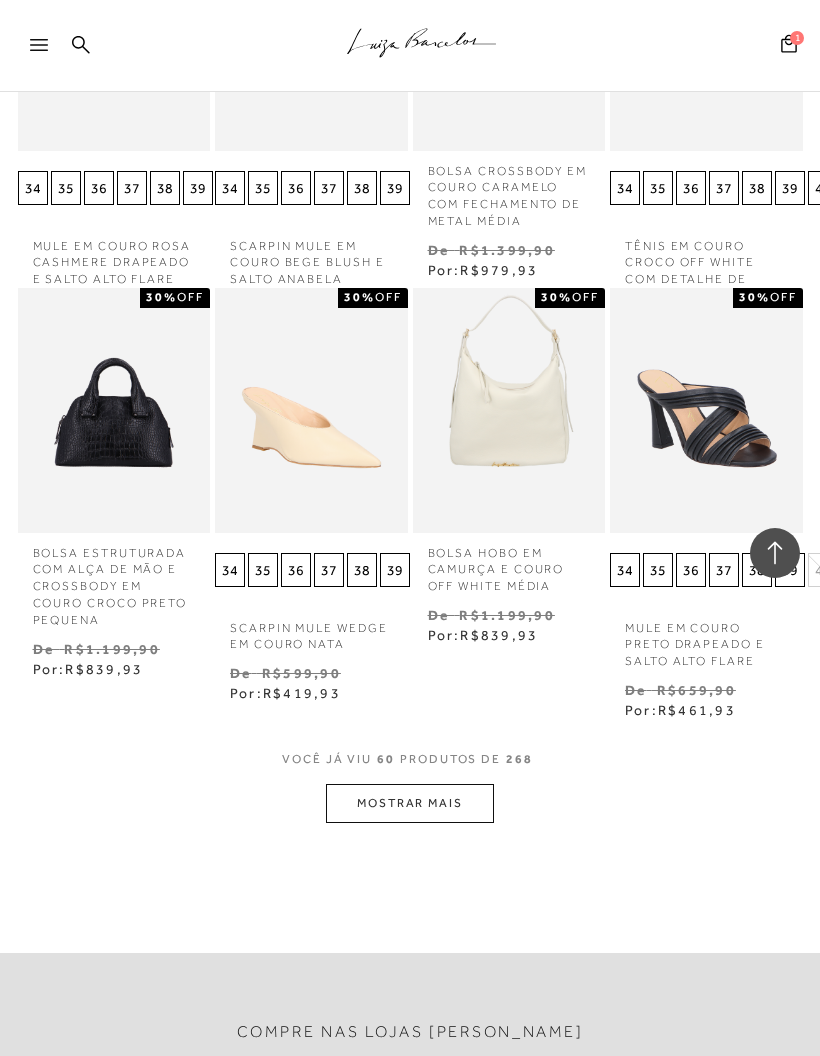 click on "MOSTRAR MAIS" at bounding box center [410, 803] 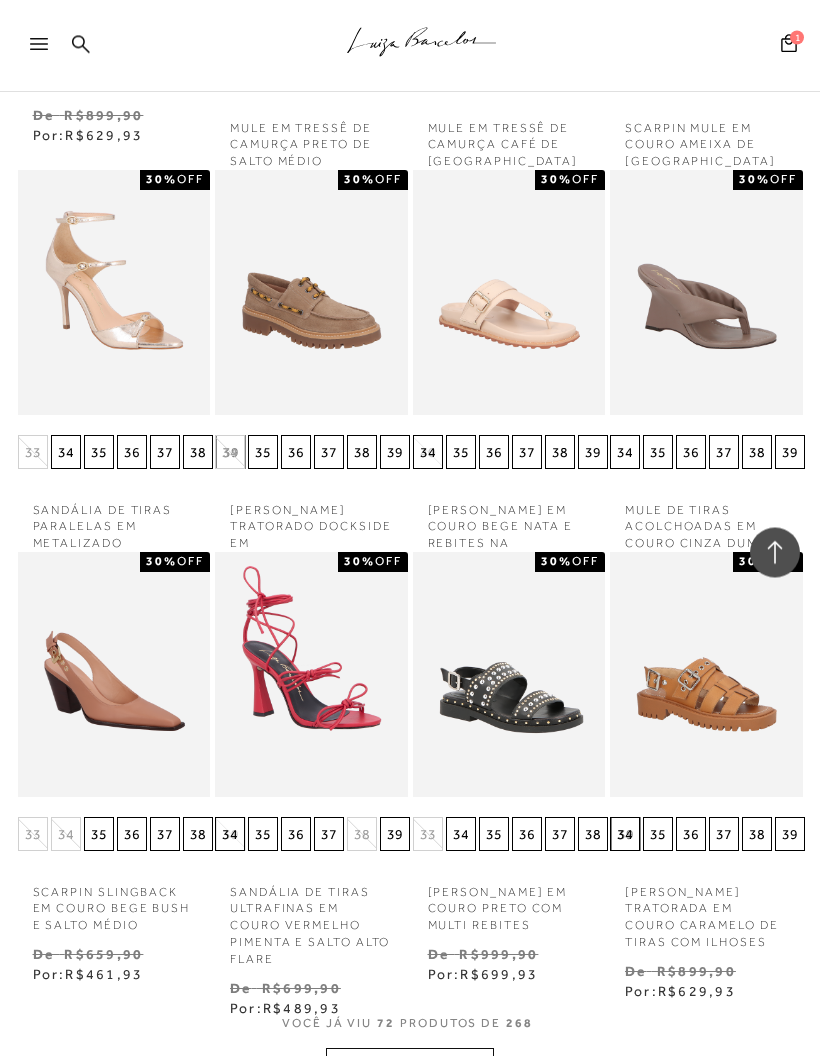 scroll, scrollTop: 6330, scrollLeft: 0, axis: vertical 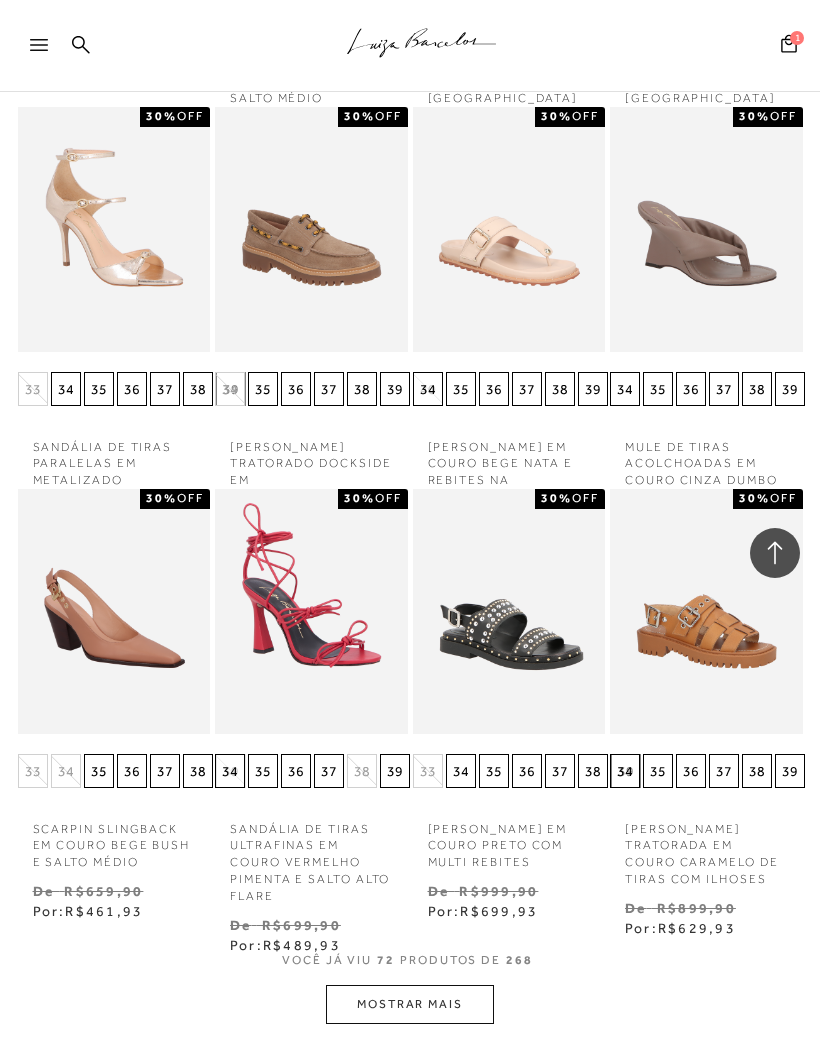 click on "MOSTRAR MAIS" at bounding box center [410, 1004] 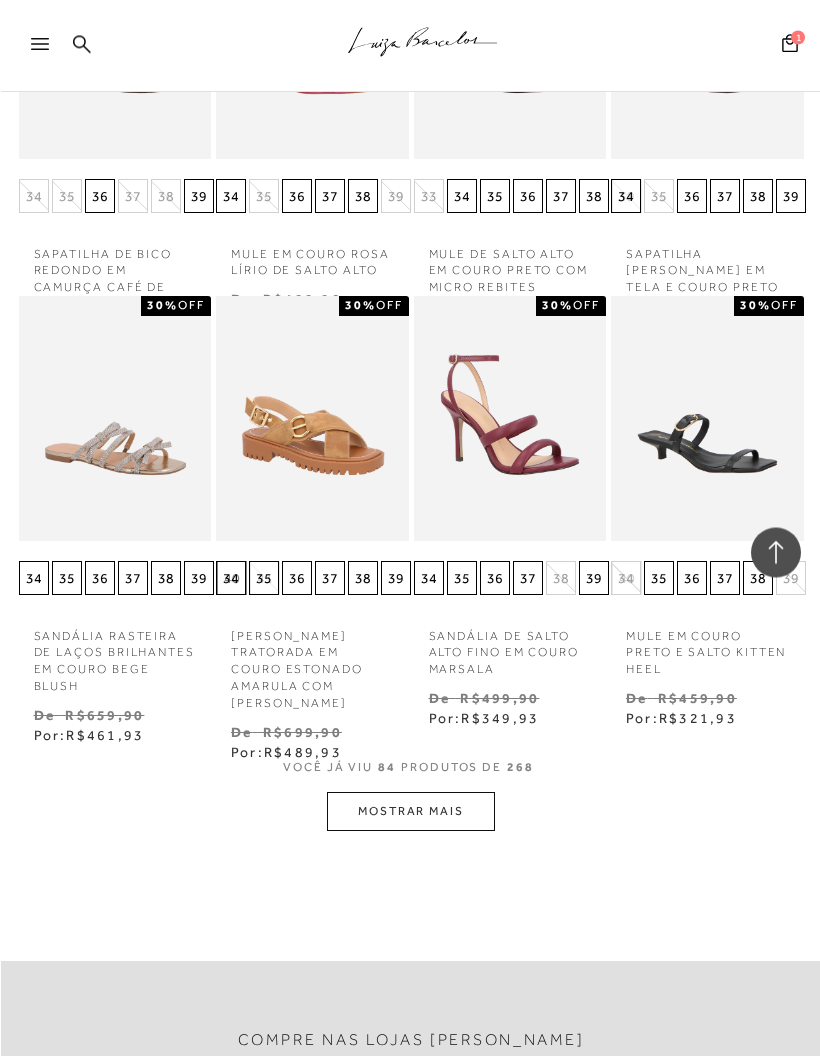 scroll, scrollTop: 7669, scrollLeft: 1, axis: both 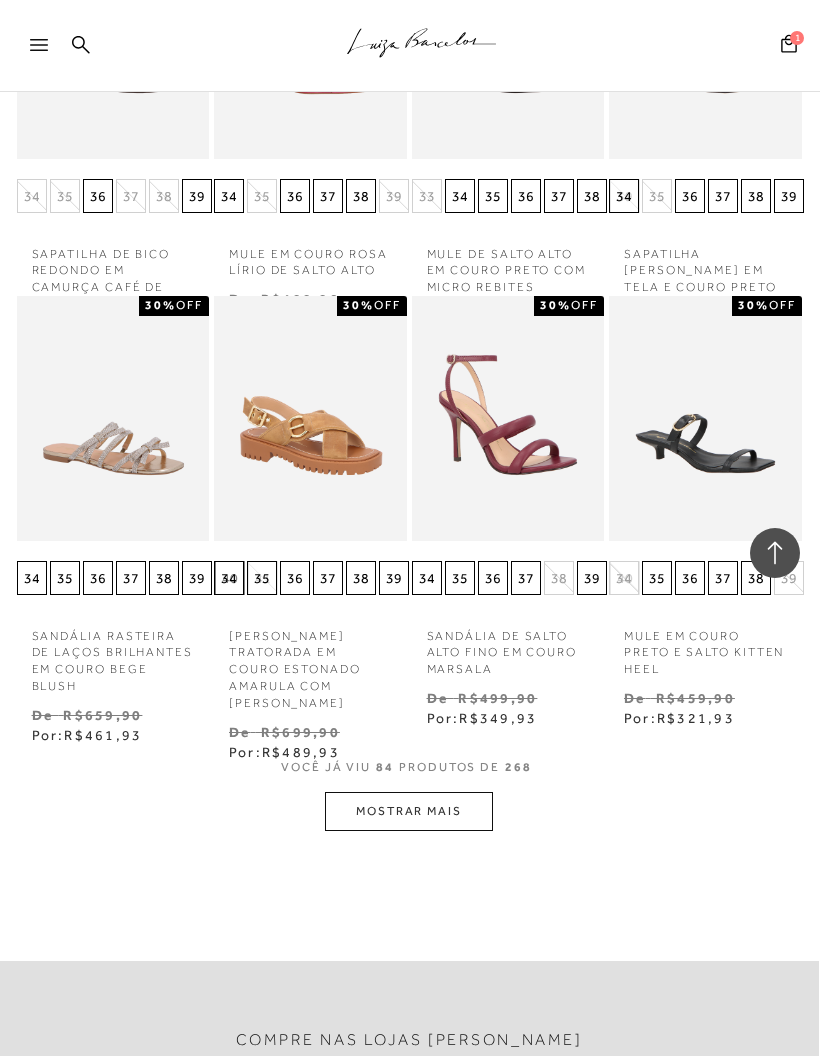 click on "MOSTRAR MAIS" at bounding box center (409, 811) 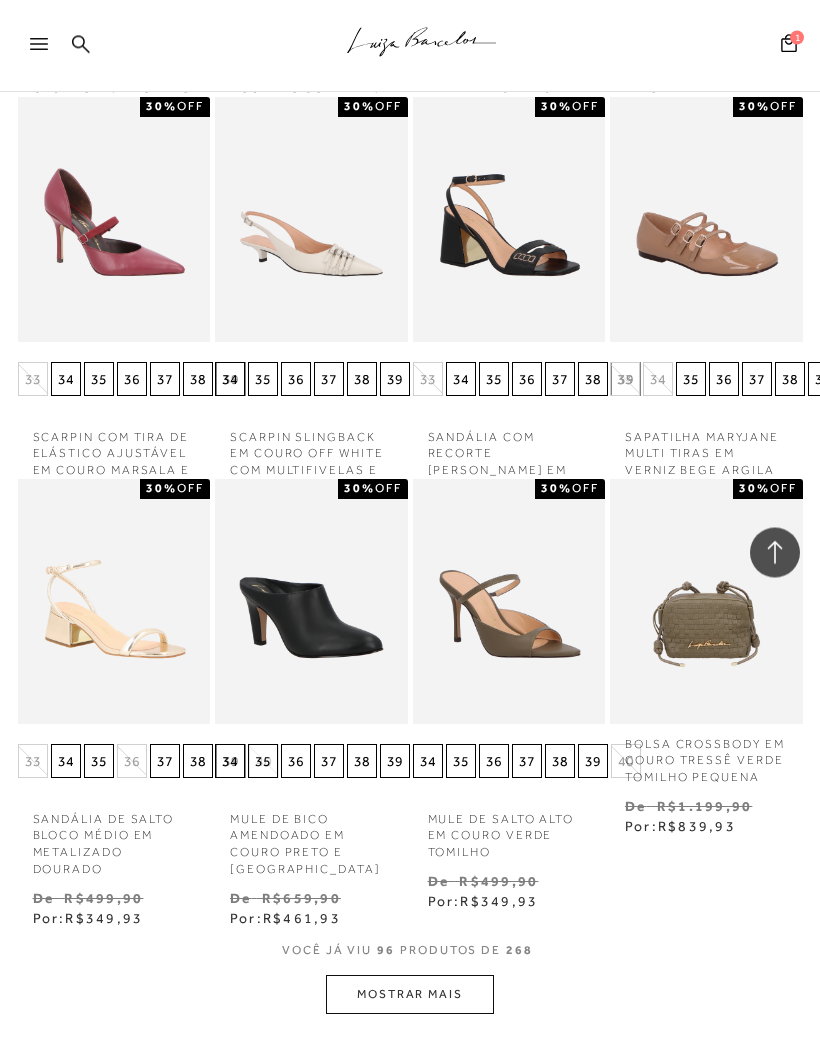 scroll, scrollTop: 8651, scrollLeft: 0, axis: vertical 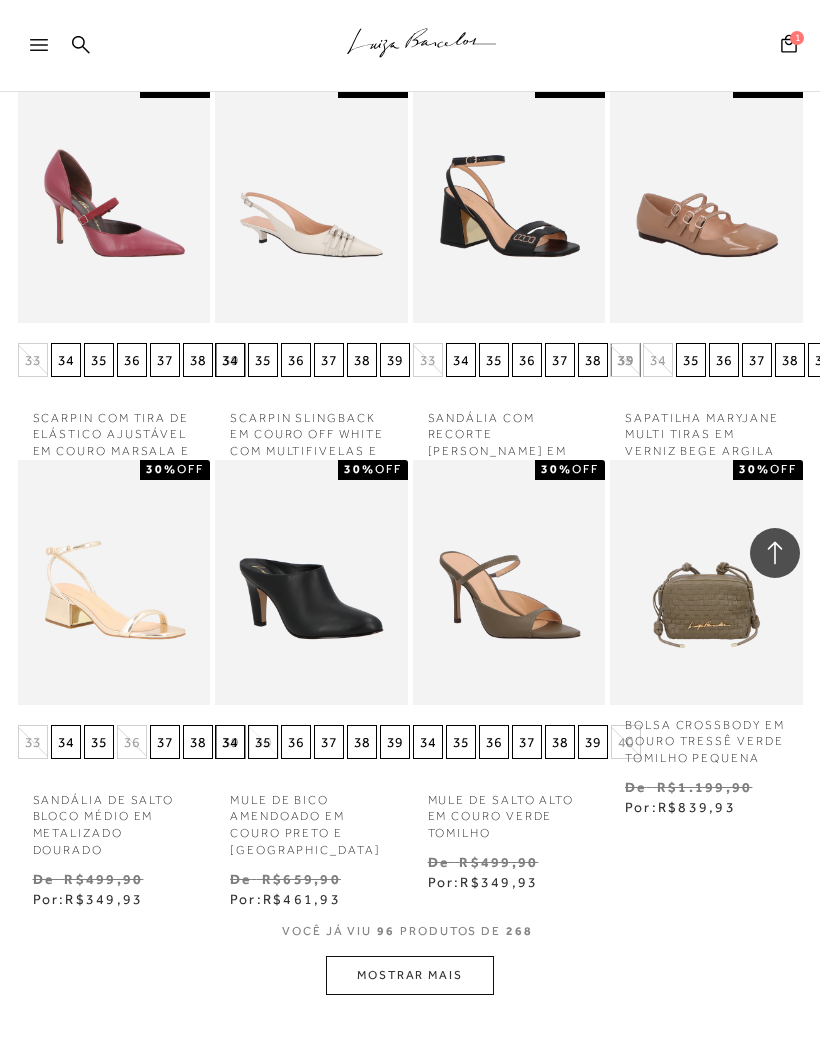 click on "MOSTRAR MAIS" at bounding box center (410, 975) 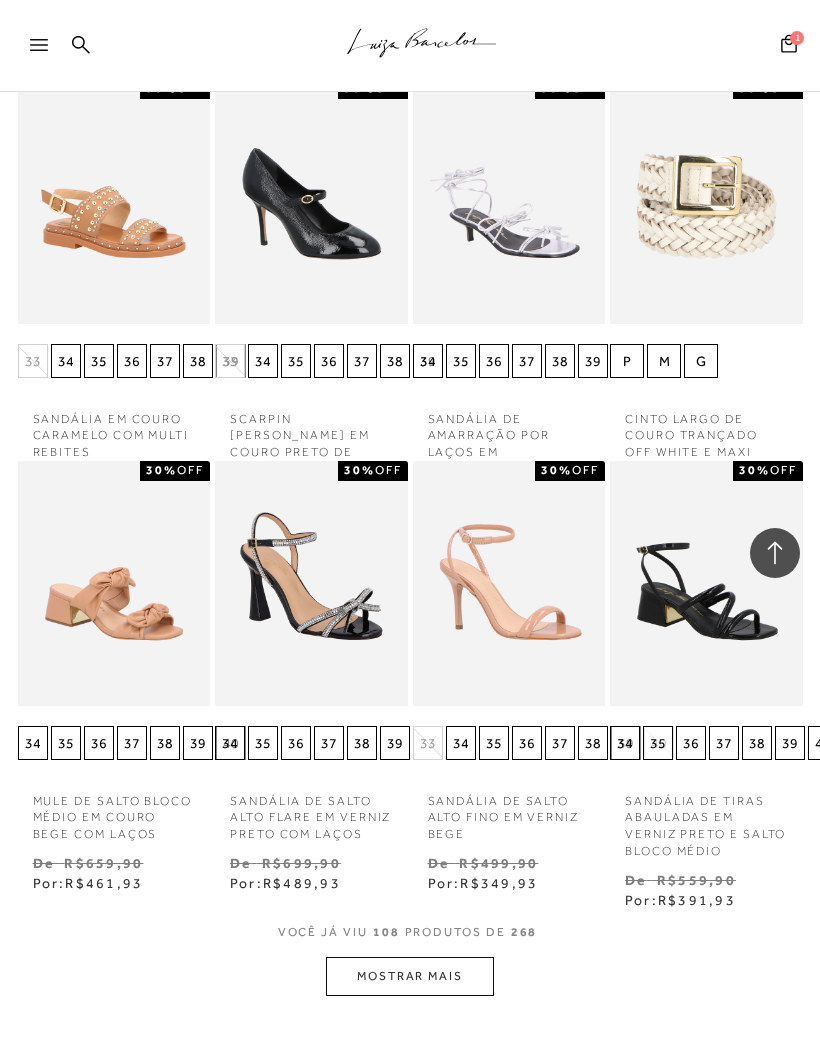 scroll, scrollTop: 9793, scrollLeft: 0, axis: vertical 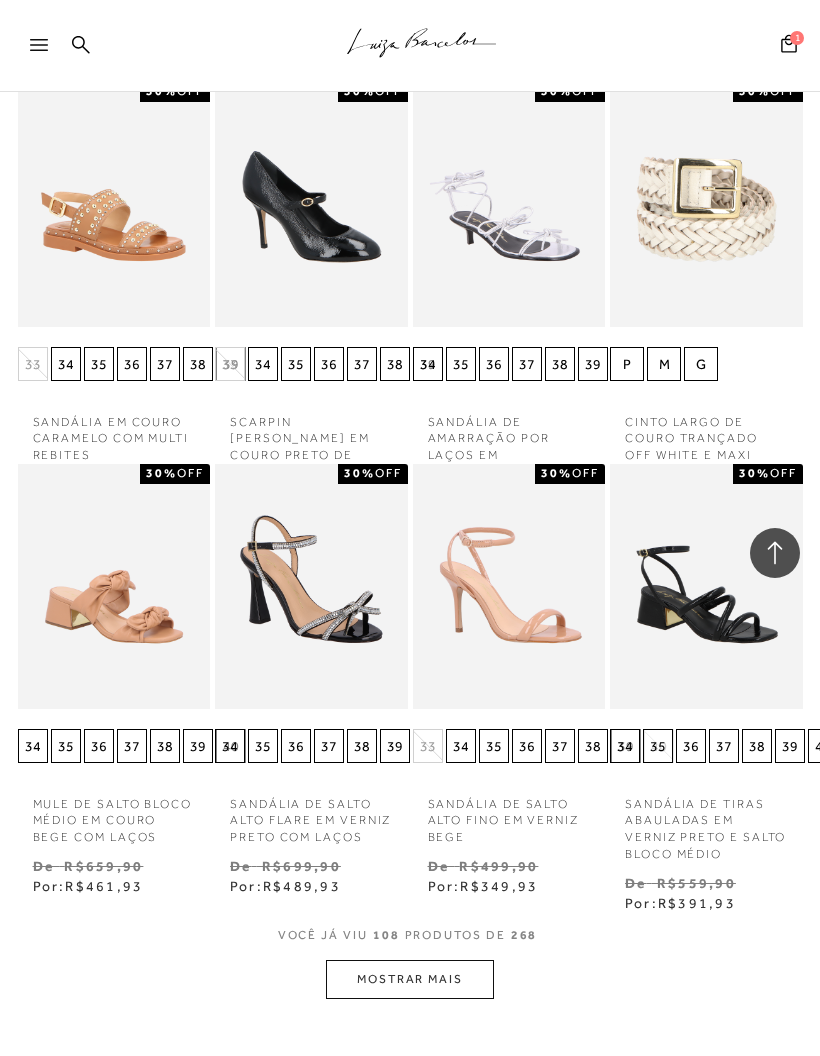 click on "MOSTRAR MAIS" at bounding box center [410, 979] 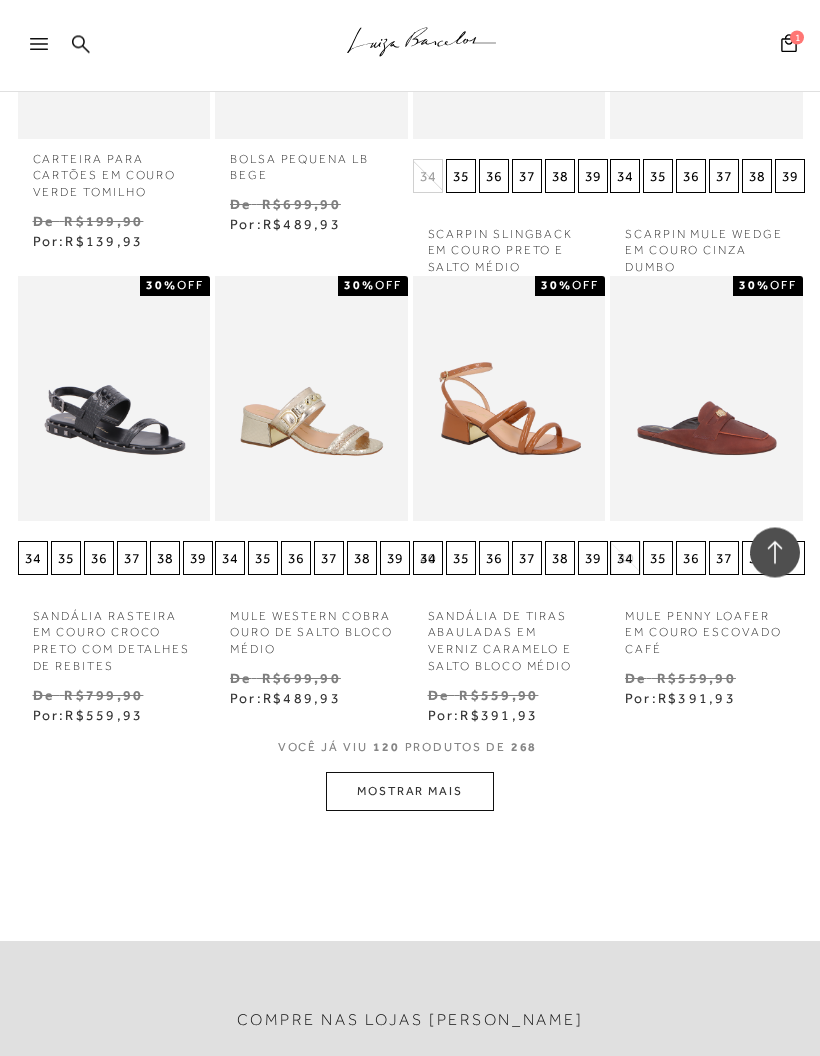 scroll, scrollTop: 11132, scrollLeft: 0, axis: vertical 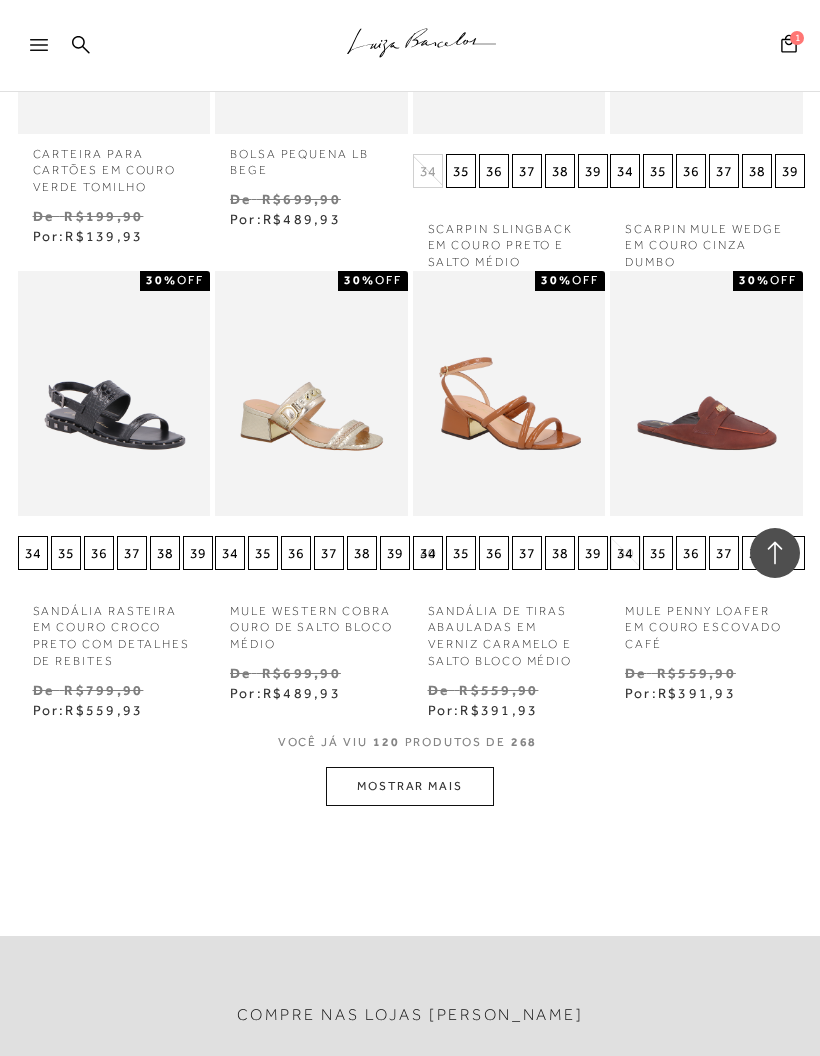 click on "MOSTRAR MAIS" at bounding box center [410, 786] 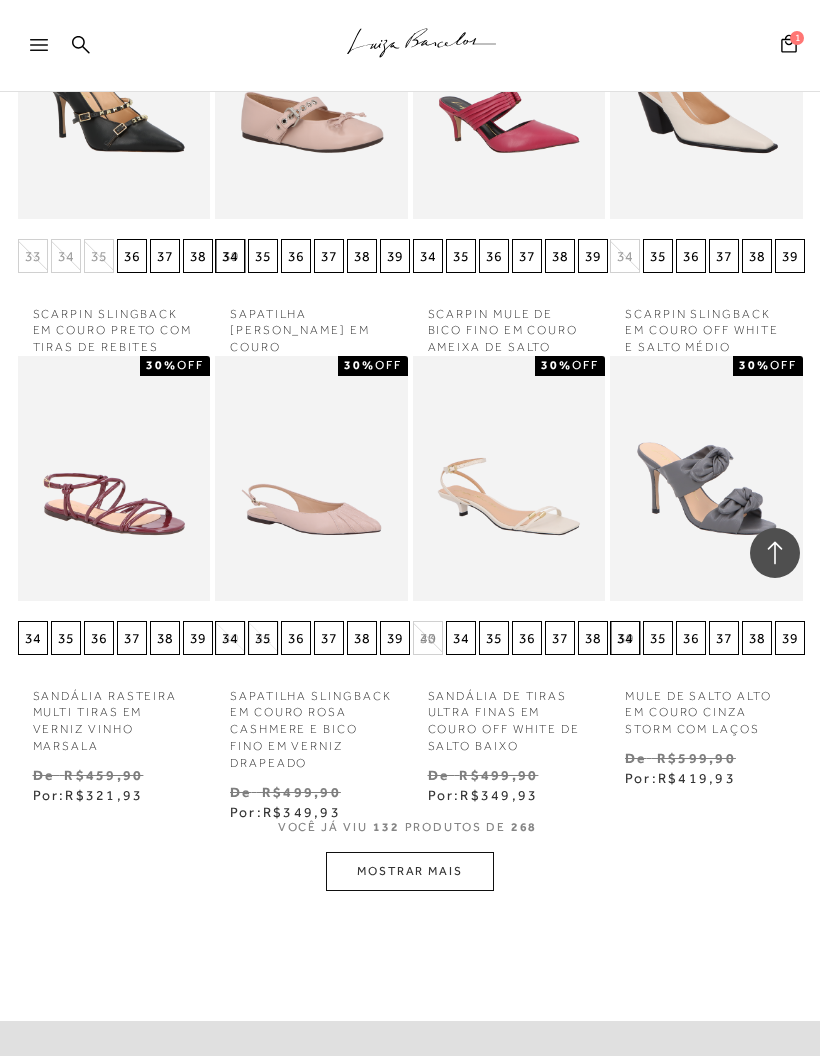scroll, scrollTop: 12209, scrollLeft: 0, axis: vertical 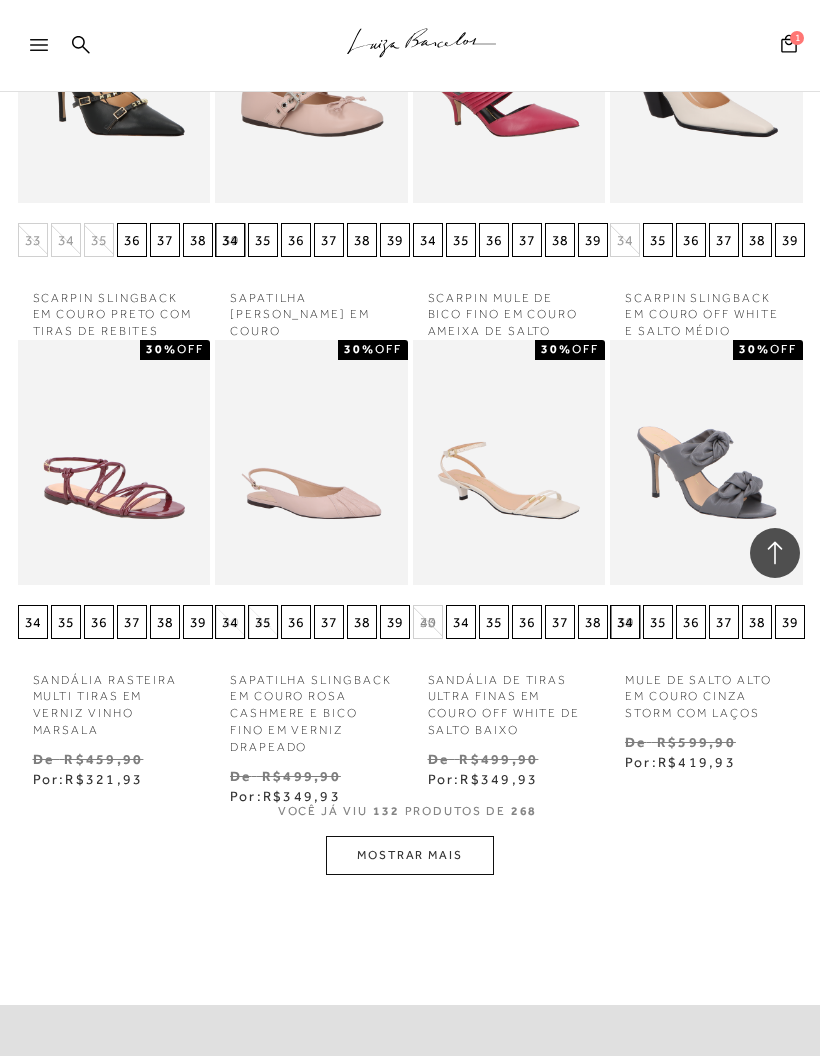 click on "MOSTRAR MAIS" at bounding box center [410, 855] 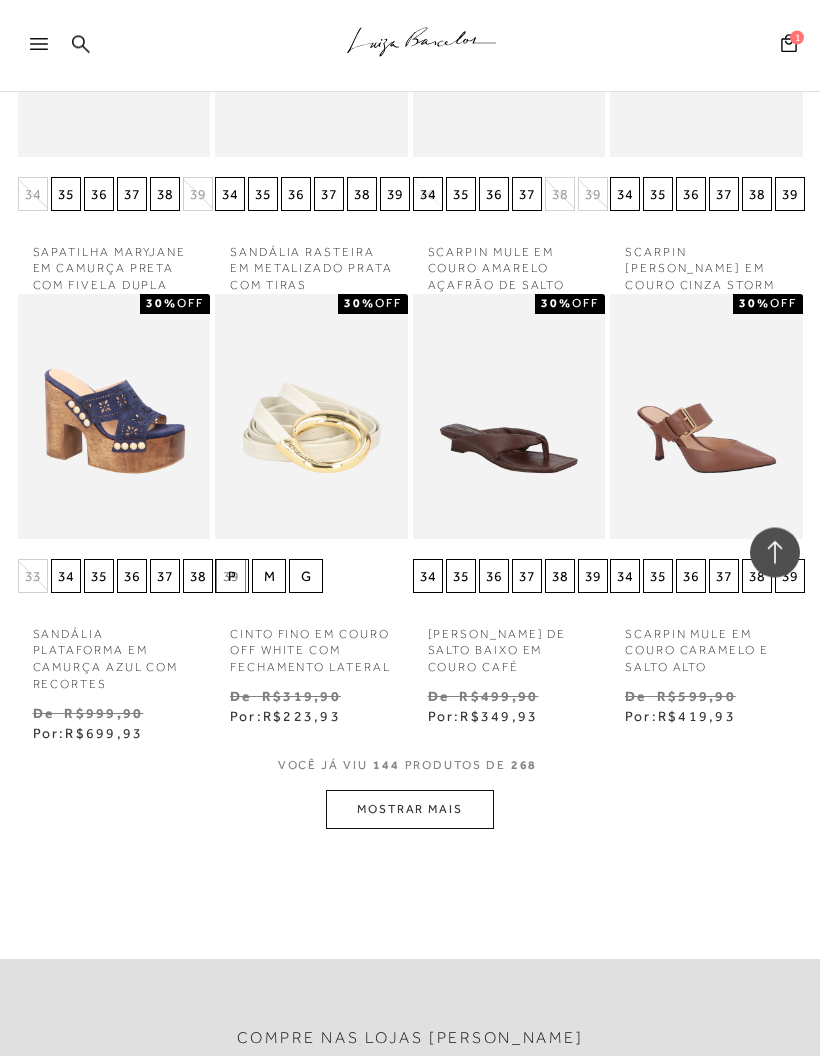 scroll, scrollTop: 13401, scrollLeft: 0, axis: vertical 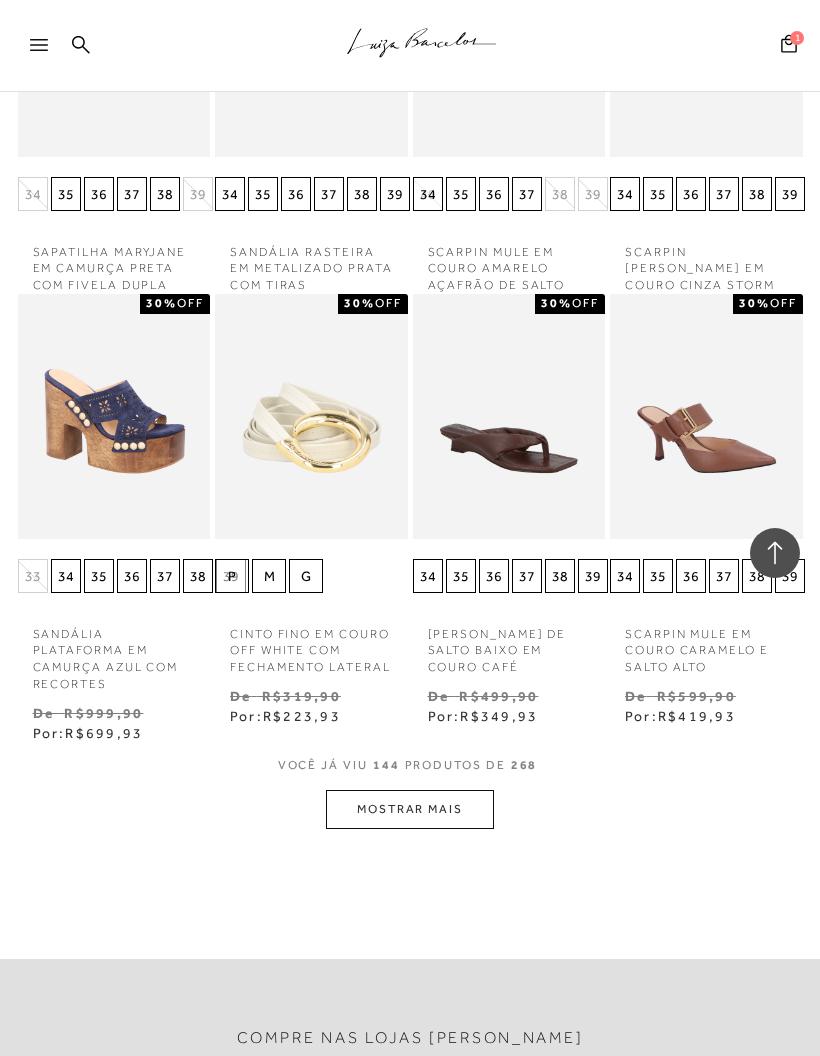 click on "MOSTRAR MAIS" at bounding box center [410, 809] 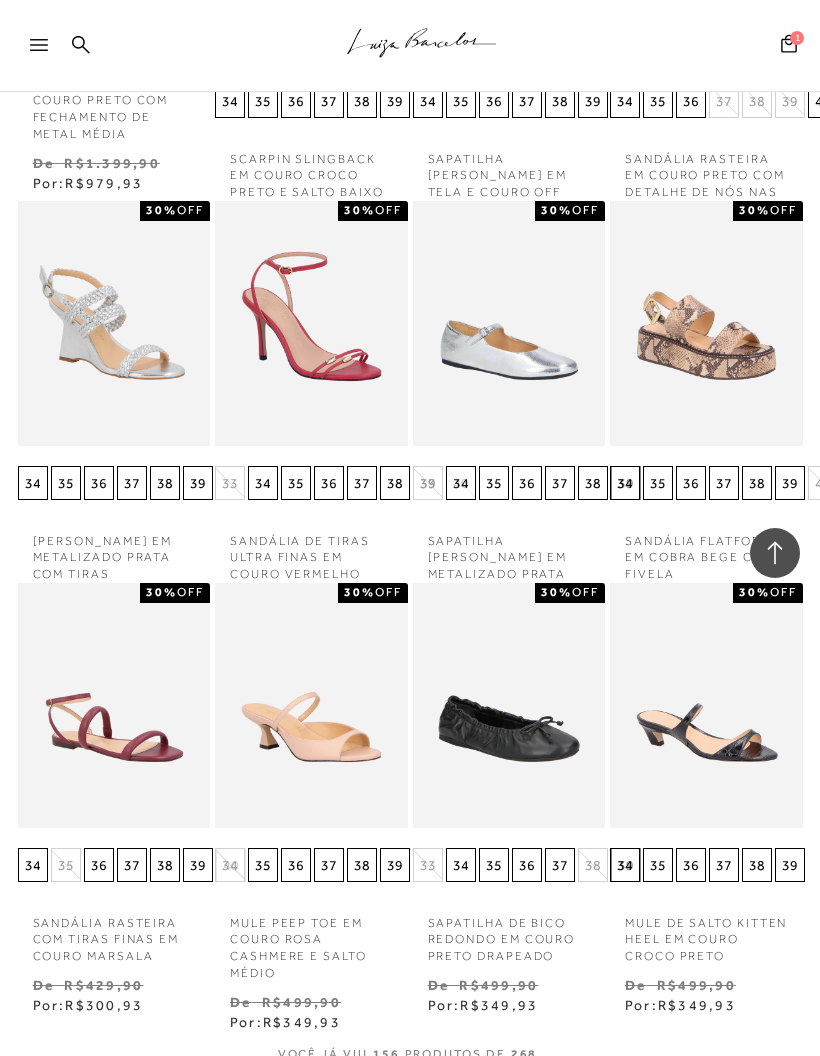 scroll, scrollTop: 14453, scrollLeft: 0, axis: vertical 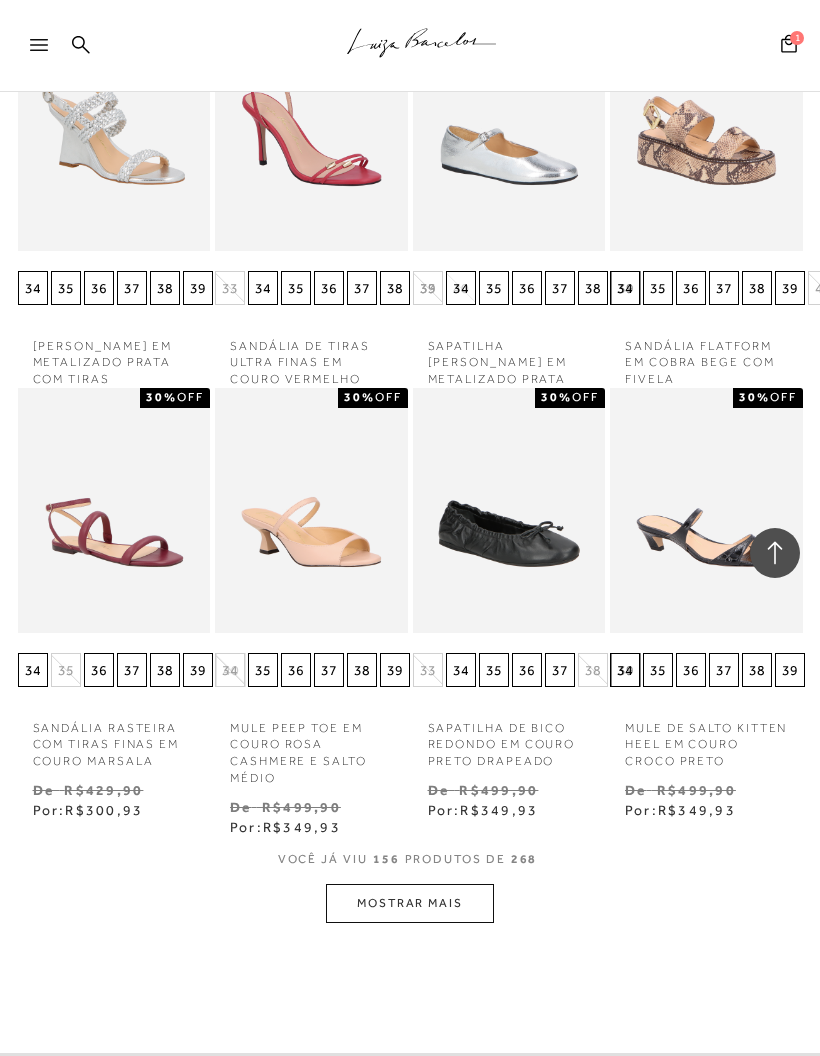 click on "MOSTRAR MAIS" at bounding box center [410, 903] 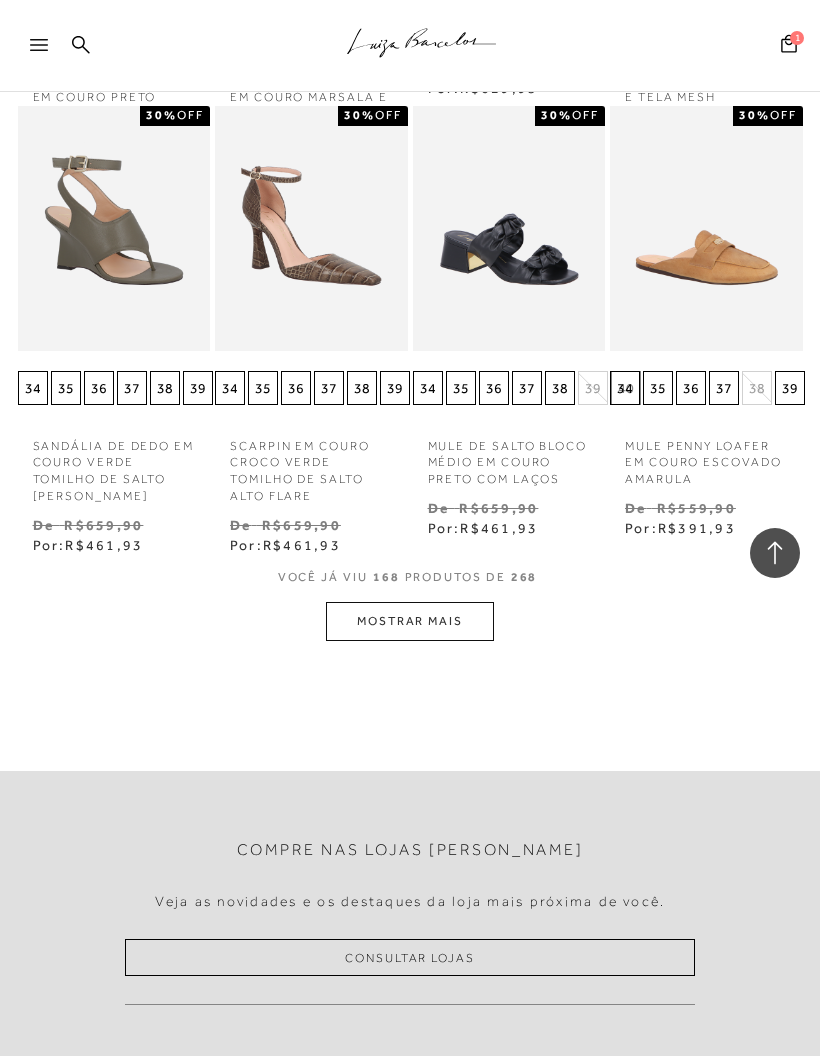 scroll, scrollTop: 15875, scrollLeft: 0, axis: vertical 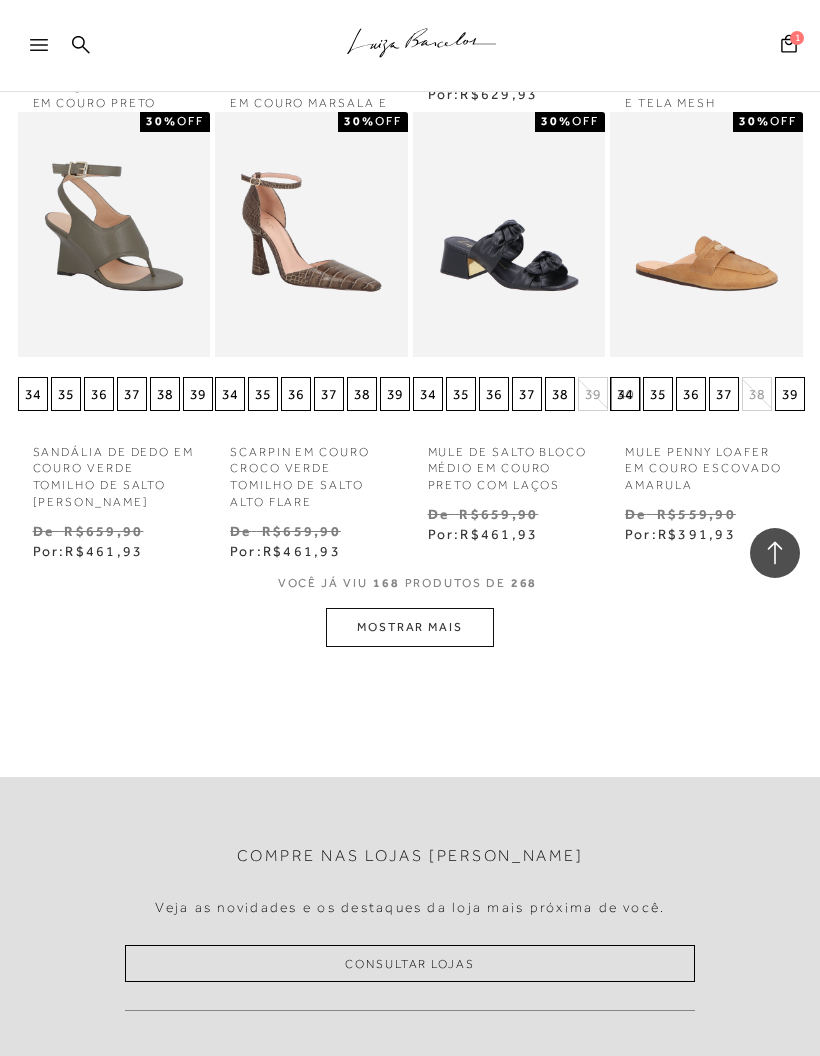 click on "MOSTRAR MAIS" at bounding box center [410, 627] 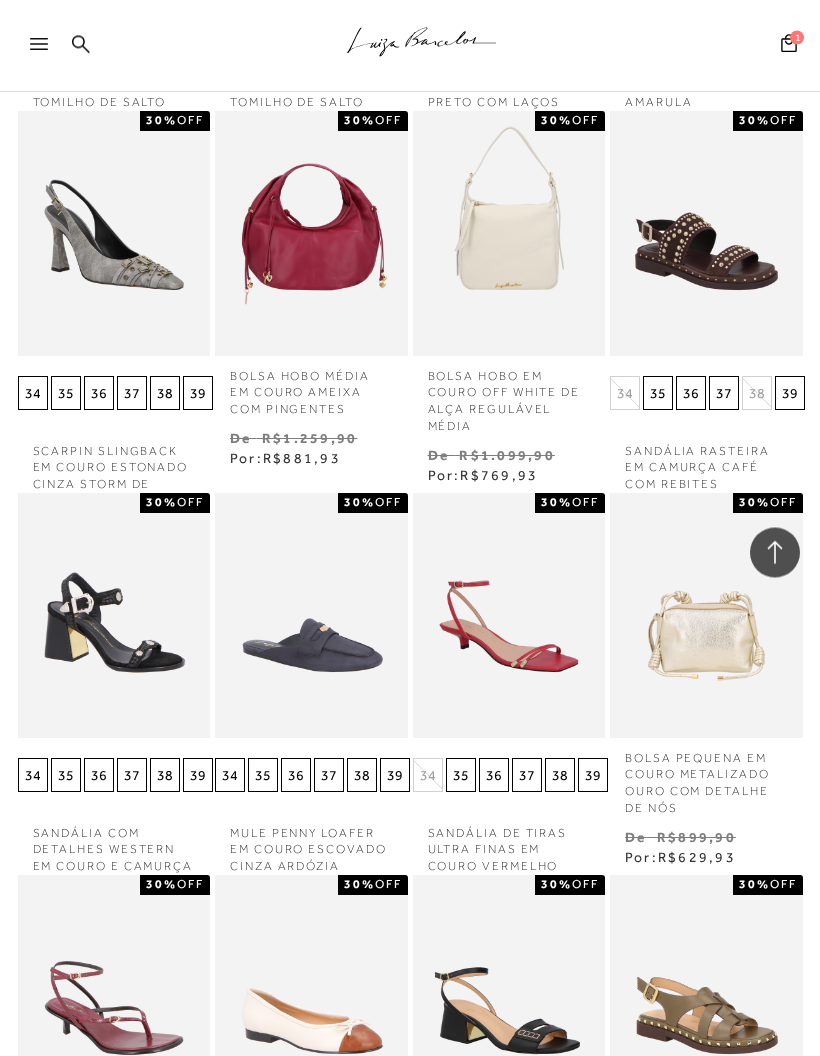 scroll, scrollTop: 16669, scrollLeft: 0, axis: vertical 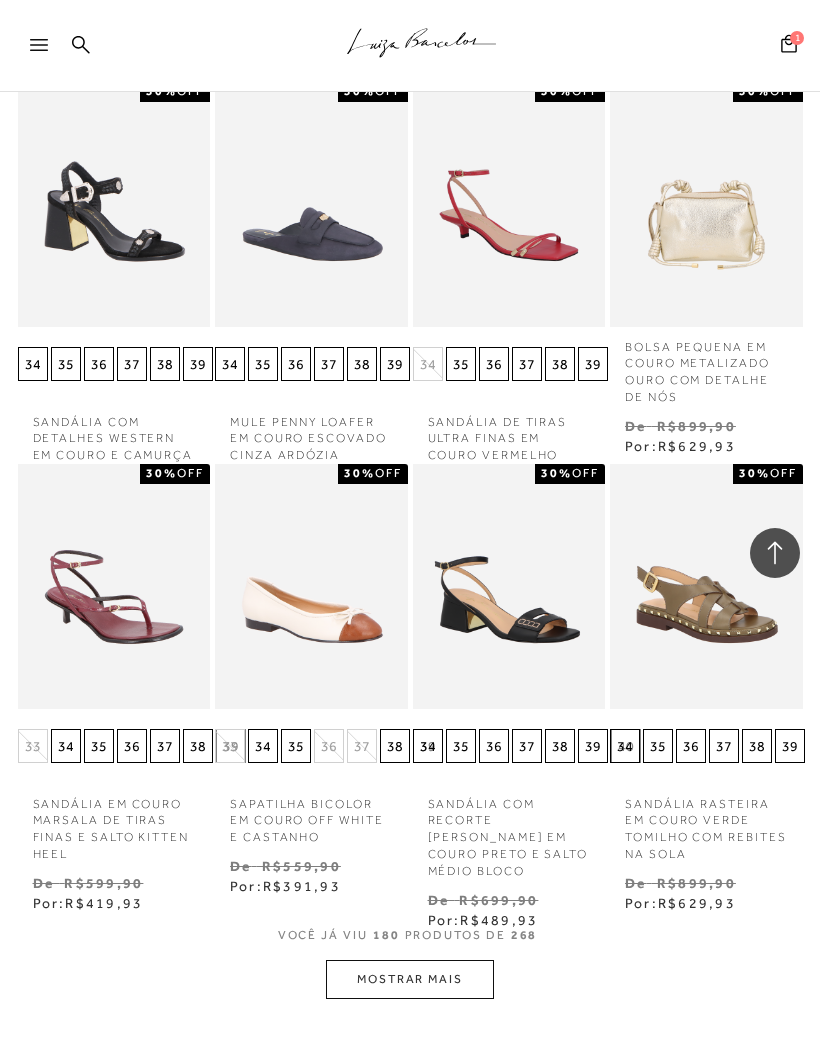 click on "MOSTRAR MAIS" at bounding box center [410, 979] 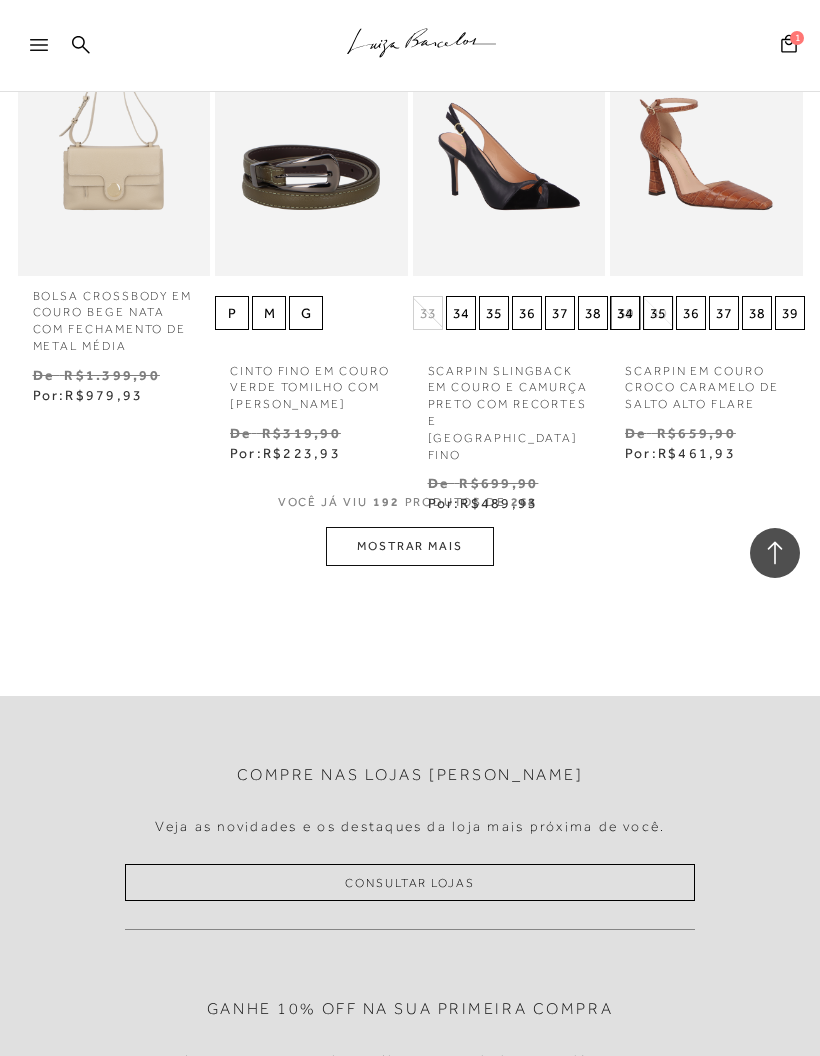 scroll, scrollTop: 18244, scrollLeft: 0, axis: vertical 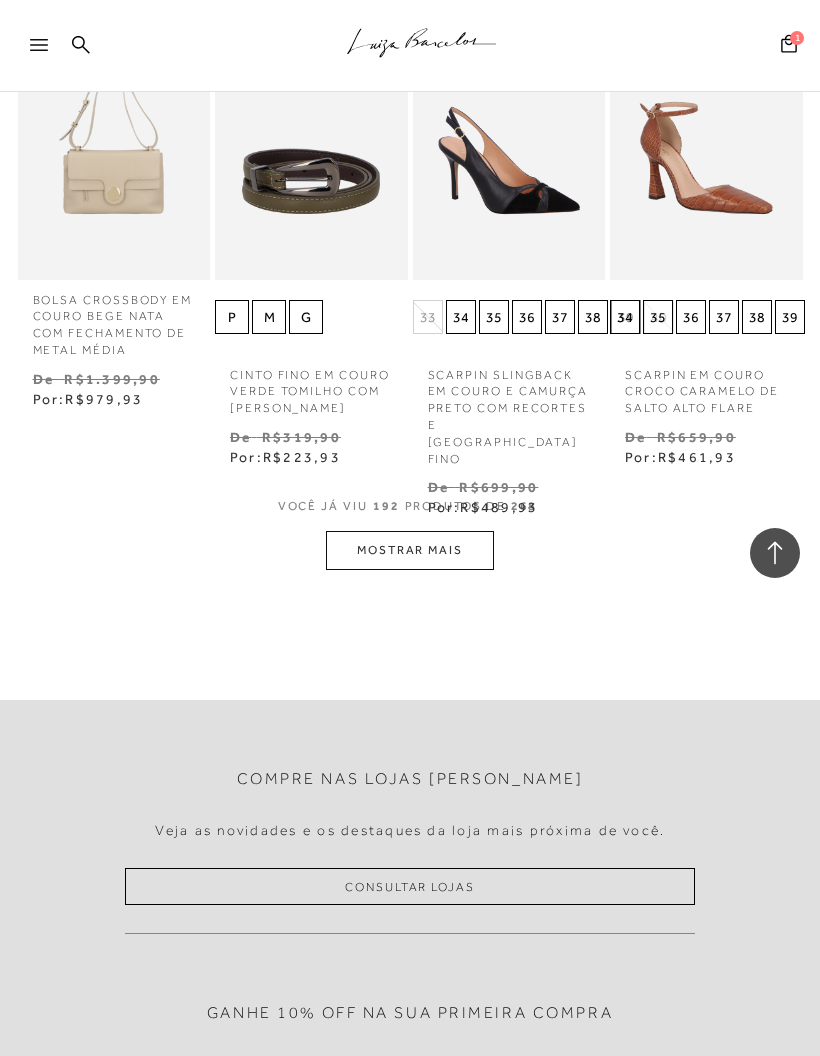 click on "MOSTRAR MAIS" at bounding box center [410, 550] 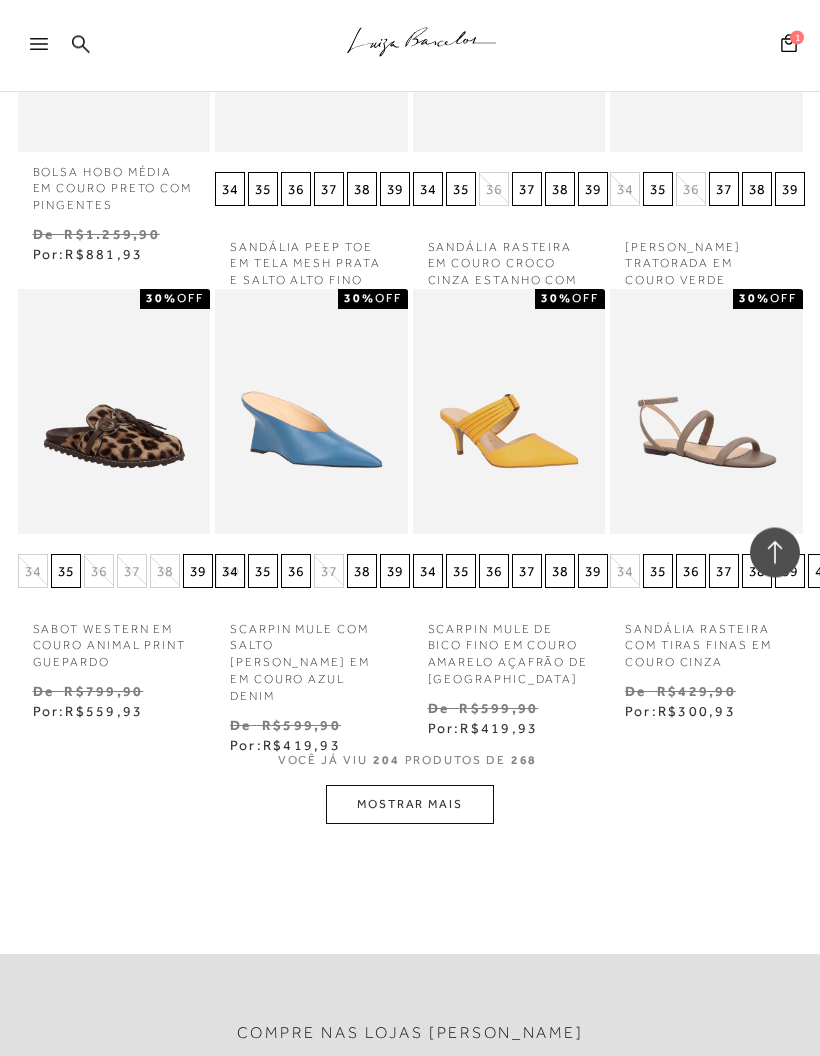 scroll, scrollTop: 19154, scrollLeft: 0, axis: vertical 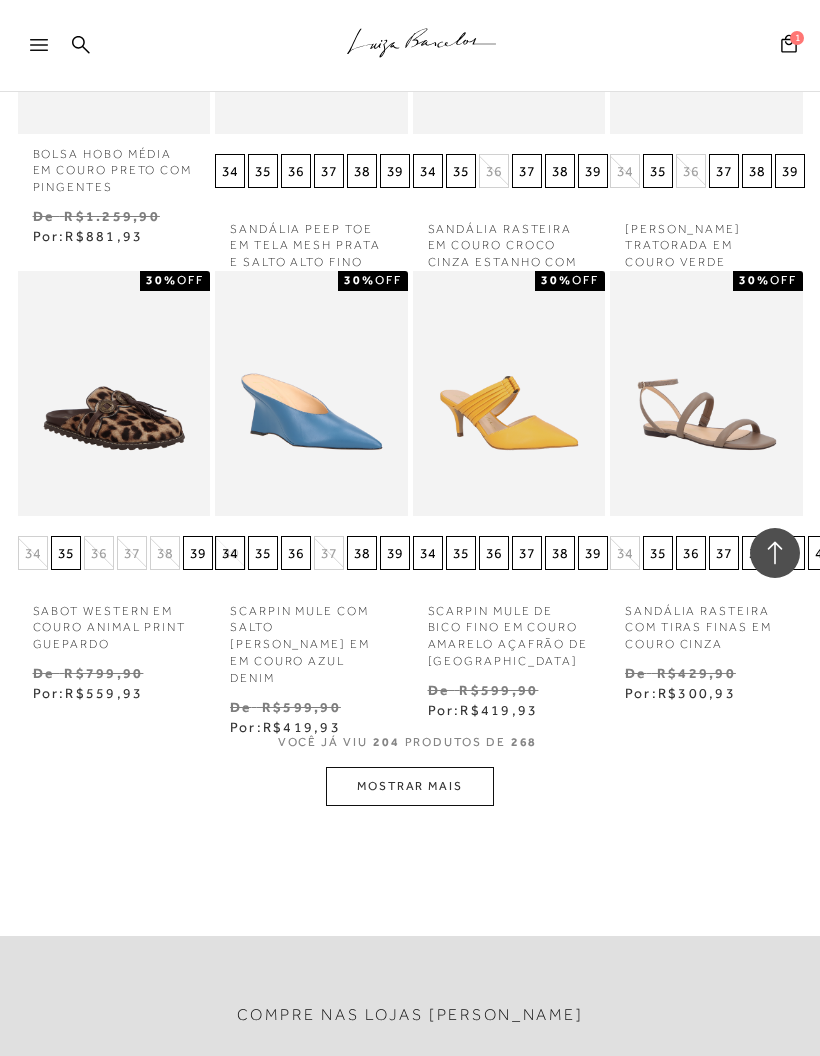click on "MOSTRAR MAIS" at bounding box center [410, 786] 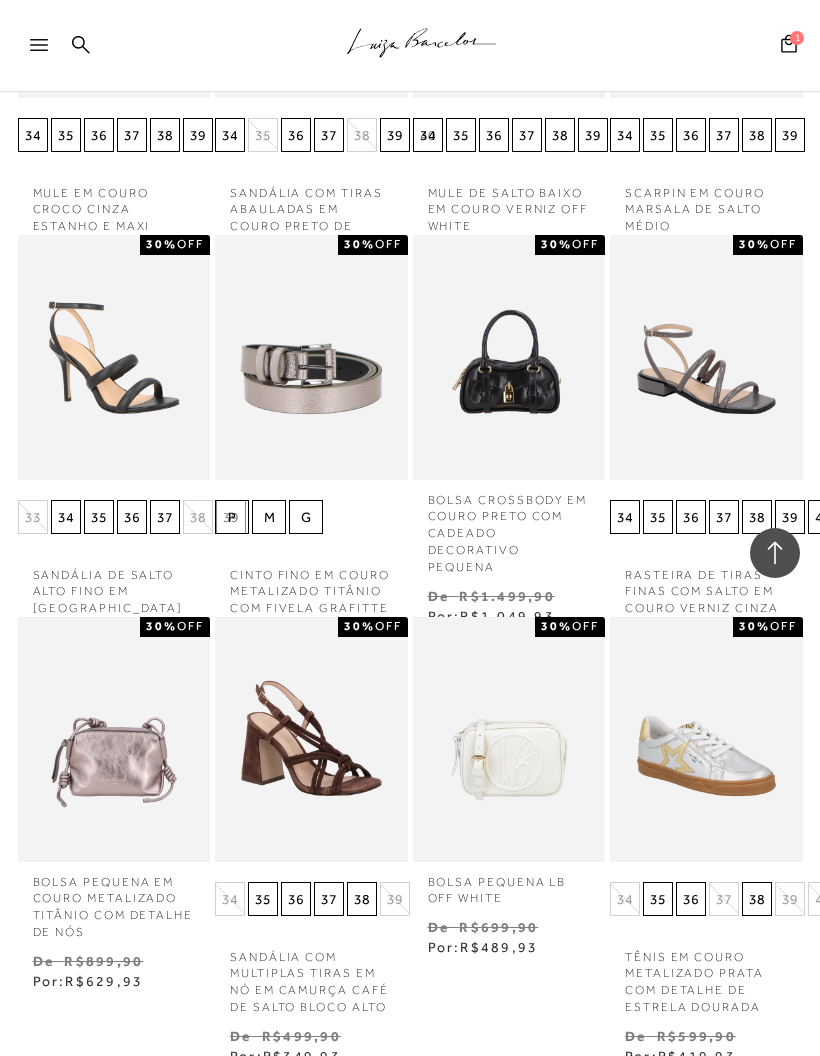 scroll, scrollTop: 19975, scrollLeft: 0, axis: vertical 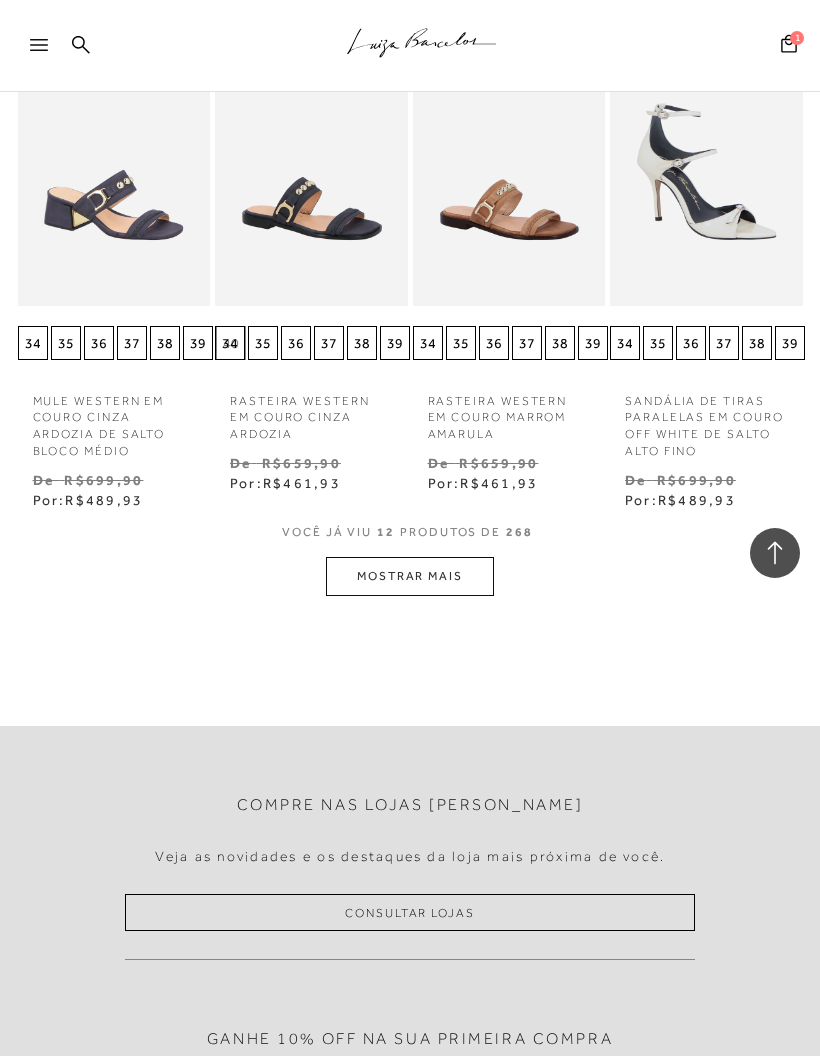 click on "MOSTRAR MAIS" at bounding box center [410, 576] 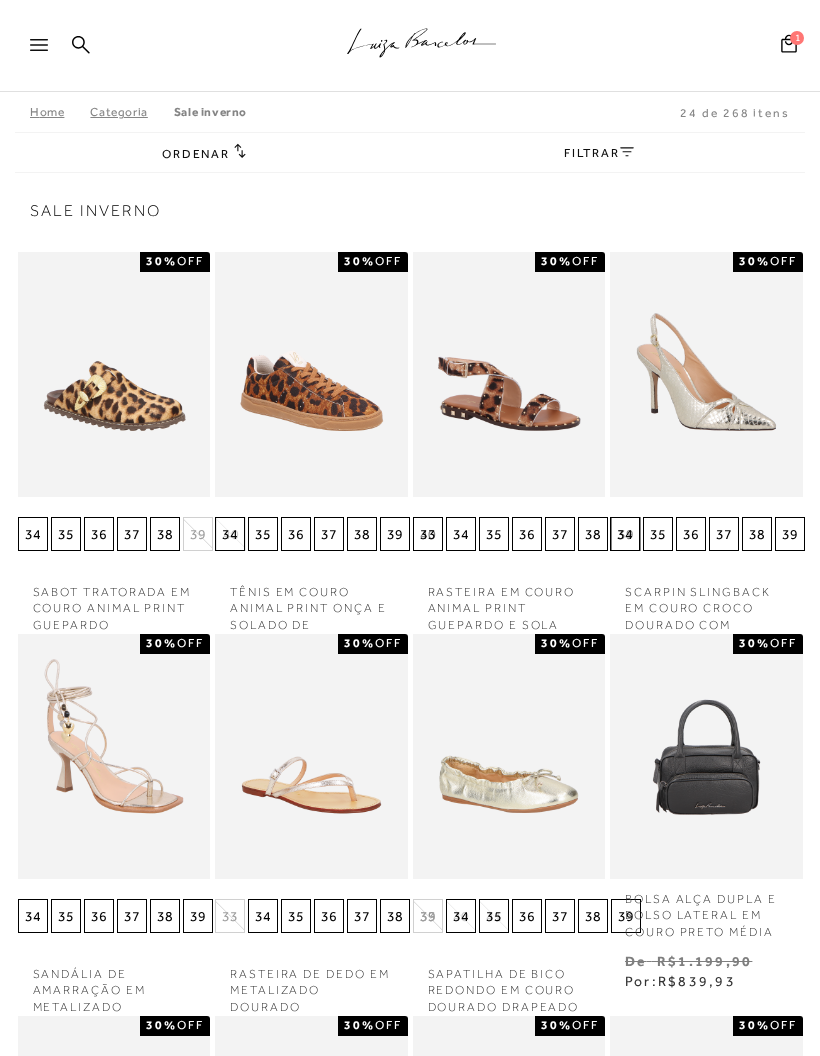 scroll, scrollTop: 0, scrollLeft: 0, axis: both 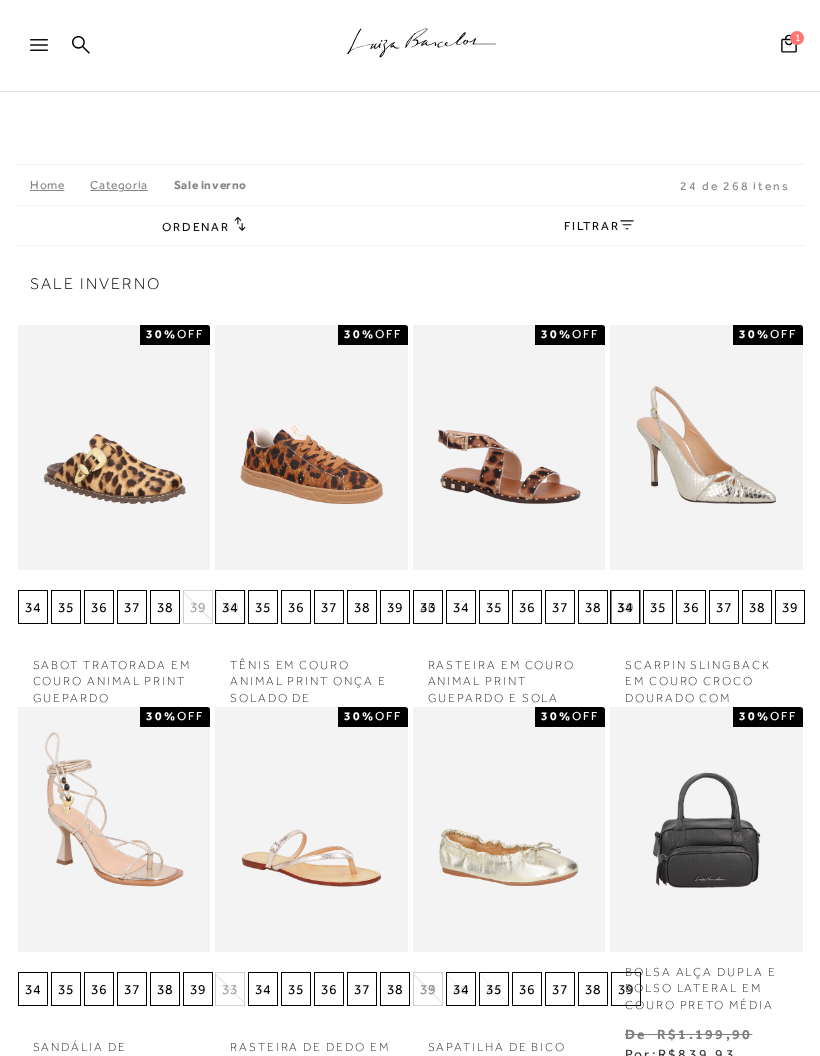 click on "Ordenar" at bounding box center [204, 226] 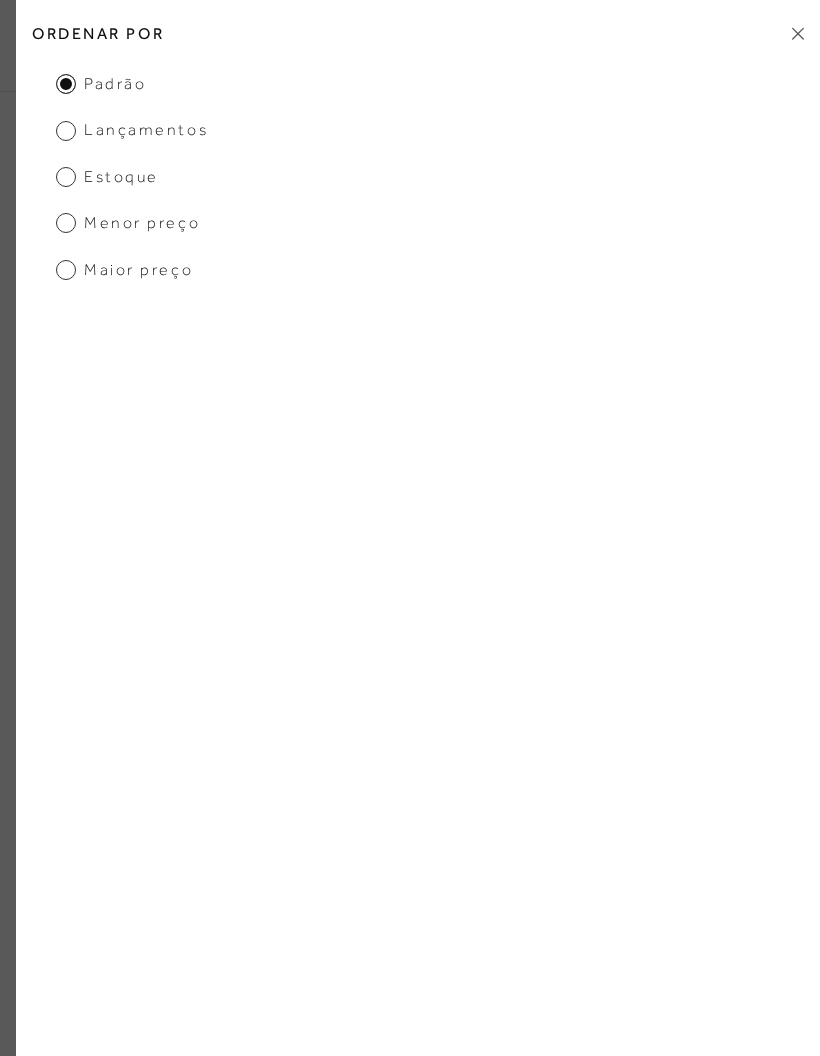 click on "Maior preço" at bounding box center (124, 270) 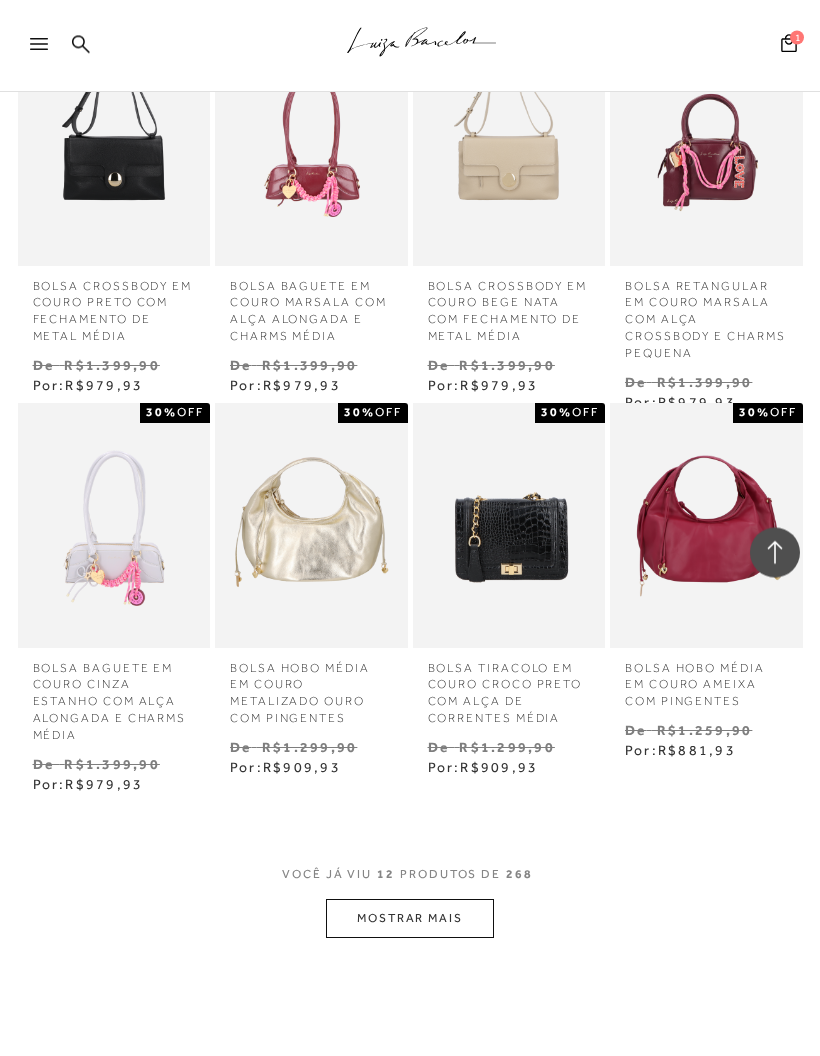 scroll, scrollTop: 2991, scrollLeft: 0, axis: vertical 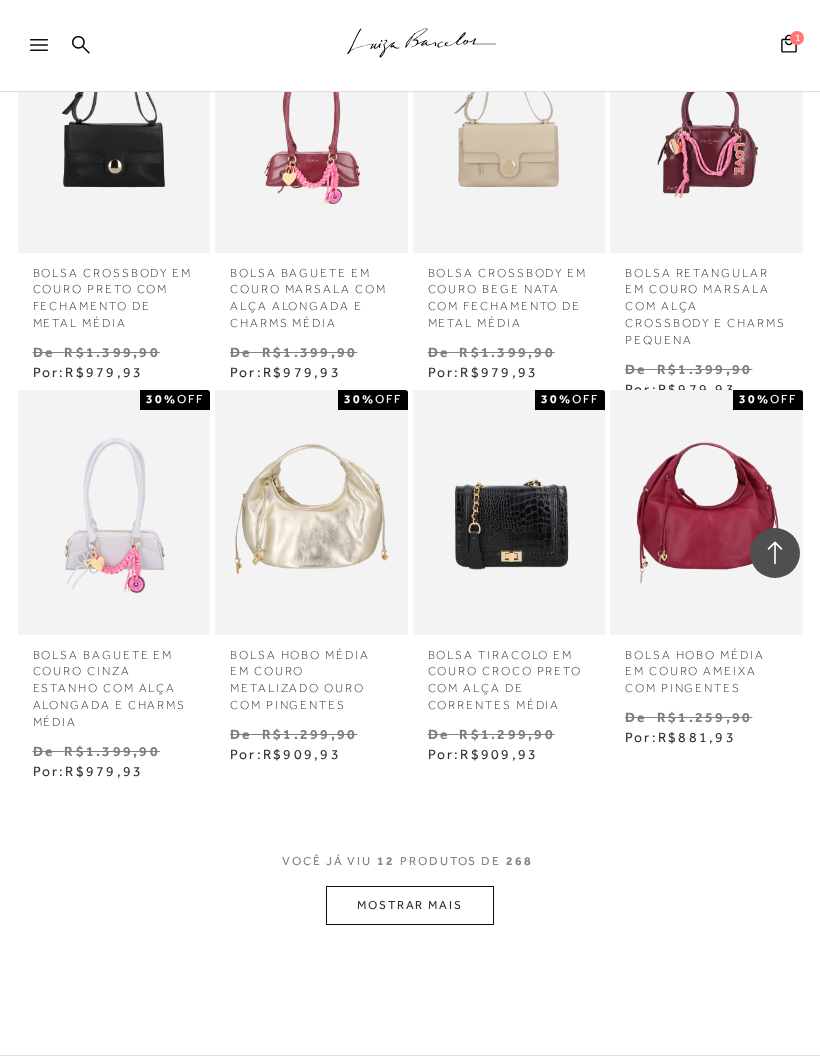 click on "MOSTRAR MAIS" at bounding box center [410, 905] 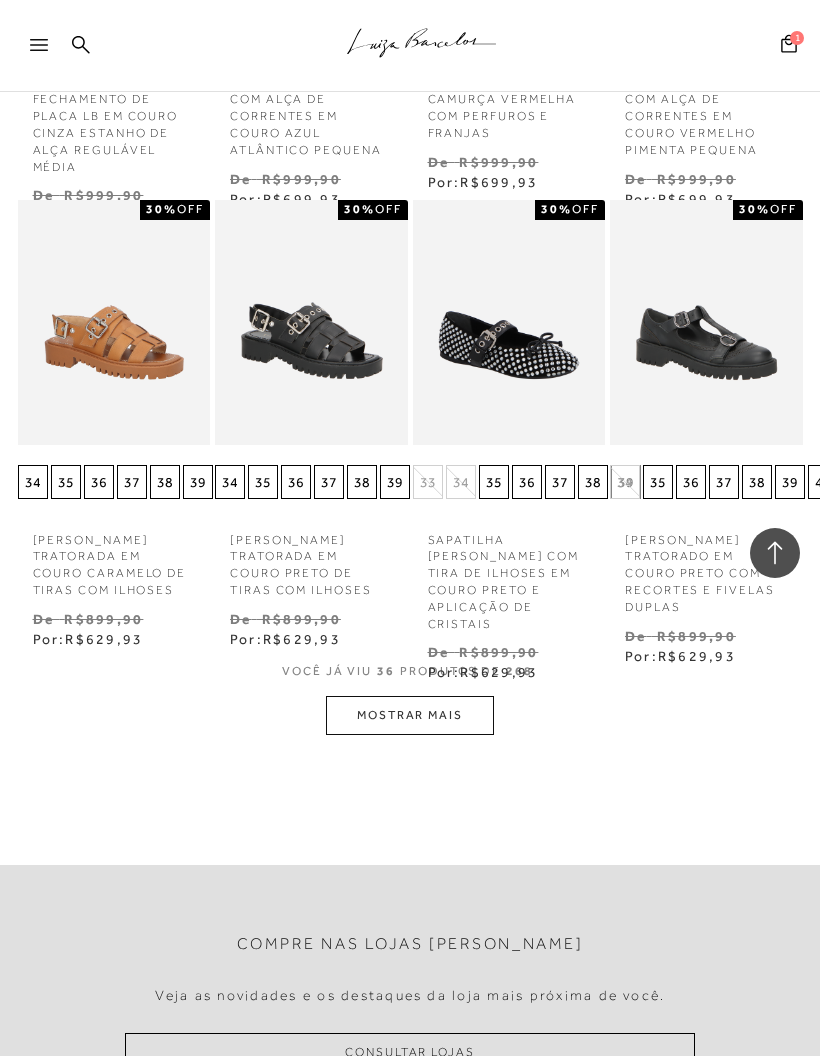 scroll, scrollTop: 4324, scrollLeft: 0, axis: vertical 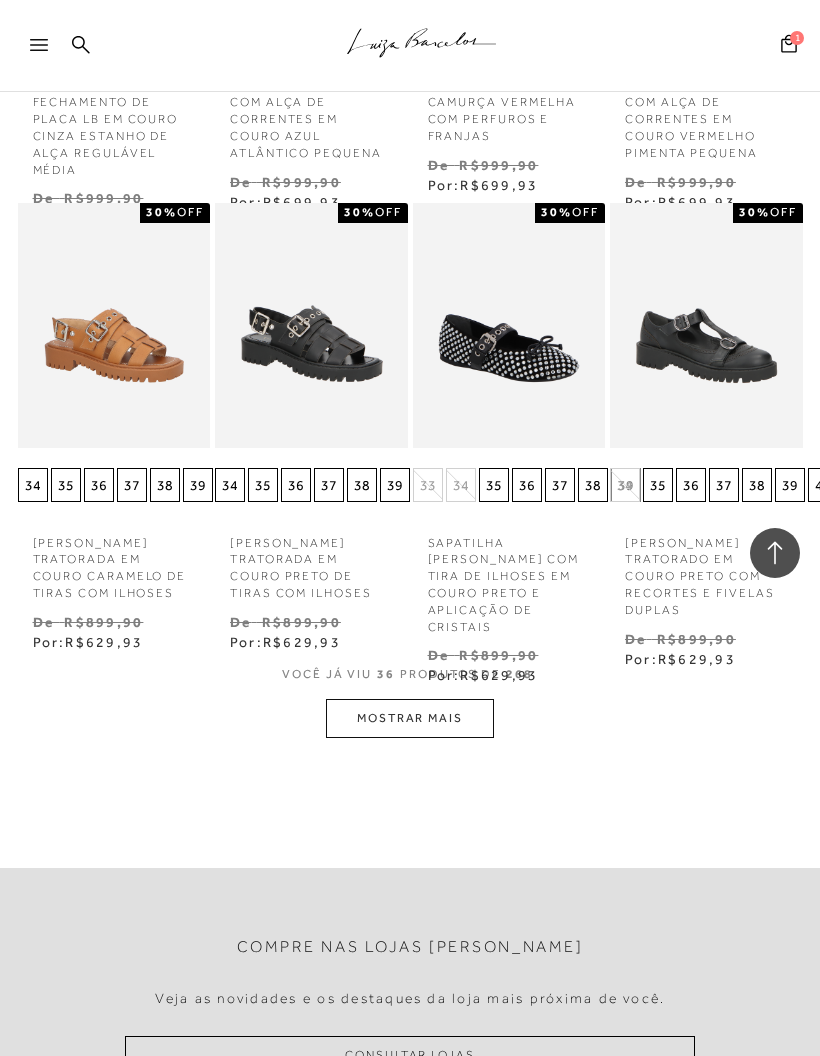 click on "MOSTRAR MAIS" at bounding box center (410, 718) 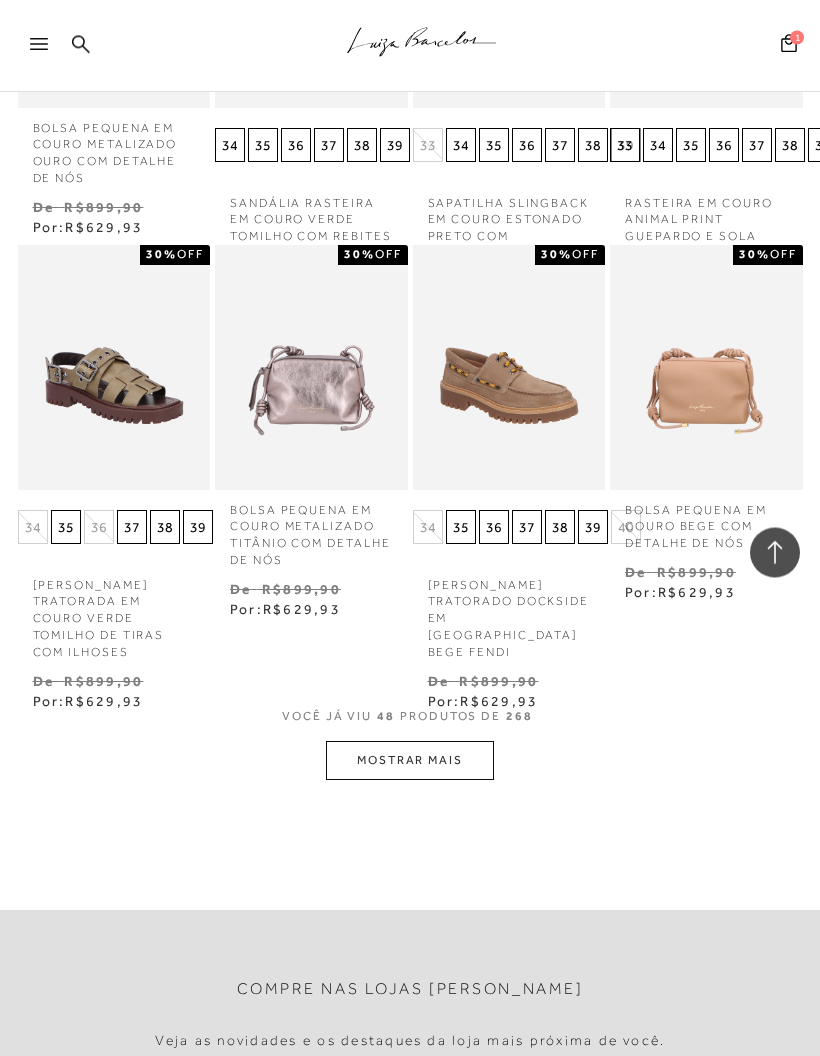 click on "MOSTRAR MAIS" at bounding box center [410, 761] 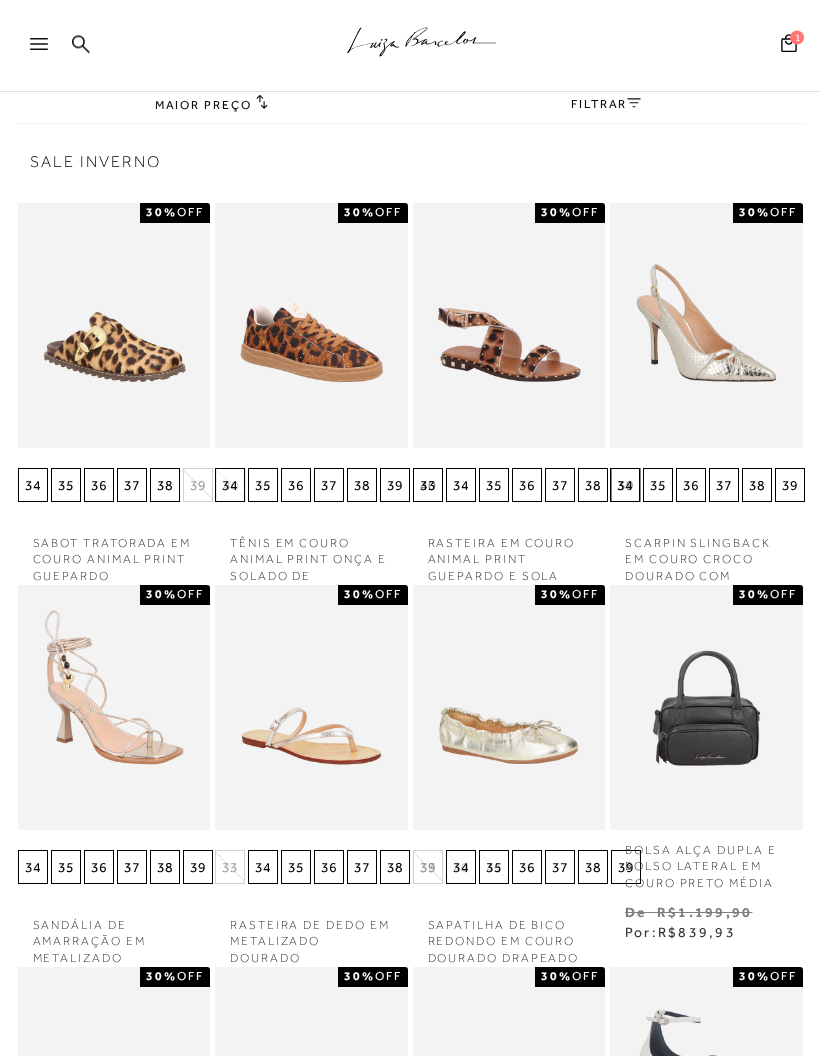 scroll, scrollTop: 0, scrollLeft: 0, axis: both 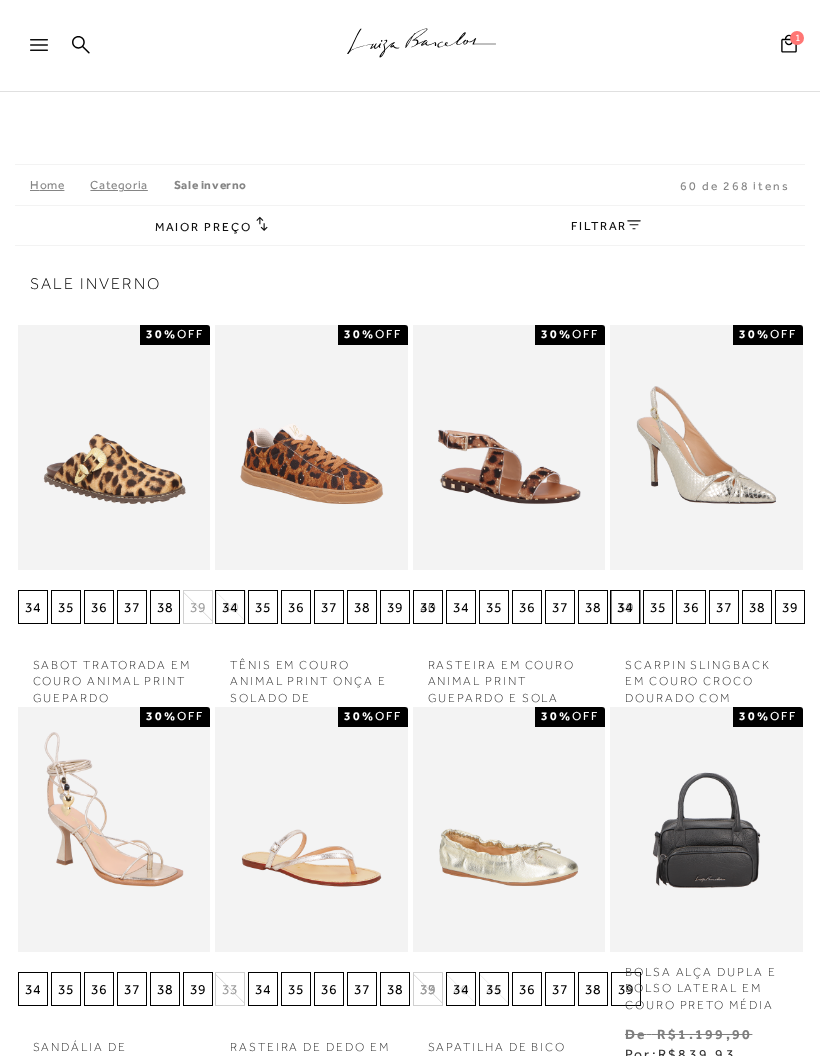 click 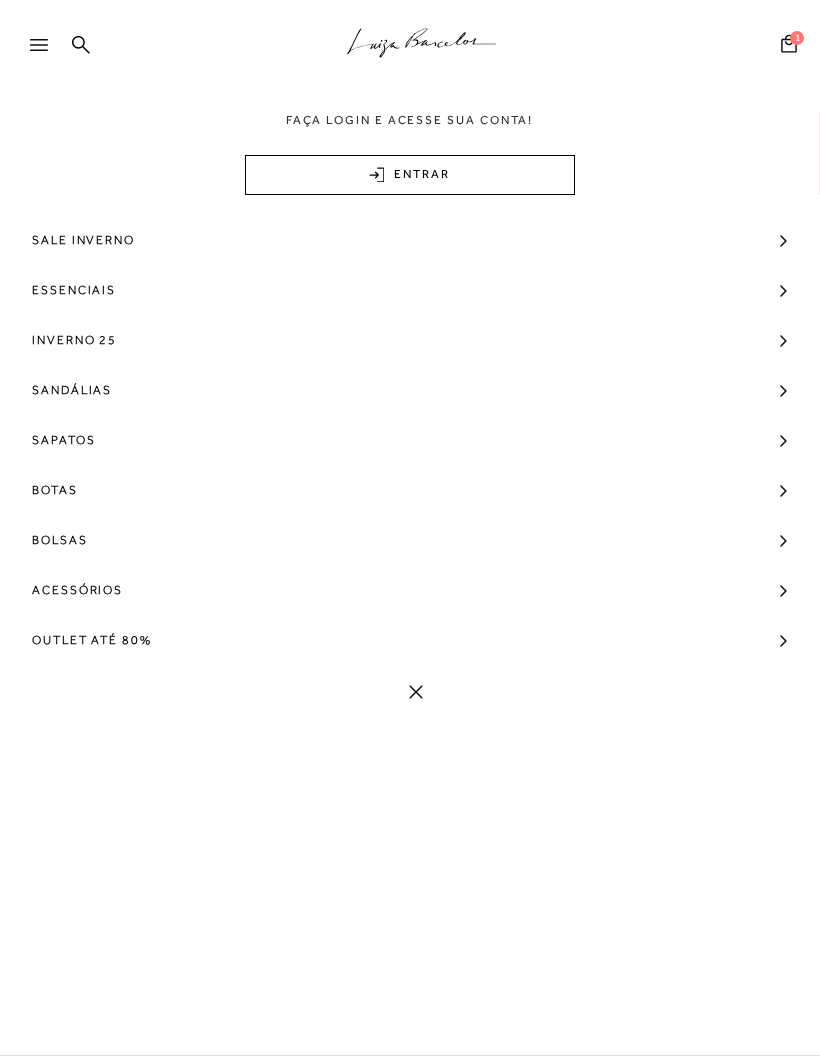 click on "Outlet até 80%" at bounding box center (92, 640) 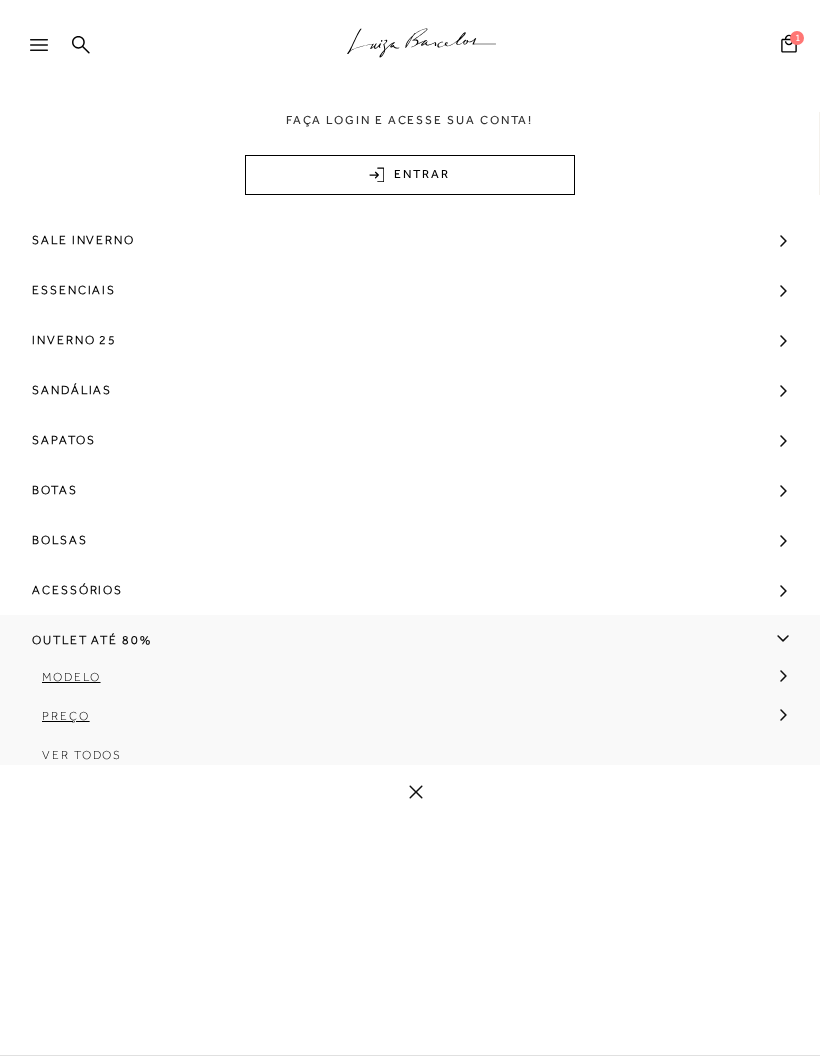 click on "Modelo" at bounding box center (71, 677) 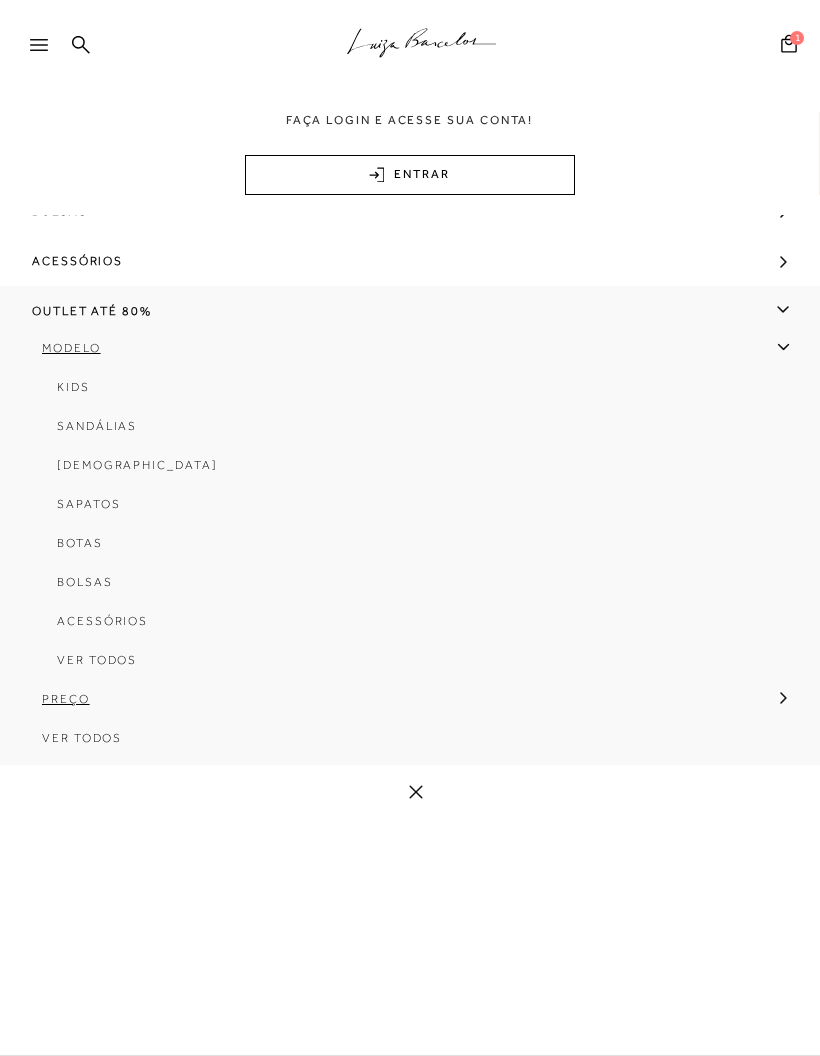 scroll, scrollTop: 340, scrollLeft: 0, axis: vertical 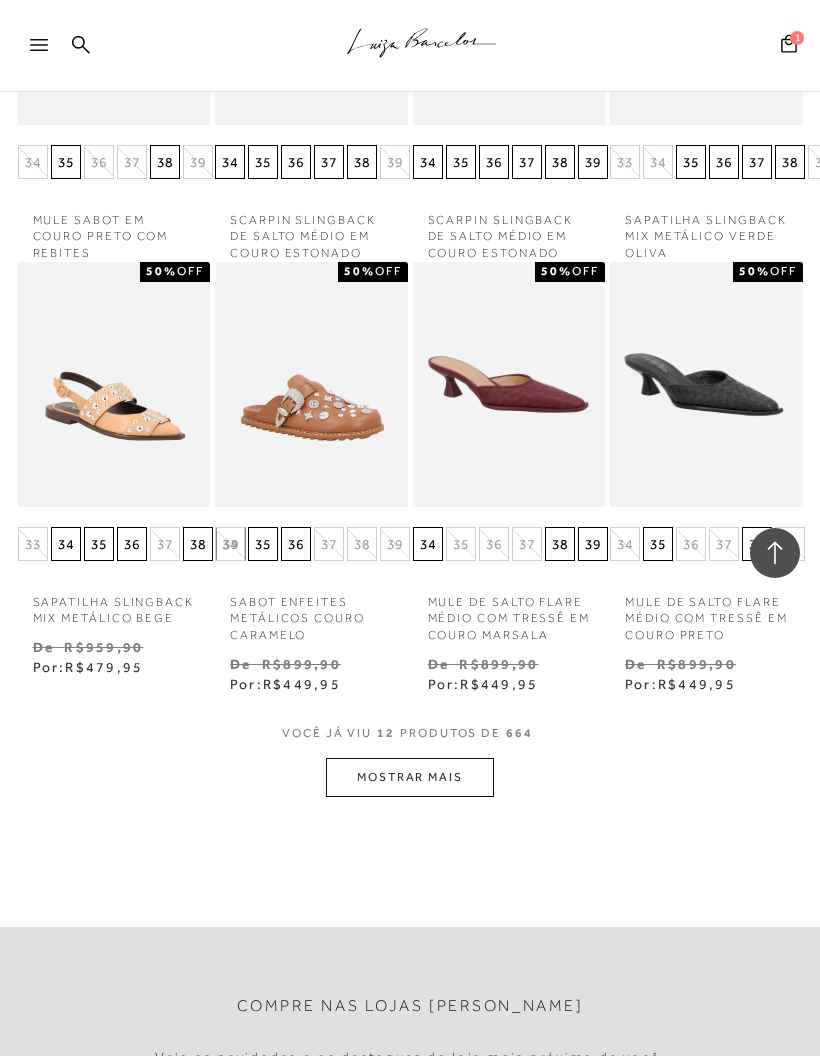 click on "MOSTRAR MAIS" at bounding box center [410, 777] 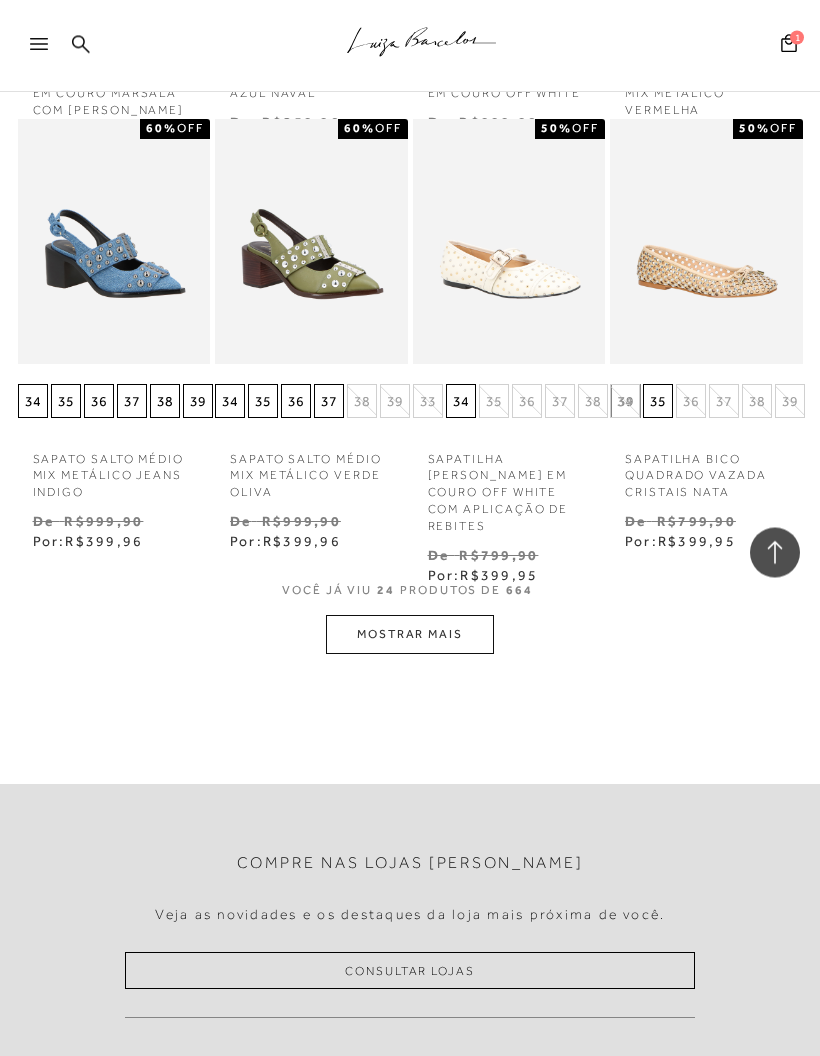 click on "MOSTRAR MAIS" at bounding box center [410, 635] 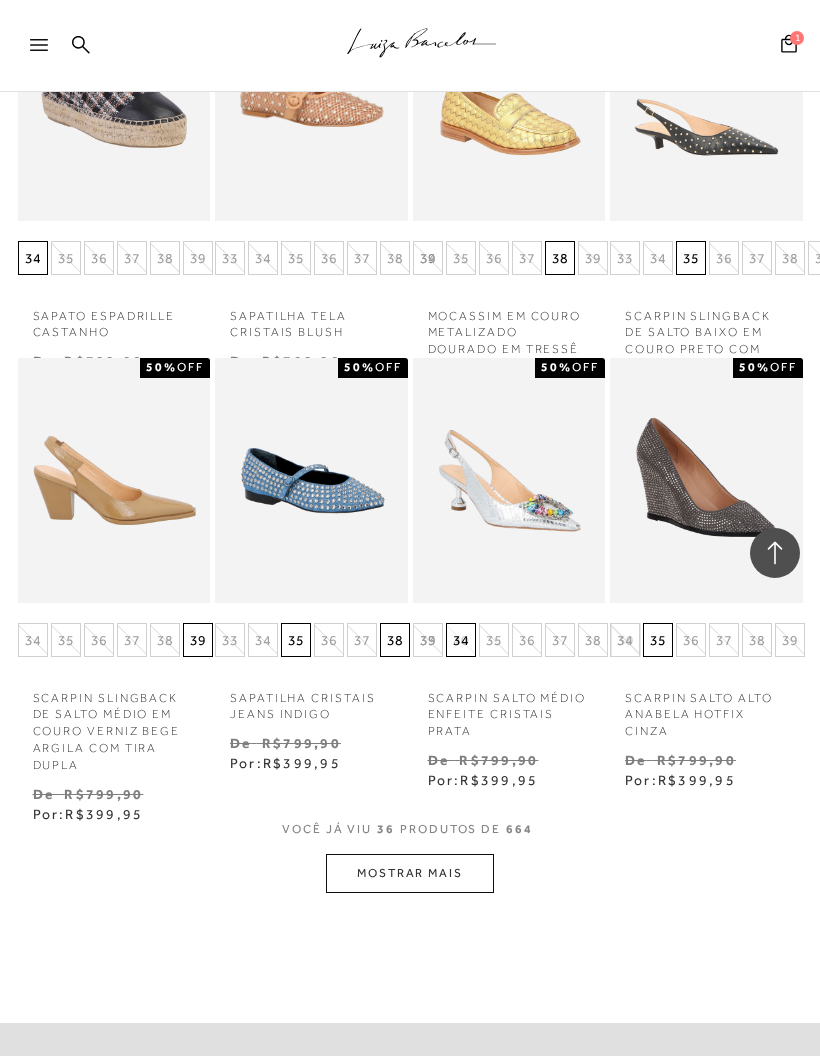 scroll, scrollTop: 3277, scrollLeft: 0, axis: vertical 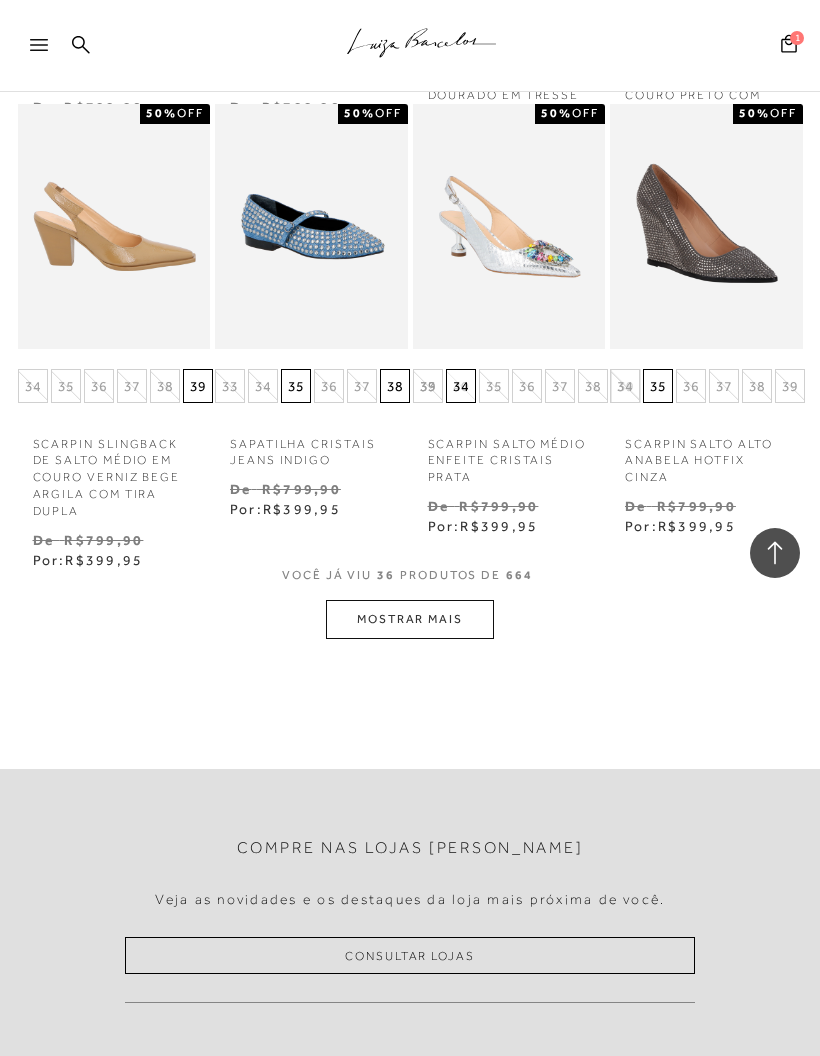 click on "MOSTRAR MAIS" at bounding box center [410, 619] 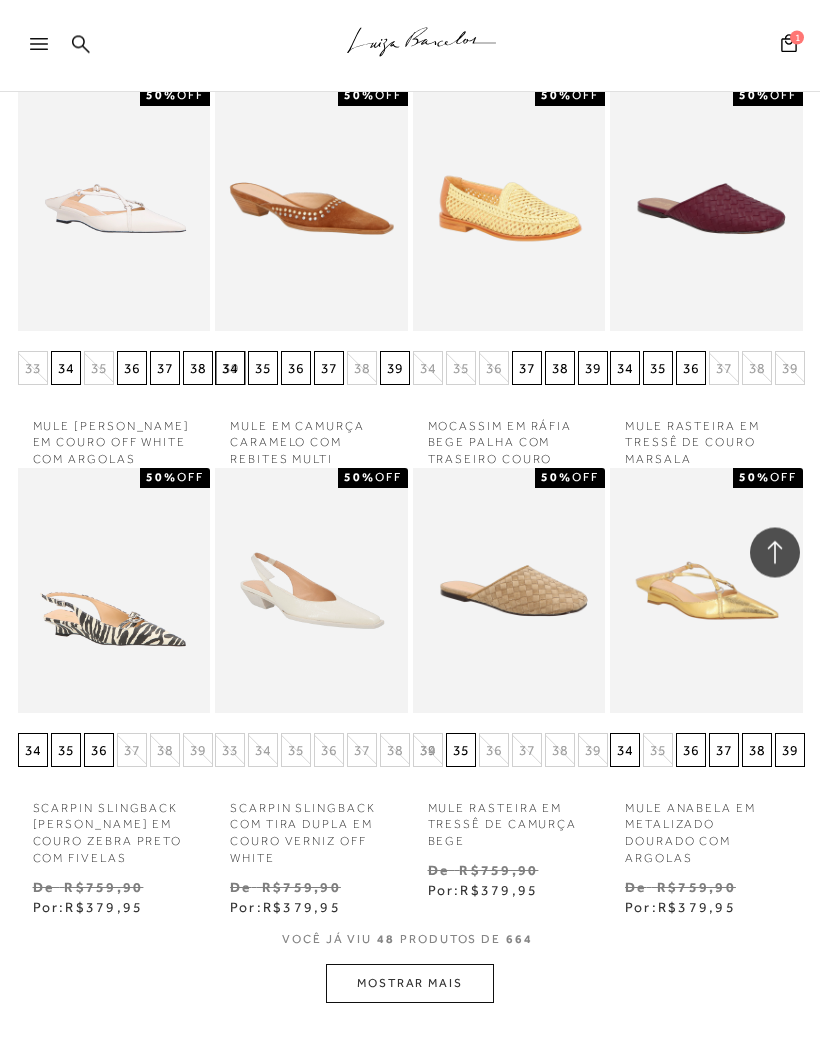 scroll, scrollTop: 4059, scrollLeft: 0, axis: vertical 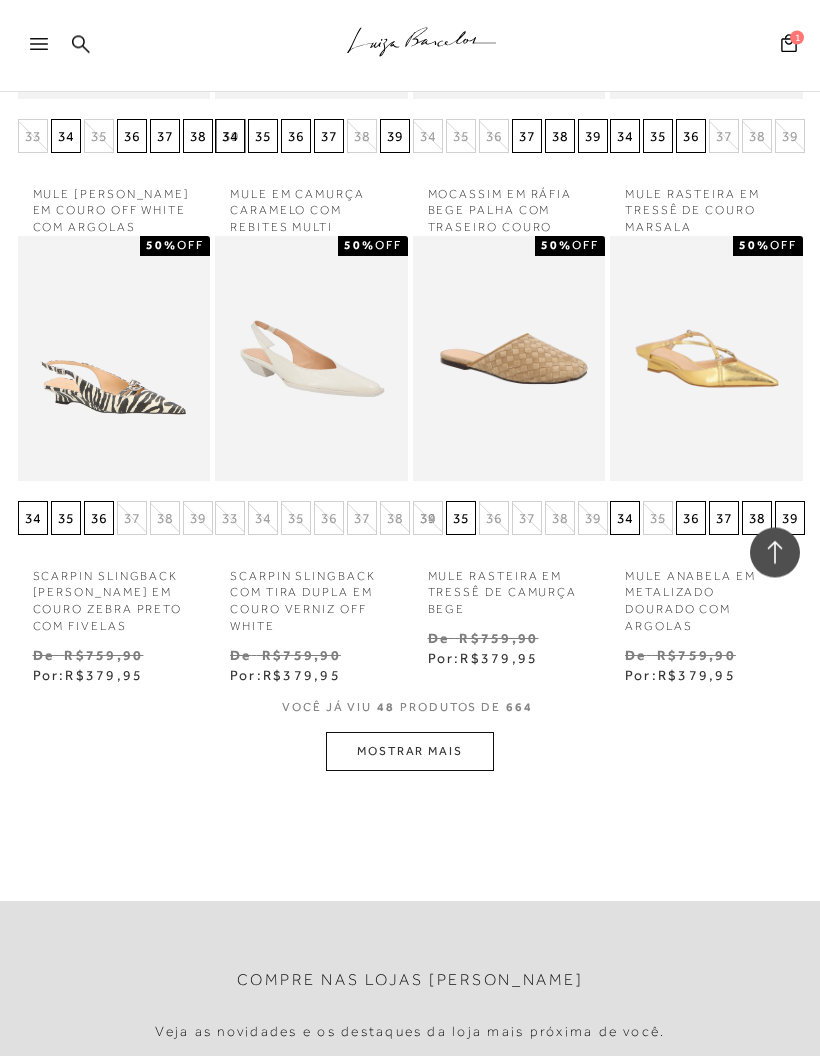 click on "MOSTRAR MAIS" at bounding box center (410, 752) 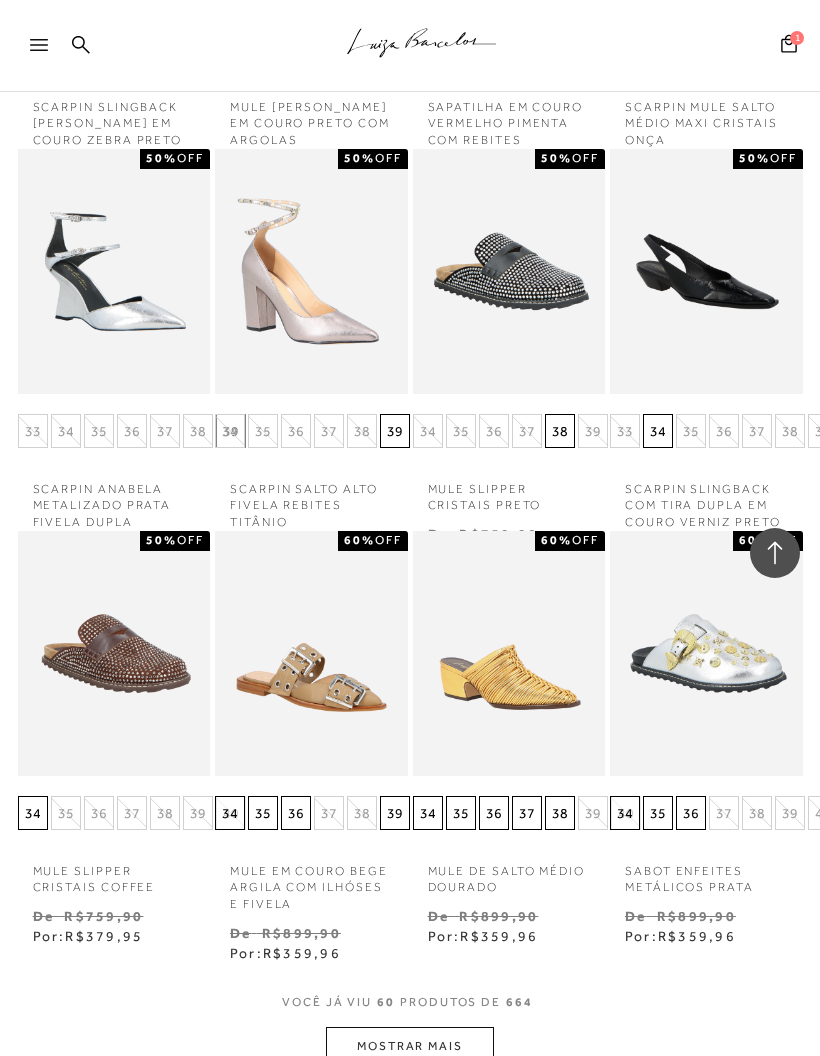 scroll, scrollTop: 5374, scrollLeft: 0, axis: vertical 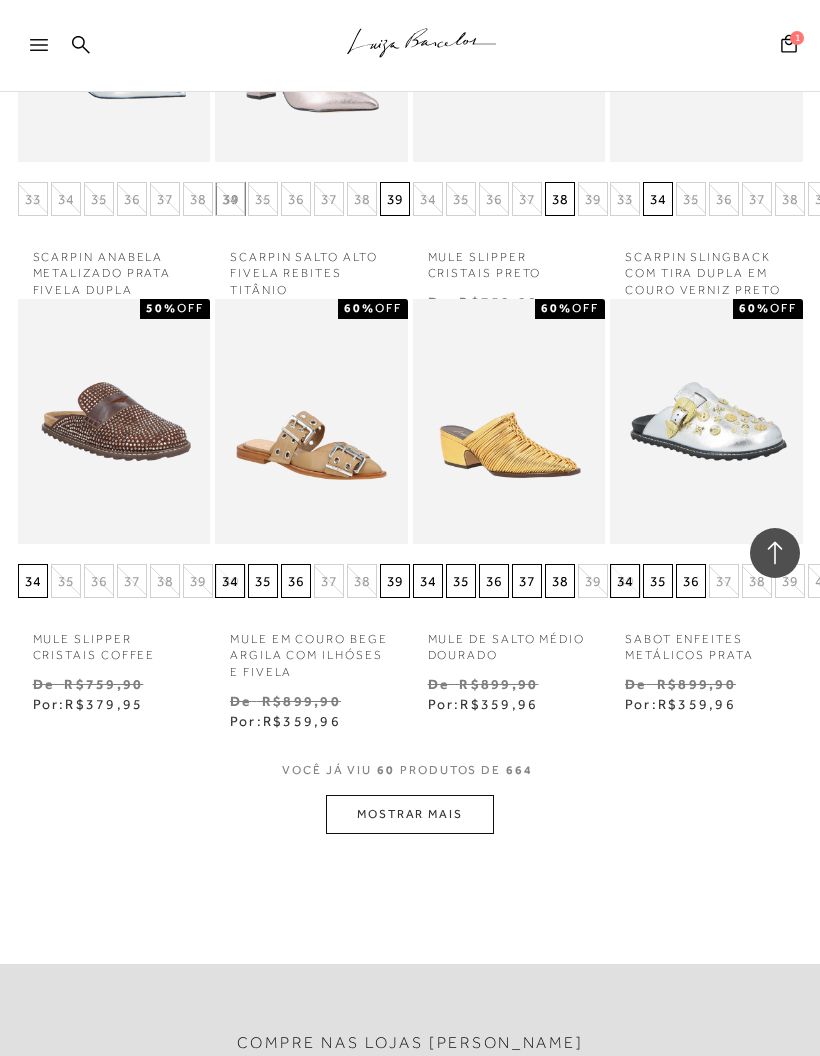 click on "MOSTRAR MAIS" at bounding box center [410, 814] 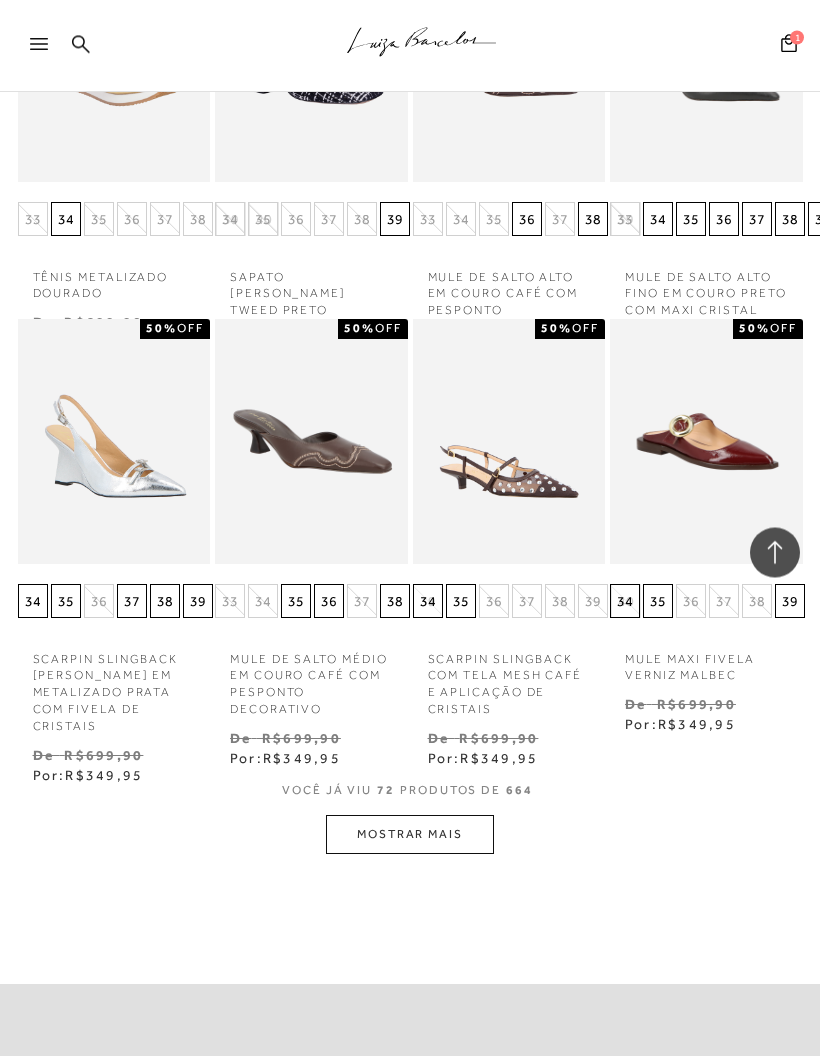 click on "MOSTRAR MAIS" at bounding box center (410, 835) 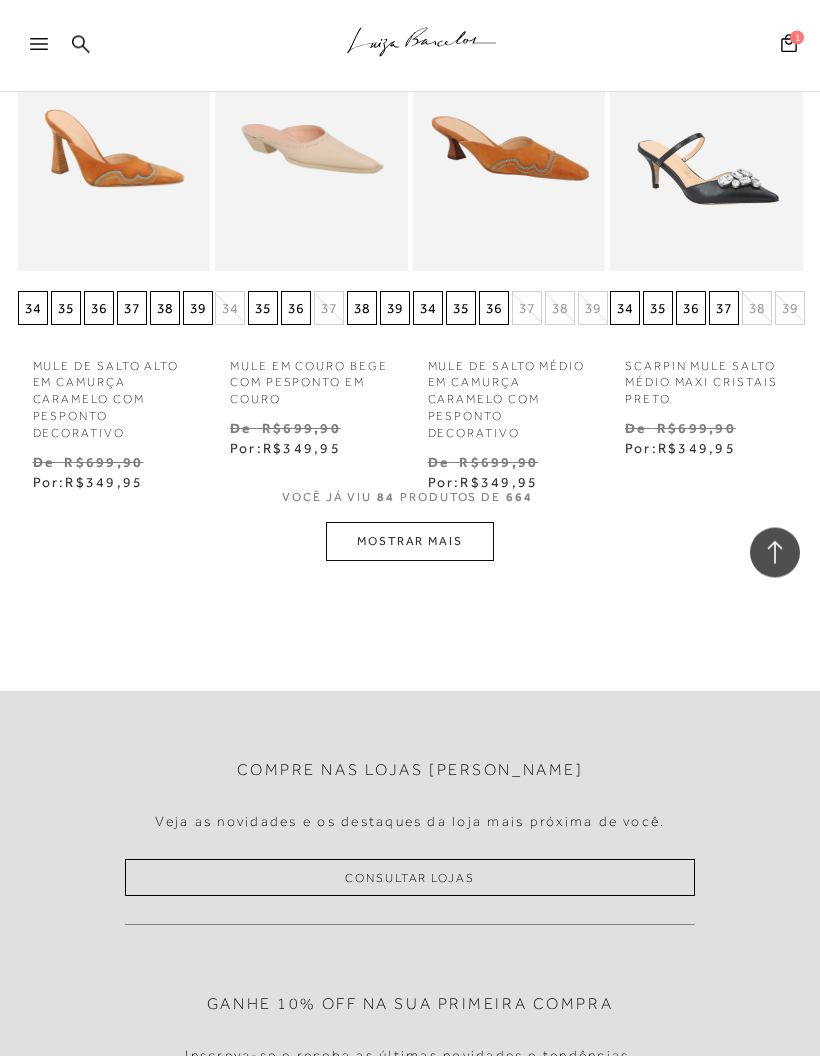 scroll, scrollTop: 7939, scrollLeft: 0, axis: vertical 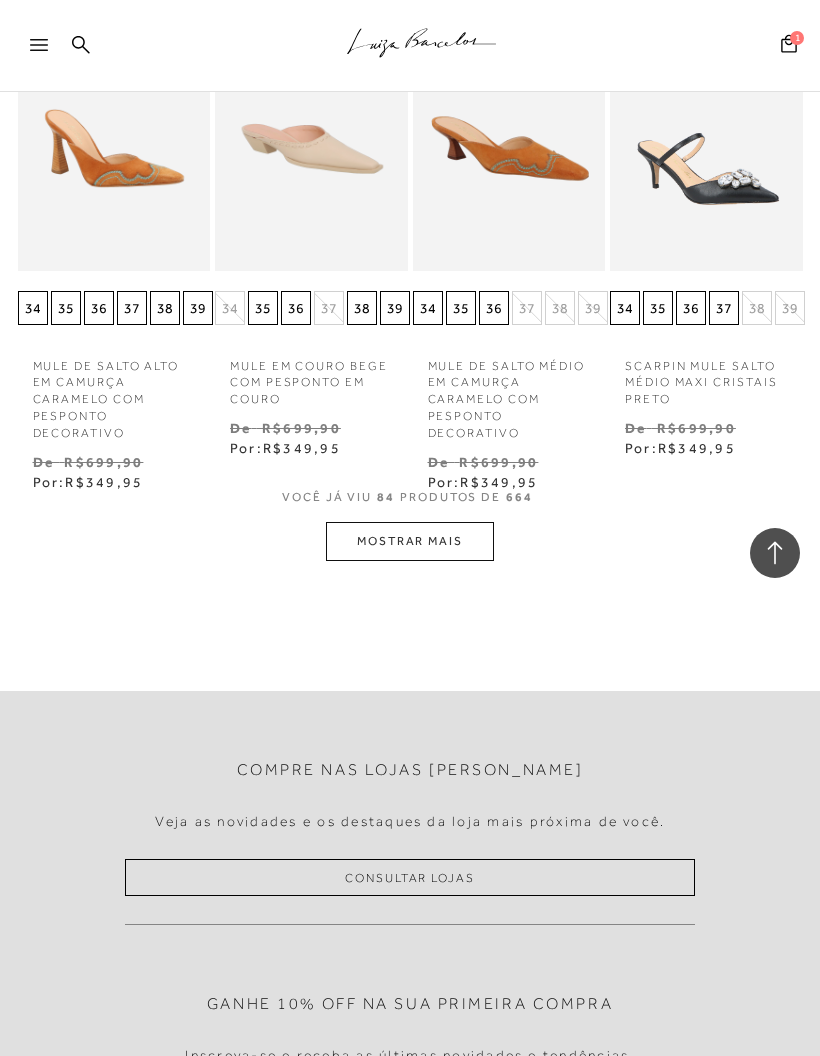 click on "MOSTRAR MAIS" at bounding box center [410, 541] 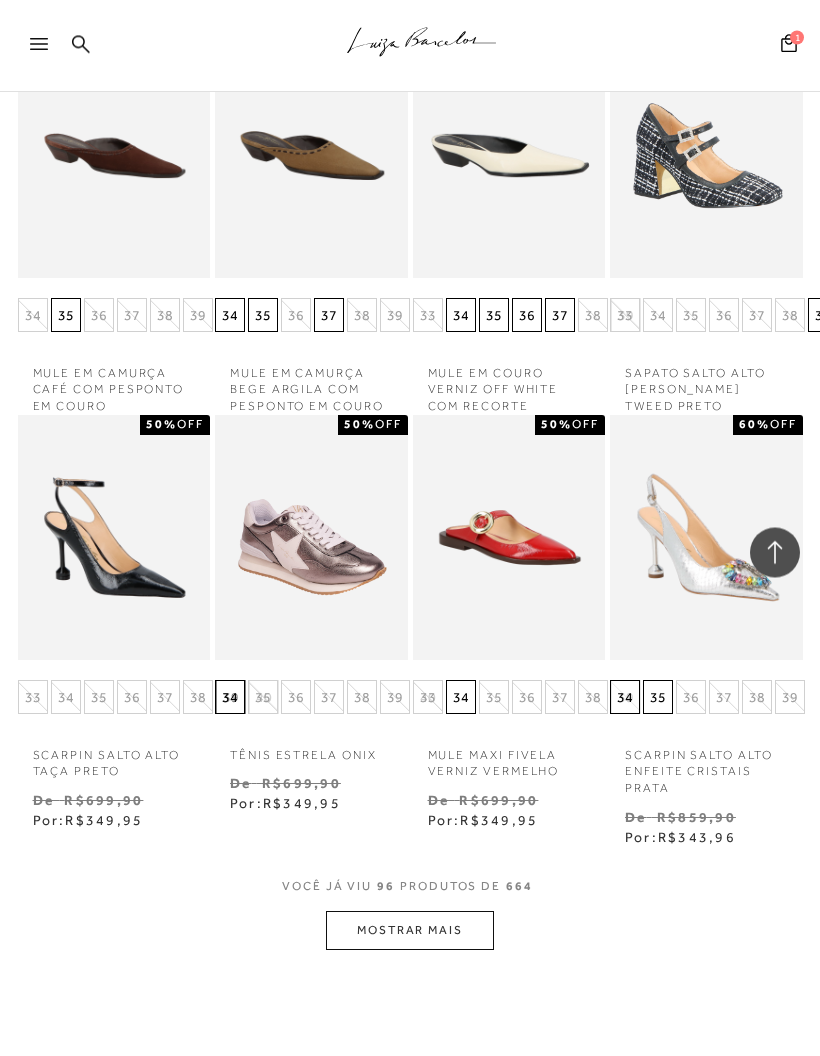 scroll, scrollTop: 8696, scrollLeft: 0, axis: vertical 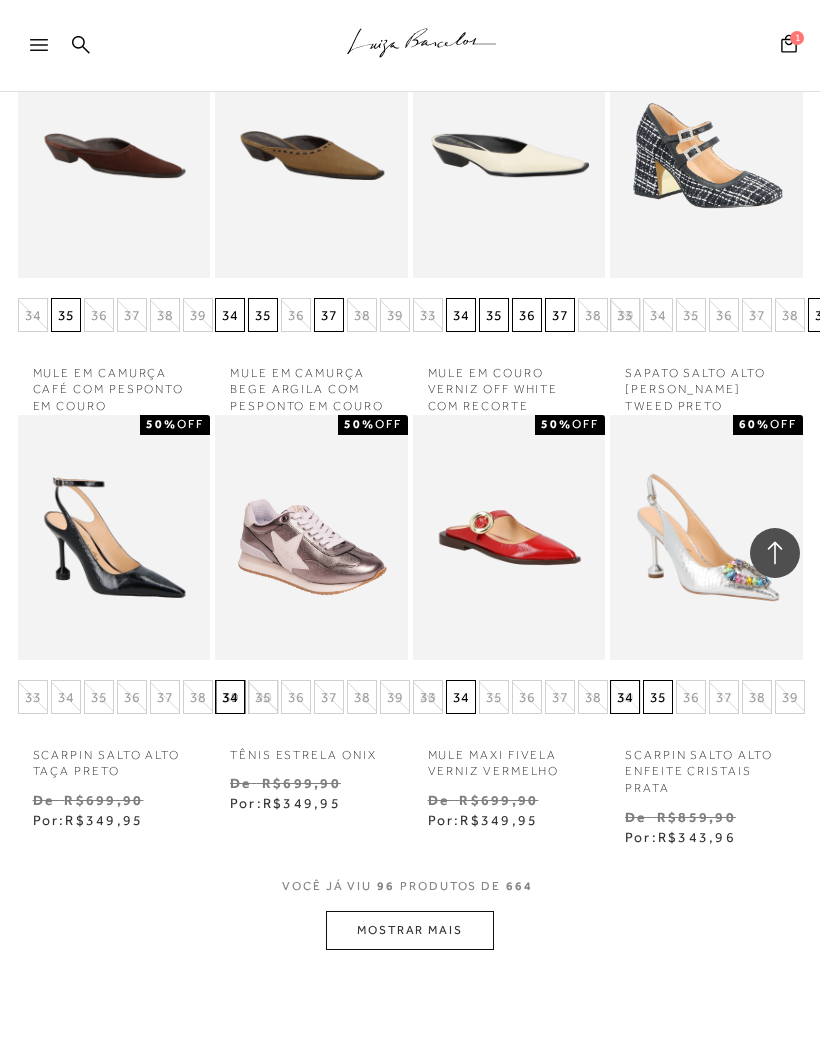 click on "MOSTRAR MAIS" at bounding box center [410, 930] 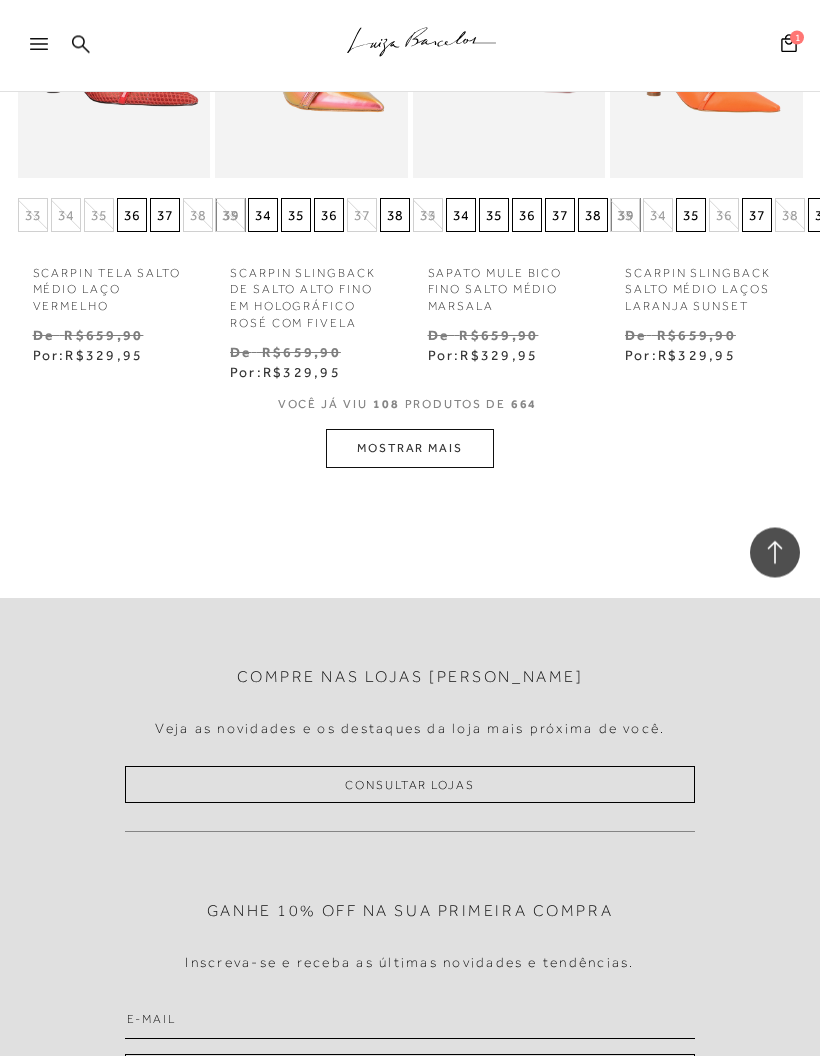 scroll, scrollTop: 10288, scrollLeft: 0, axis: vertical 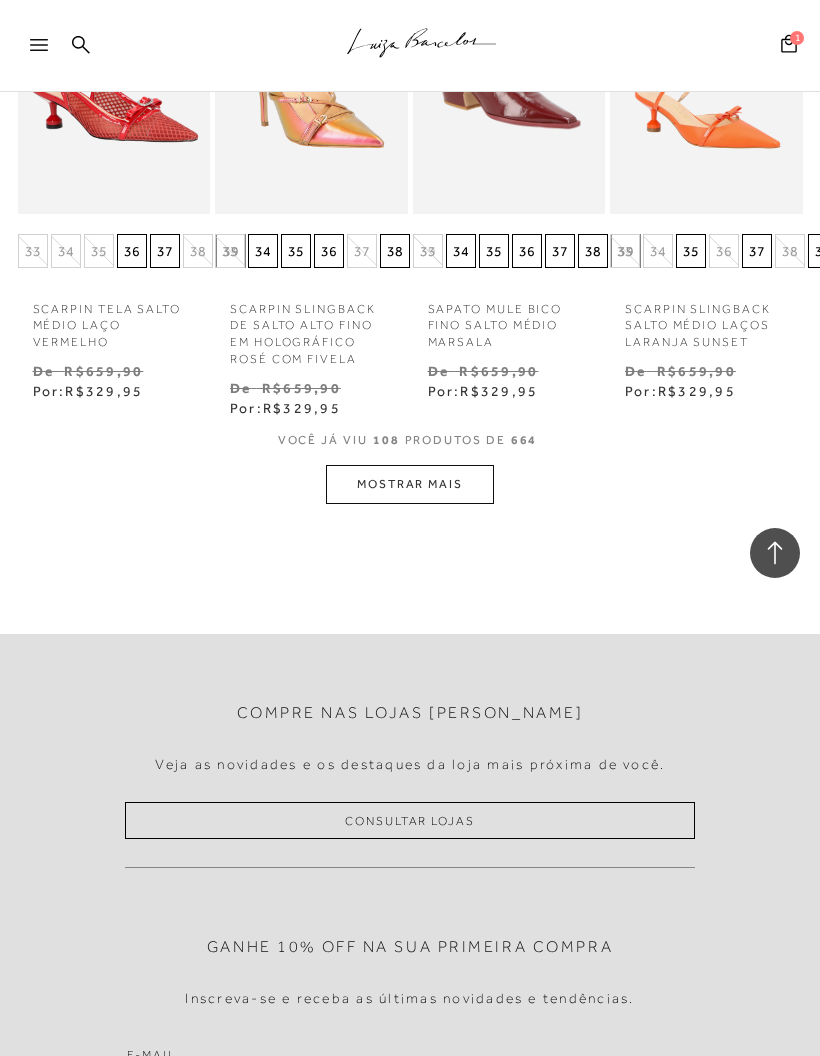 click on "MOSTRAR MAIS" at bounding box center [410, 484] 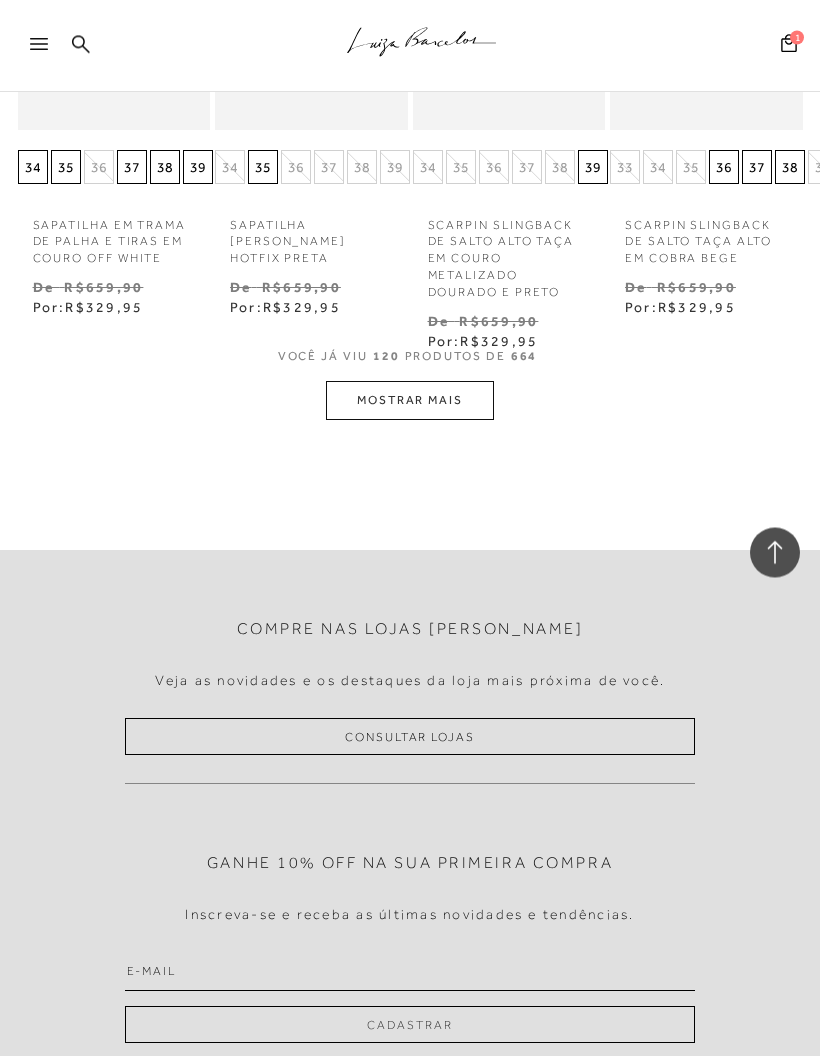 scroll, scrollTop: 11395, scrollLeft: 0, axis: vertical 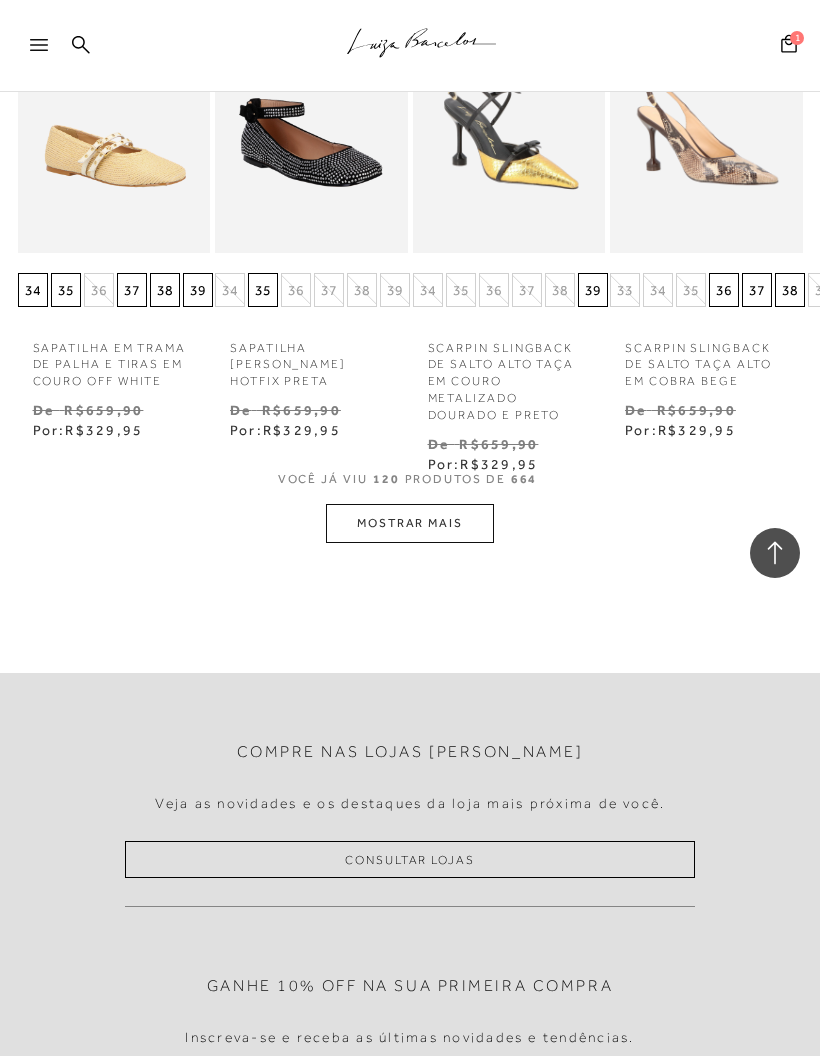 click on "MOSTRAR MAIS" at bounding box center [410, 523] 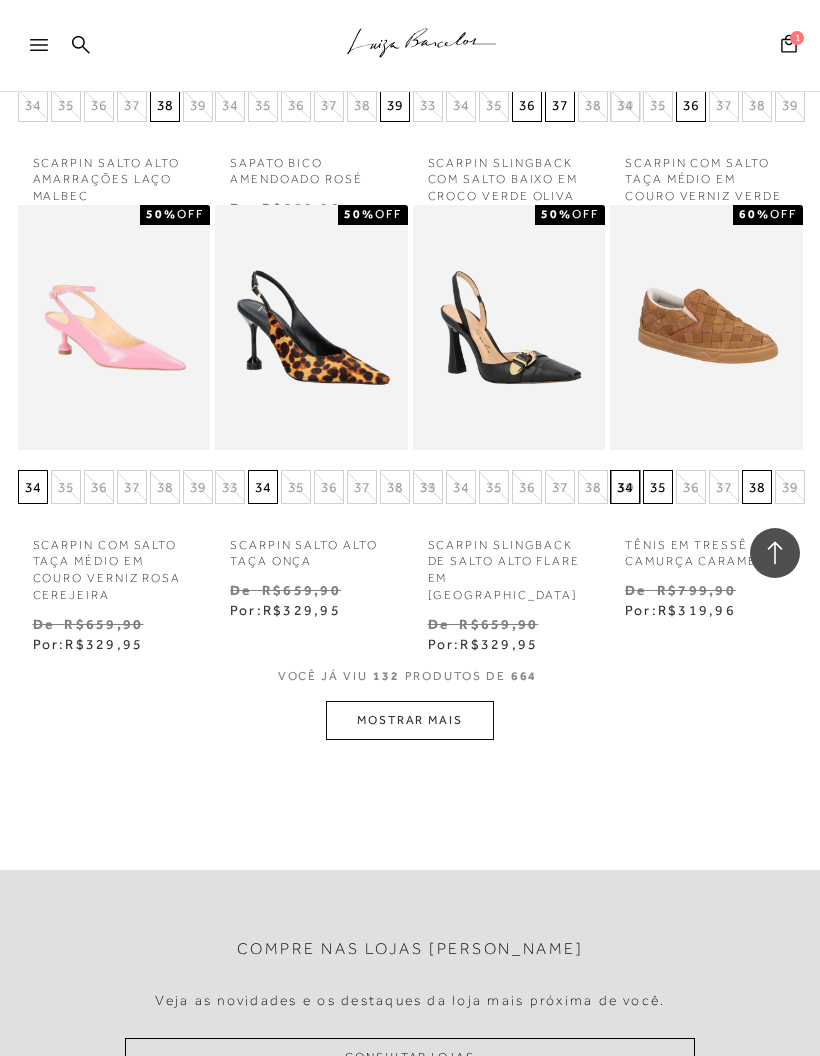 scroll, scrollTop: 12356, scrollLeft: 0, axis: vertical 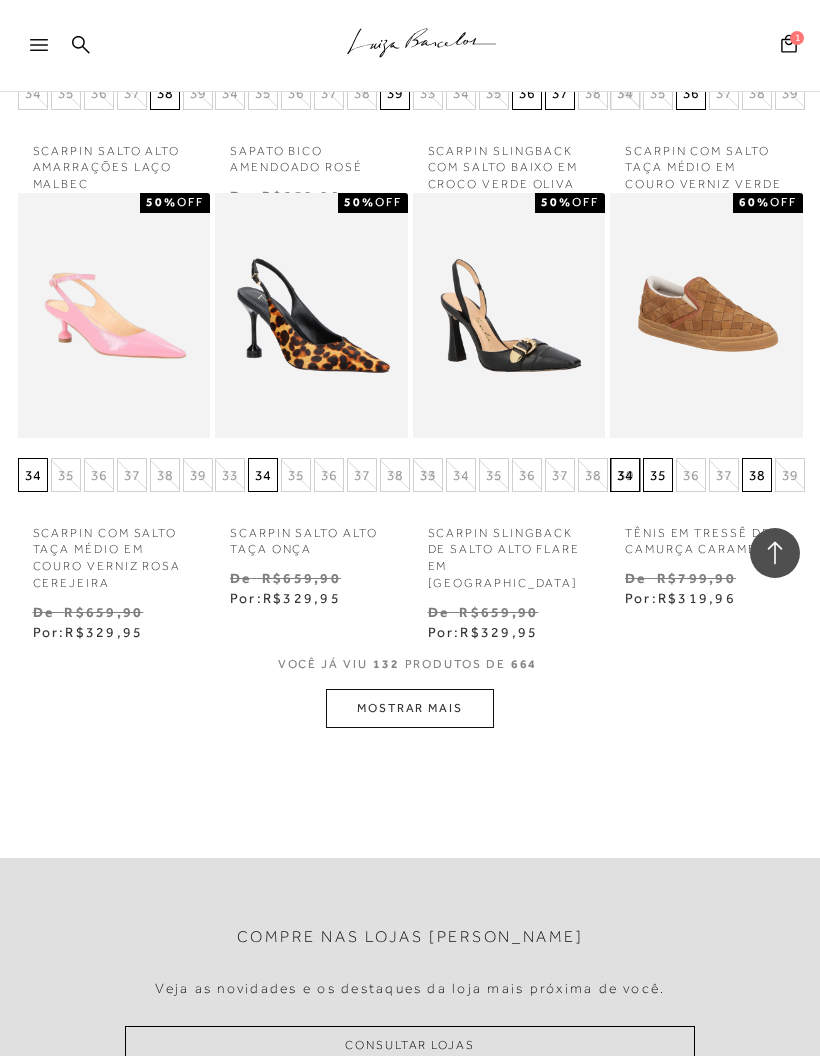 click on "Home
Categoria
Modelo
Sapatos
132 de 664 itens
Ordenar
Padrão Lançamentos" at bounding box center [410, -5742] 